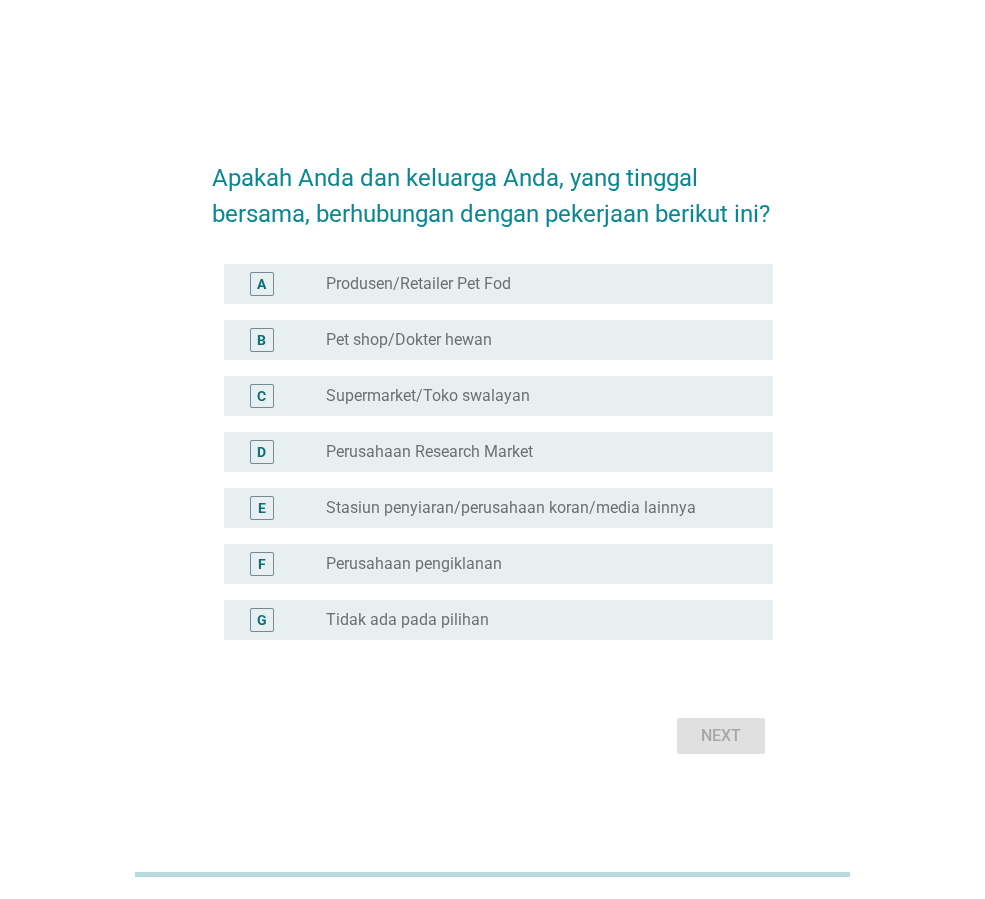 scroll, scrollTop: 0, scrollLeft: 0, axis: both 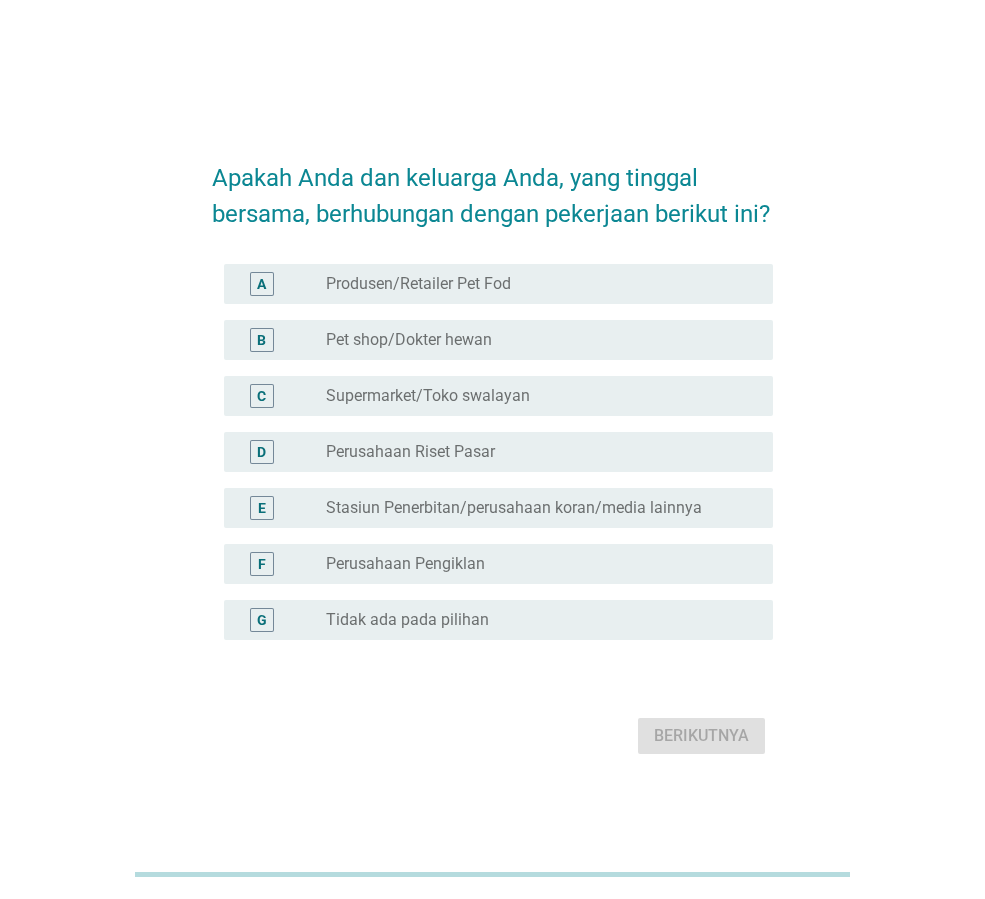 click on "Apakah Anda dan keluarga Anda, yang tinggal bersama, berhubungan dengan pekerjaan berikut ini?     A     tombol radio tidak dicentang Produsen/Retailer Pet Fod   B     tombol radio tidak dicentang Pet shop/Dokter hewan   C     tombol radio tidak dicentang Supermarket/Toko swalayan   D     tombol radio tidak dicentang Perusahaan Riset Pasar   E     tombol radio tidak dicentang Stasiun Penerbitan/perusahaan koran/media lainnya   F     tombol radio tidak dicentang Perusahaan Pengiklan   G     tombol radio tidak dicentang Tidak ada pada pilihan     Berikutnya" at bounding box center (492, 449) 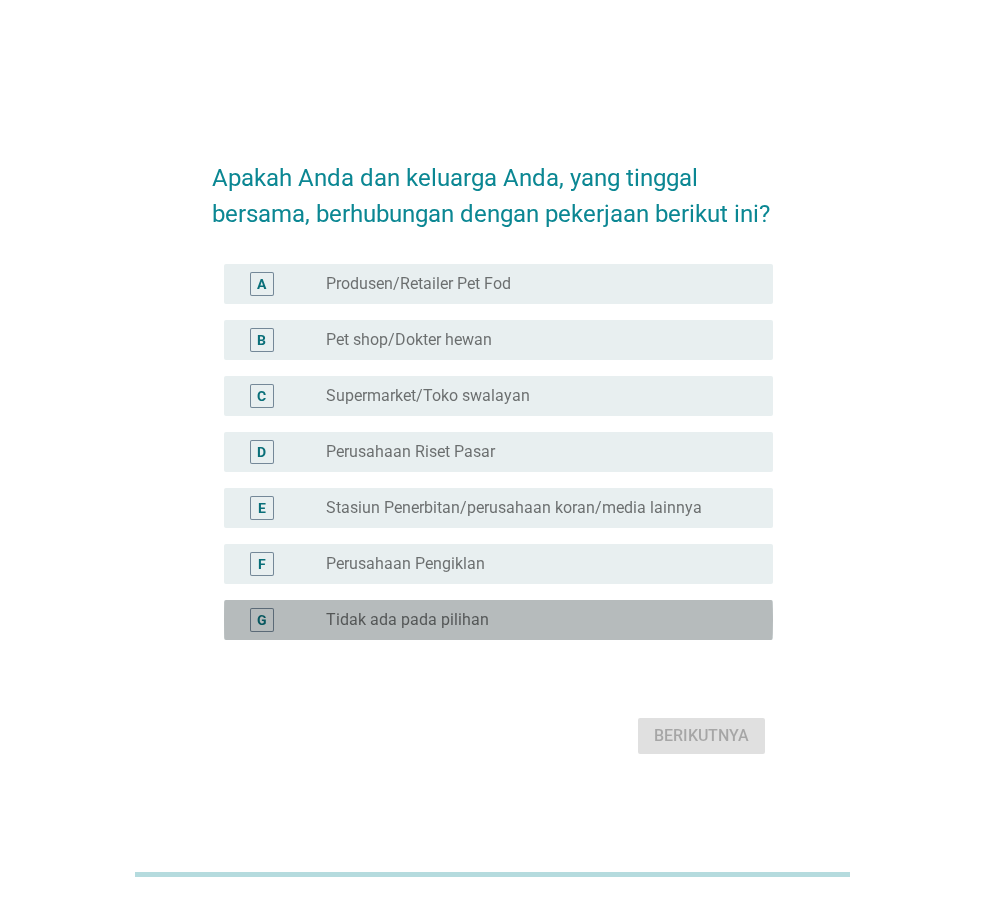 click on "tombol radio tidak dicentang Tidak ada pada pilihan" at bounding box center (533, 620) 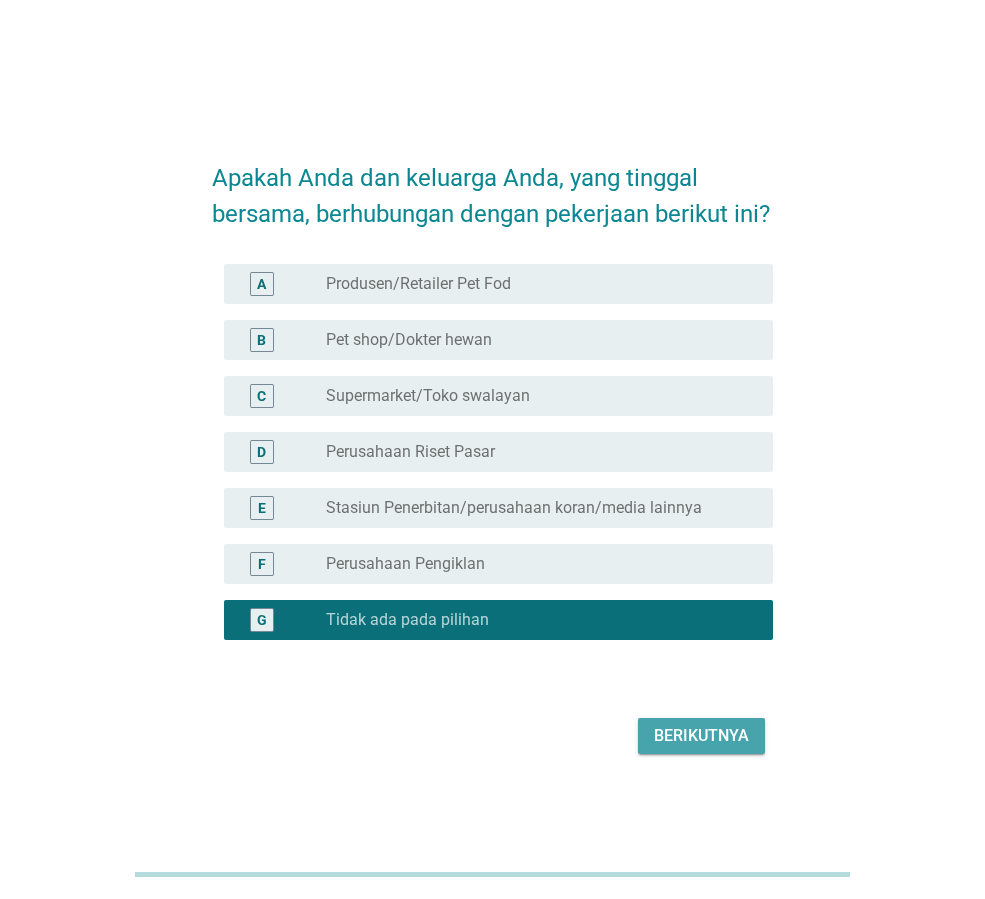 click on "Berikutnya" at bounding box center (701, 735) 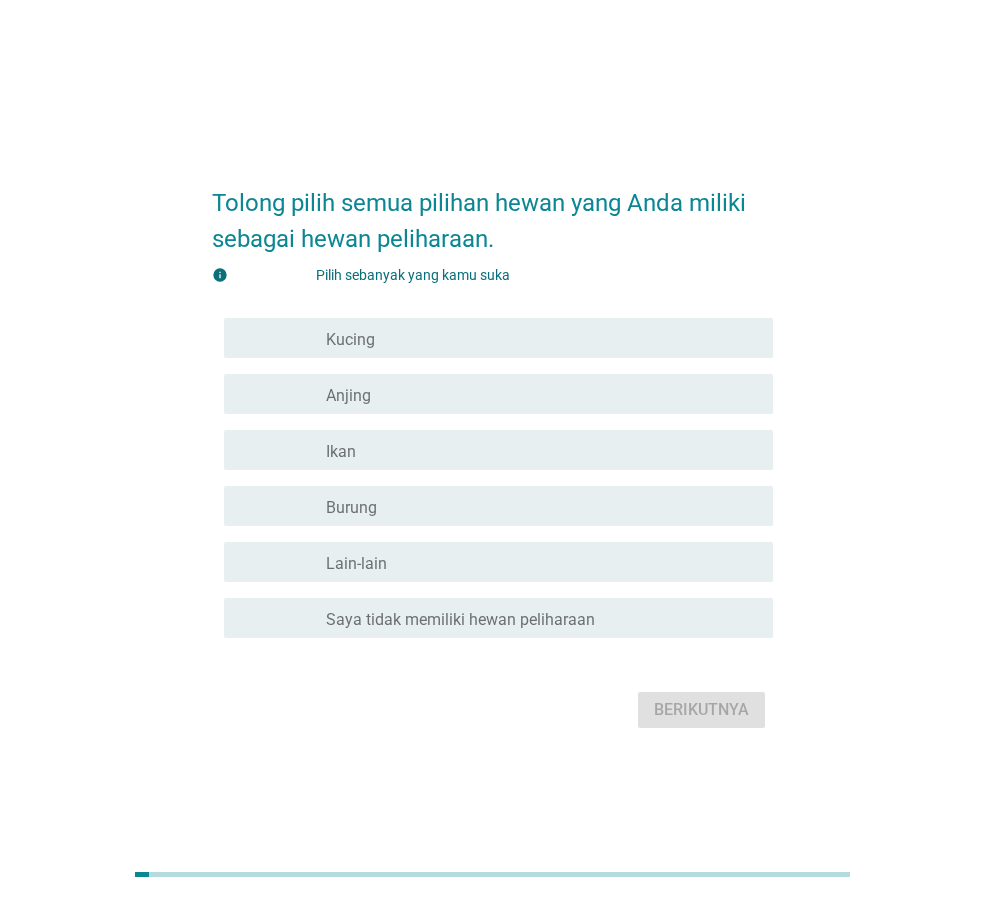 click on "garis besar kotak centang kosong Kucing" at bounding box center (541, 338) 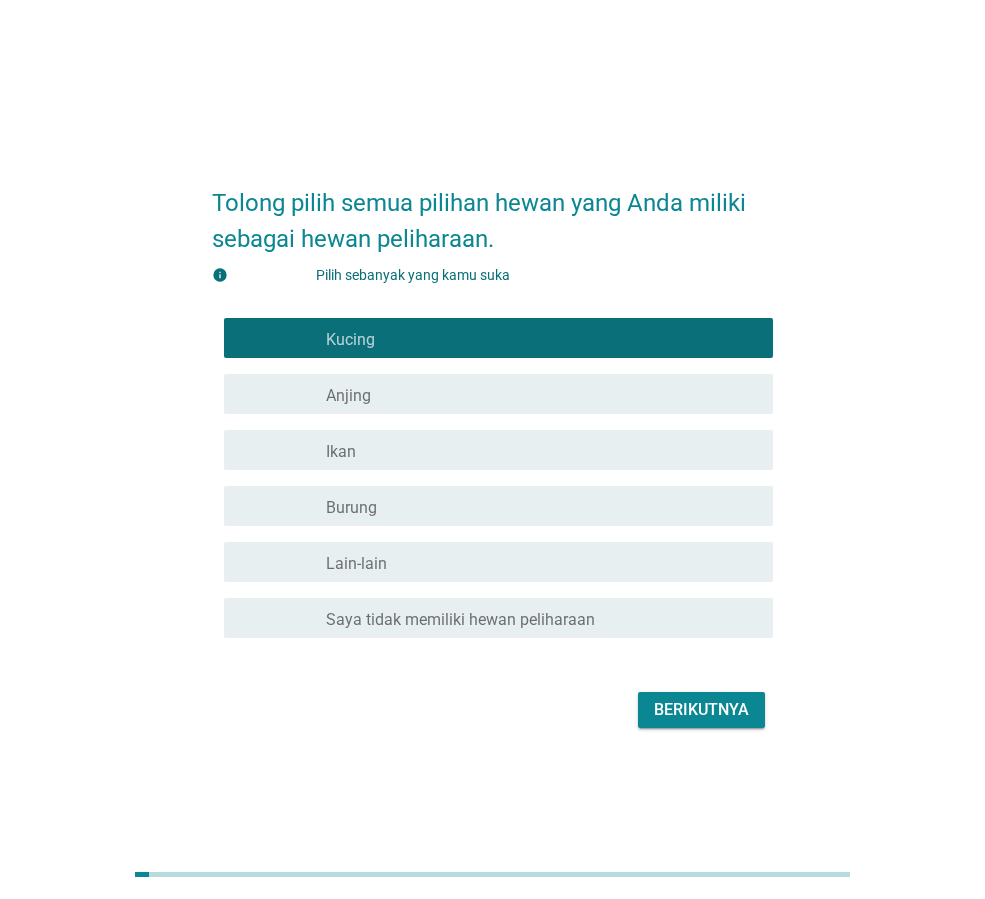 click on "garis besar kotak centang kosong Anjing" at bounding box center (541, 394) 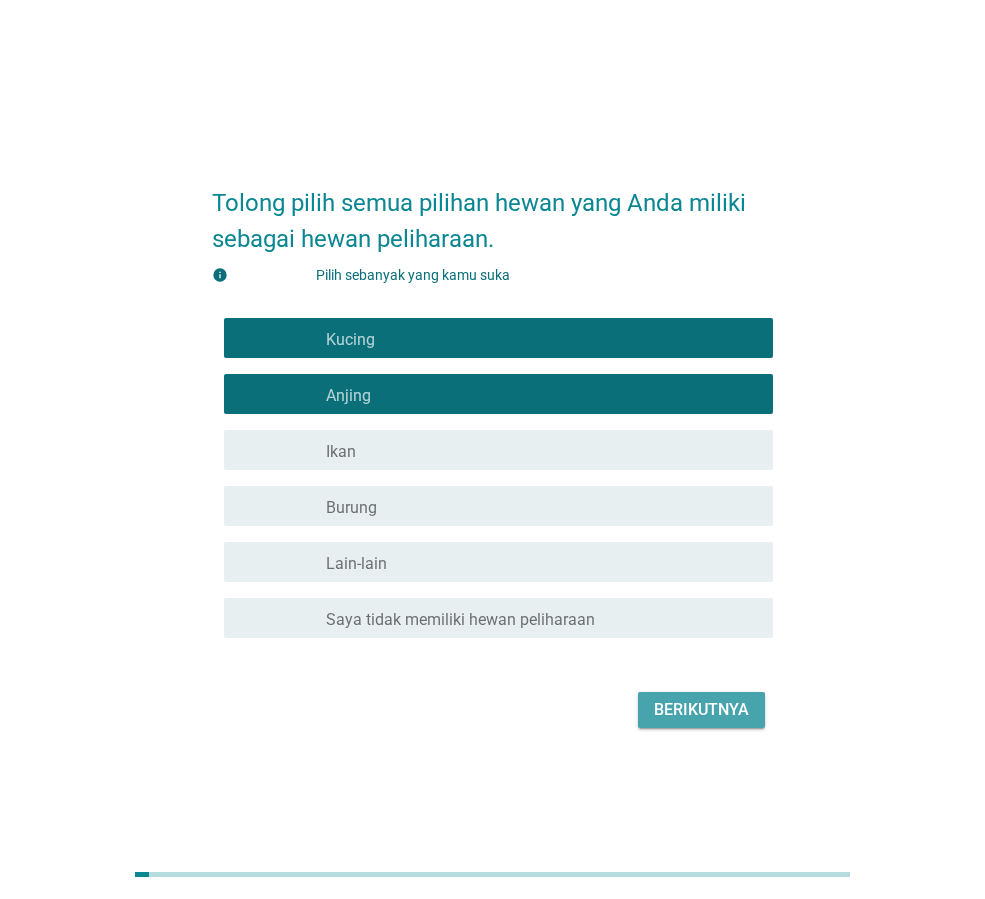 click on "Berikutnya" at bounding box center [701, 709] 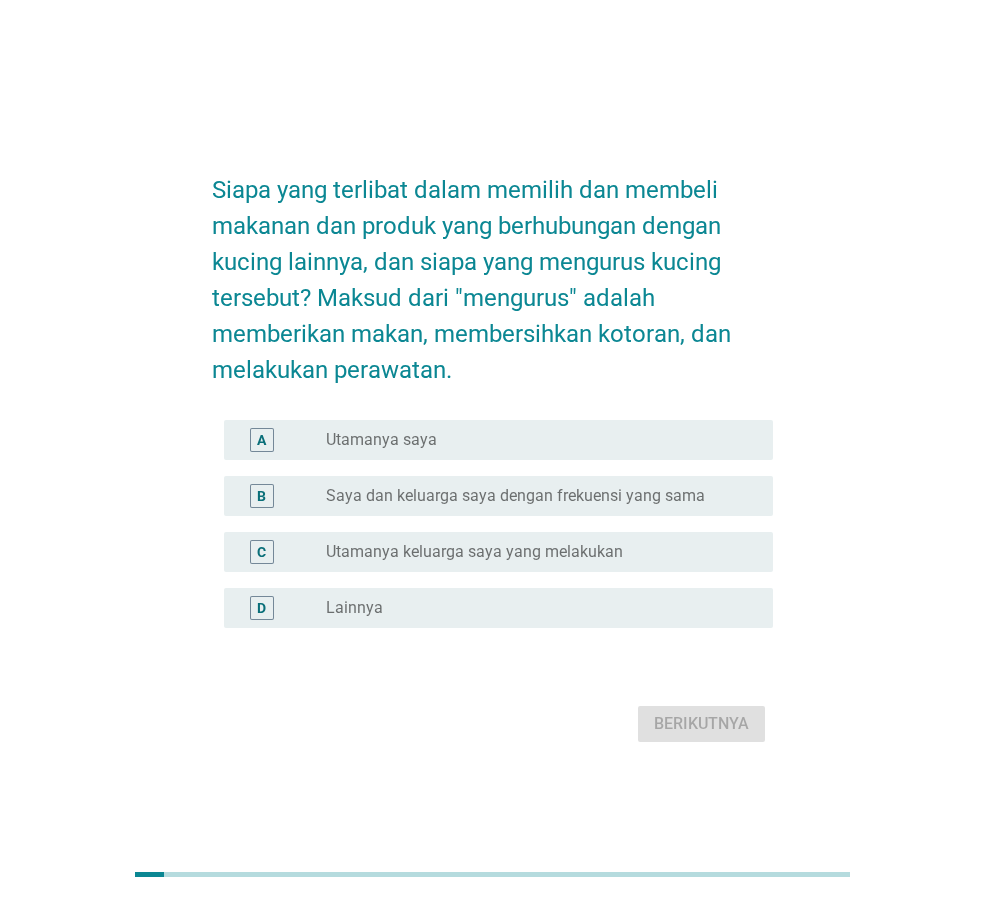 click on "tombol radio tidak dicentang Utamanya saya" at bounding box center [533, 440] 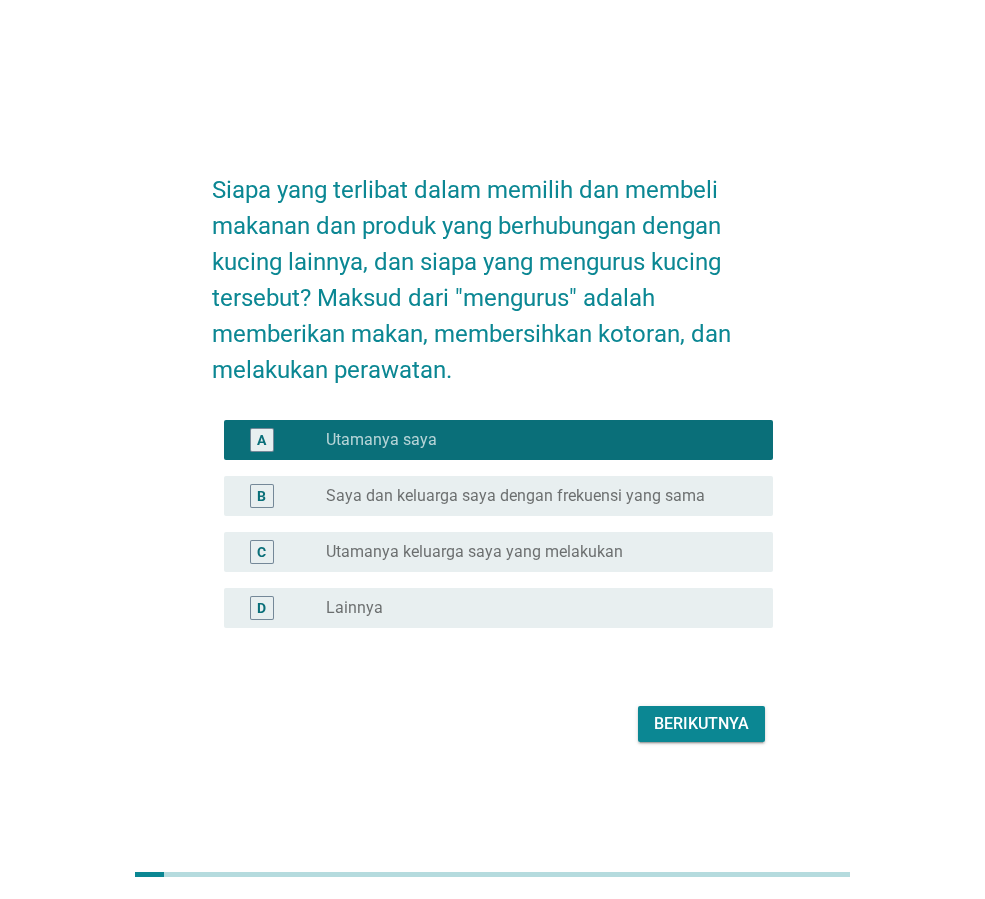 click on "Berikutnya" at bounding box center (701, 723) 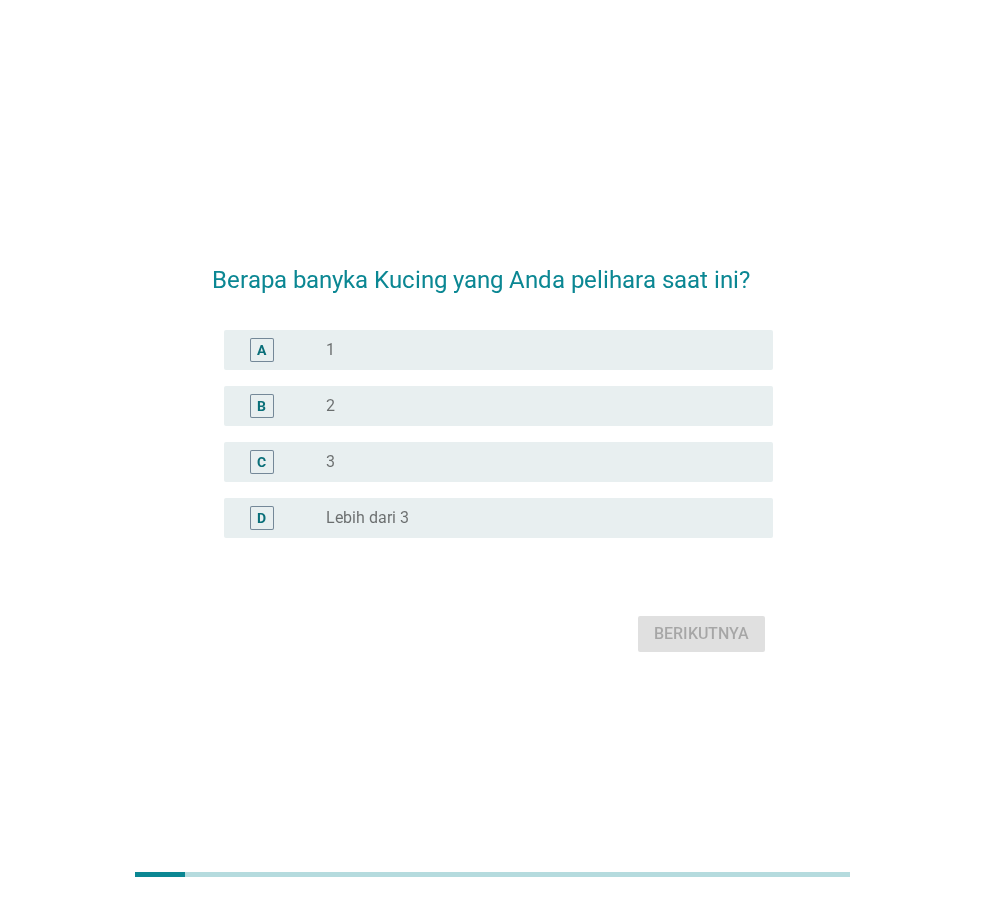 click on "tombol radio tidak dicentang 1" at bounding box center (541, 350) 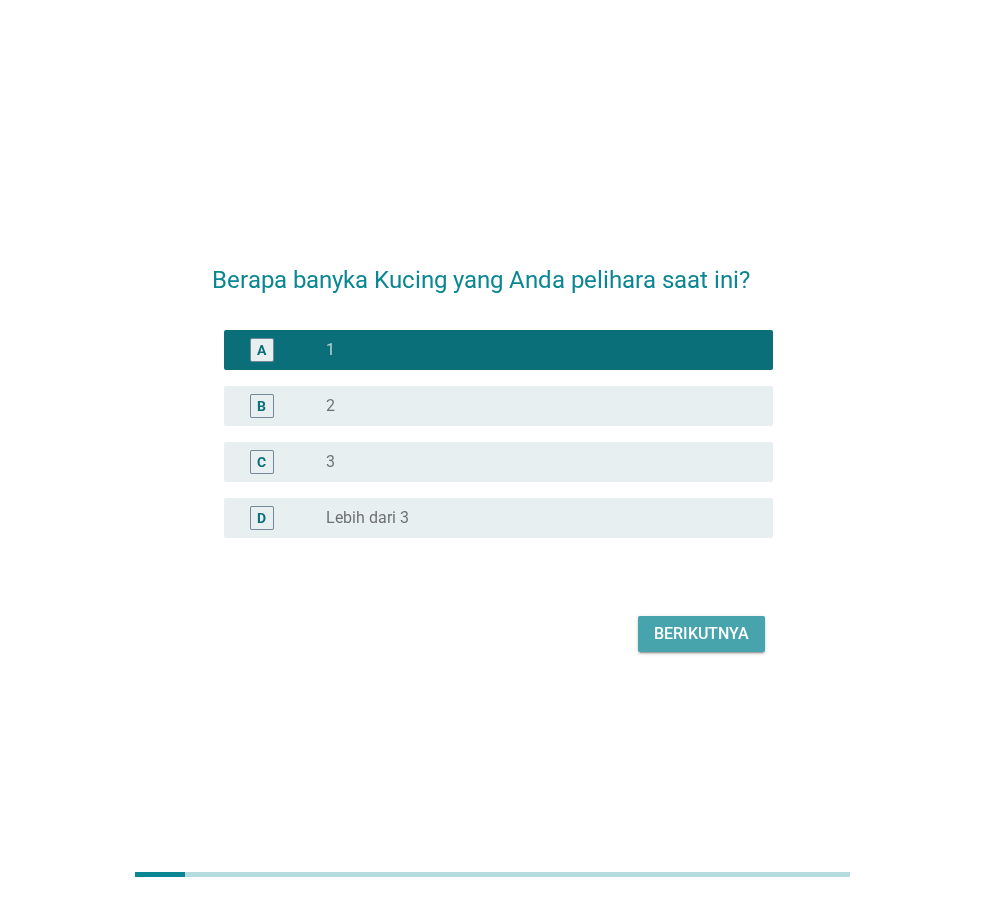 click on "Berikutnya" at bounding box center (701, 633) 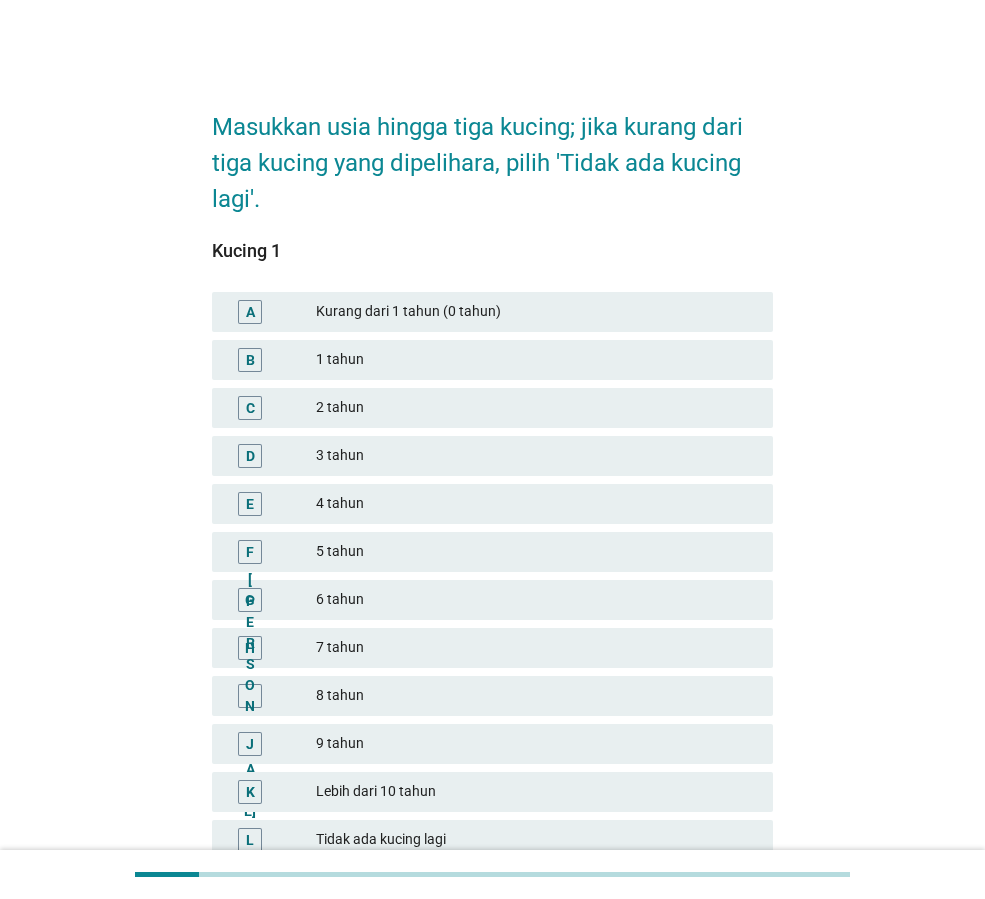 click on "1 tahun" at bounding box center (536, 359) 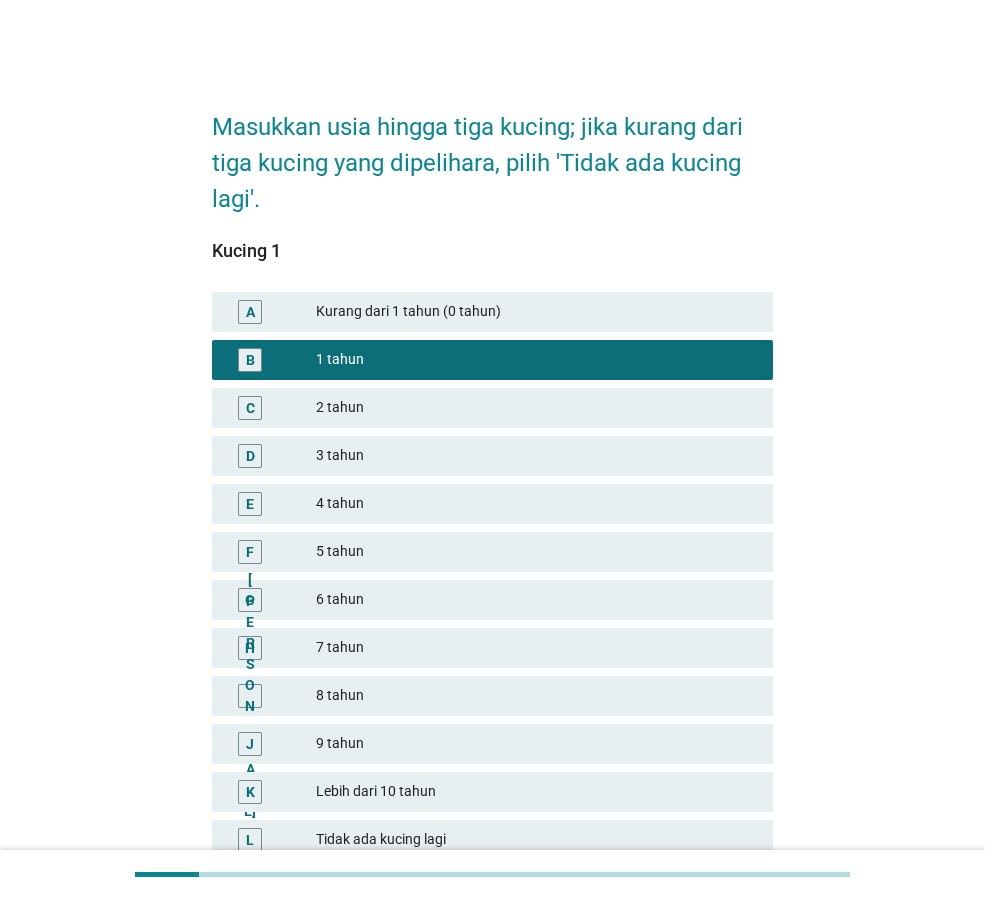 click on "3 tahun" at bounding box center (536, 455) 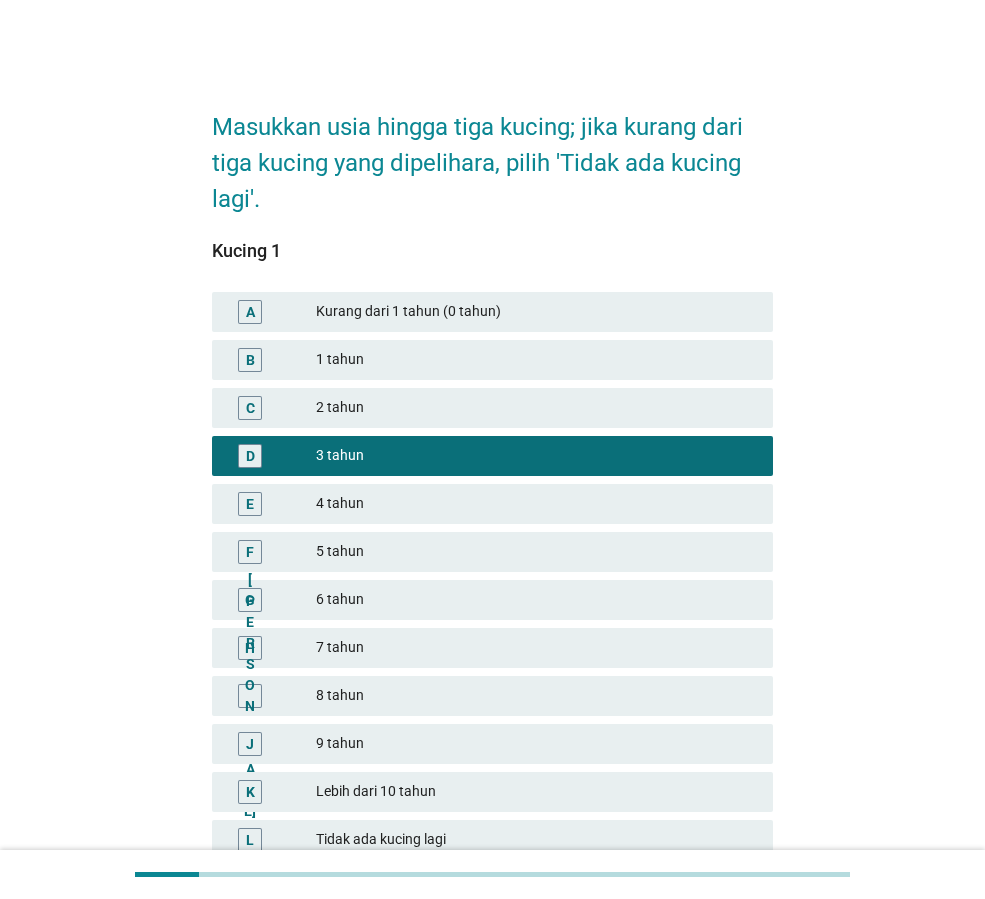 click on "1 tahun" at bounding box center [536, 359] 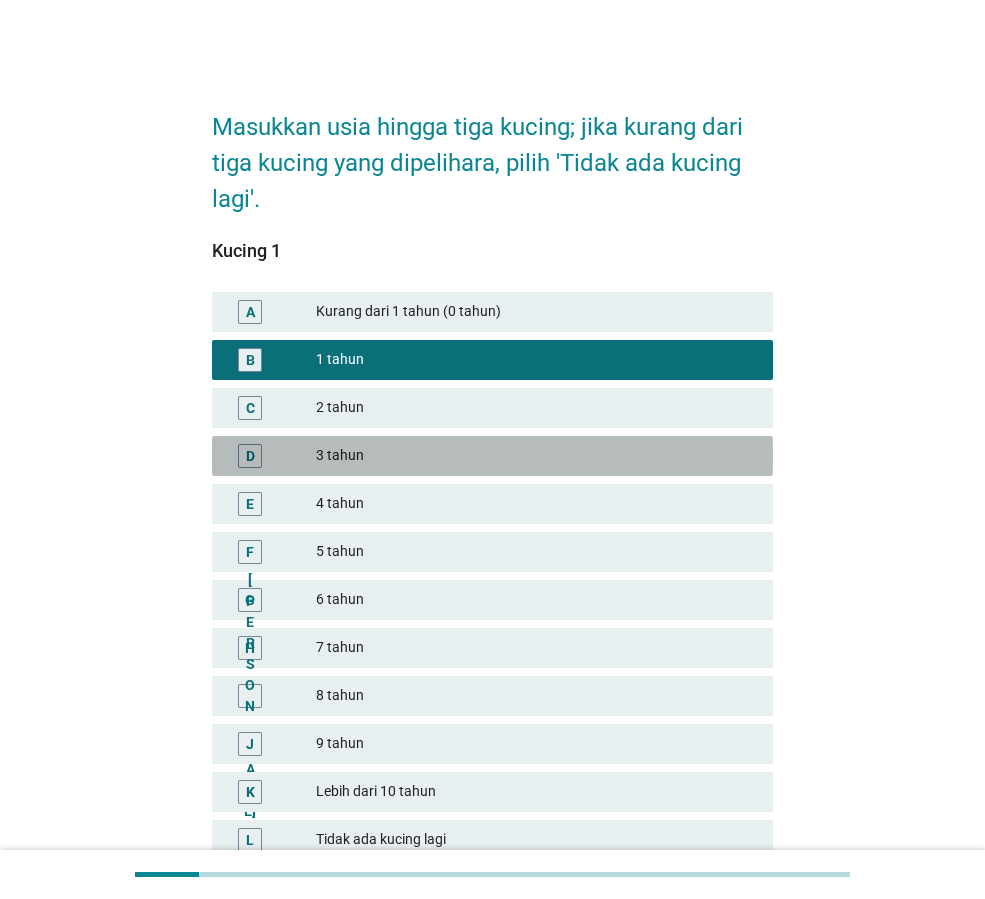 click on "3 tahun" at bounding box center [536, 455] 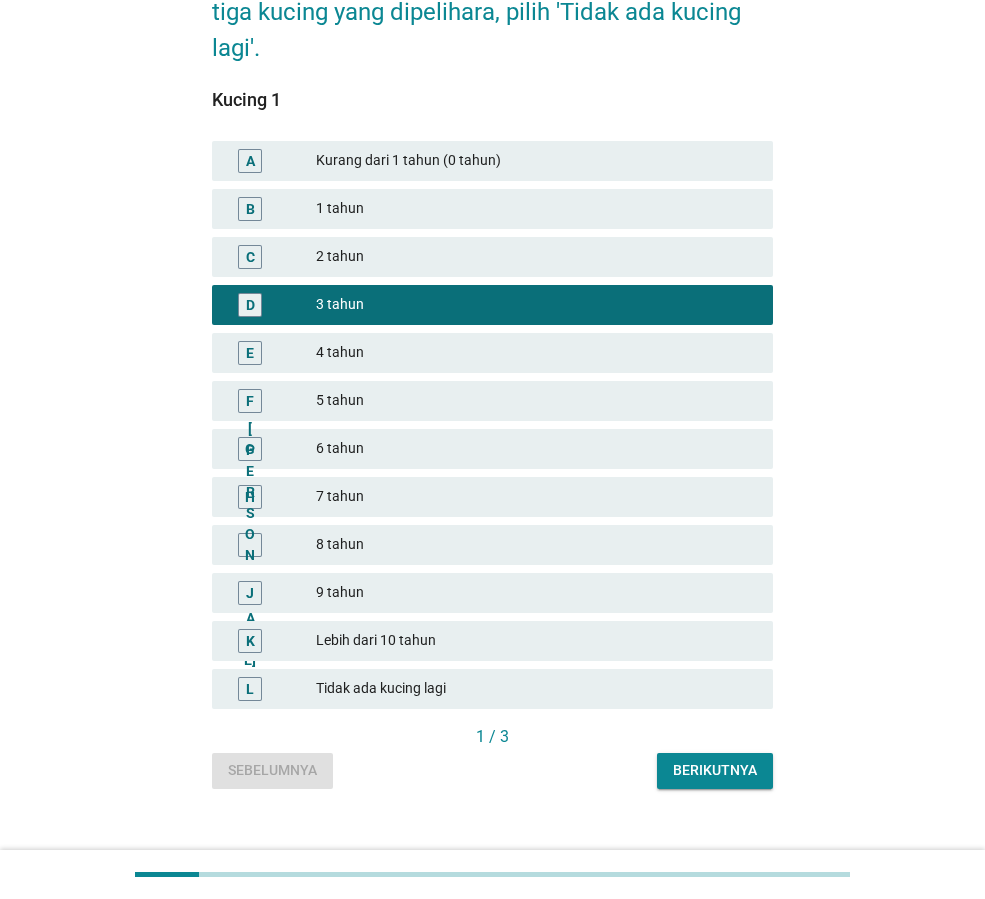 scroll, scrollTop: 178, scrollLeft: 0, axis: vertical 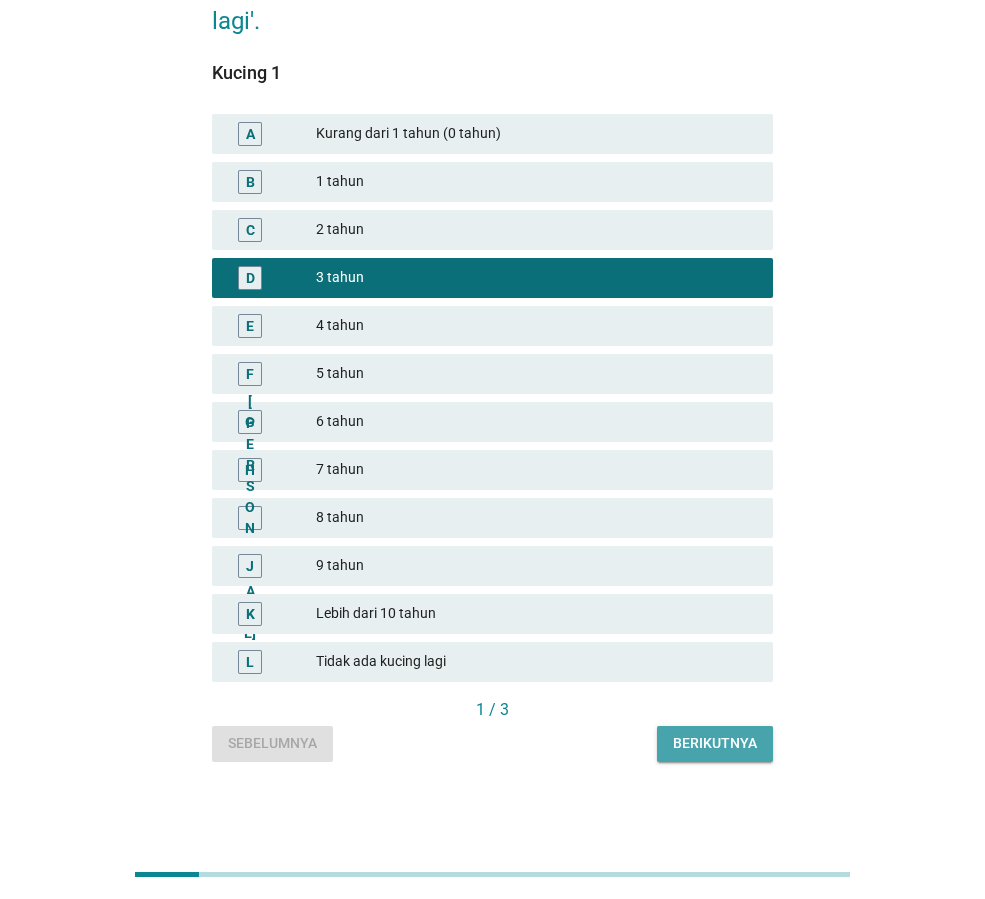 click on "Berikutnya" at bounding box center (715, 743) 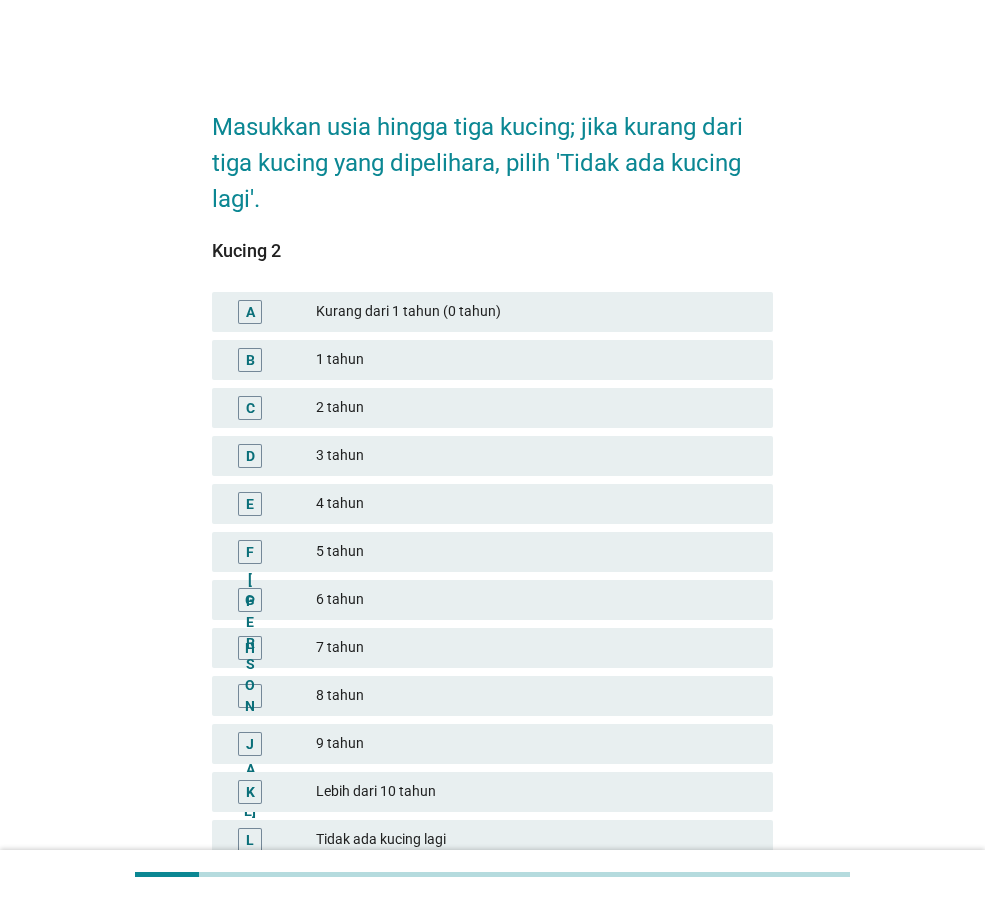 click on "1 tahun" at bounding box center [536, 359] 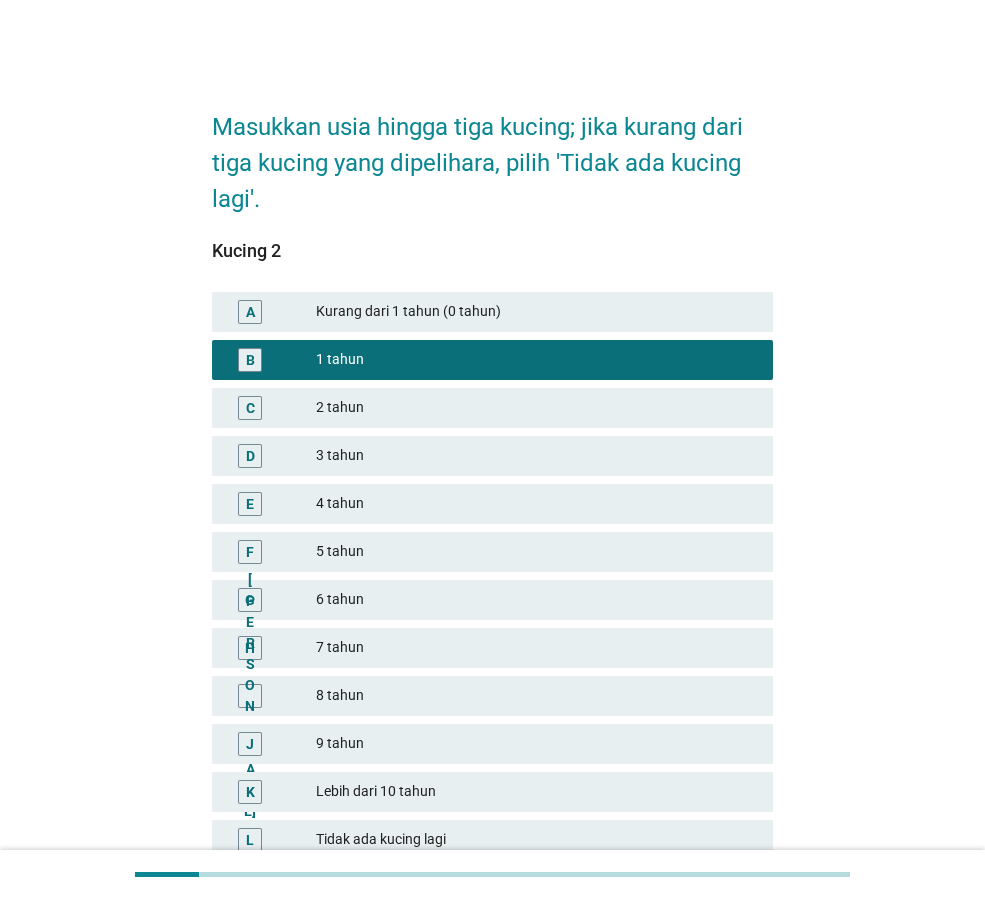 scroll, scrollTop: 178, scrollLeft: 0, axis: vertical 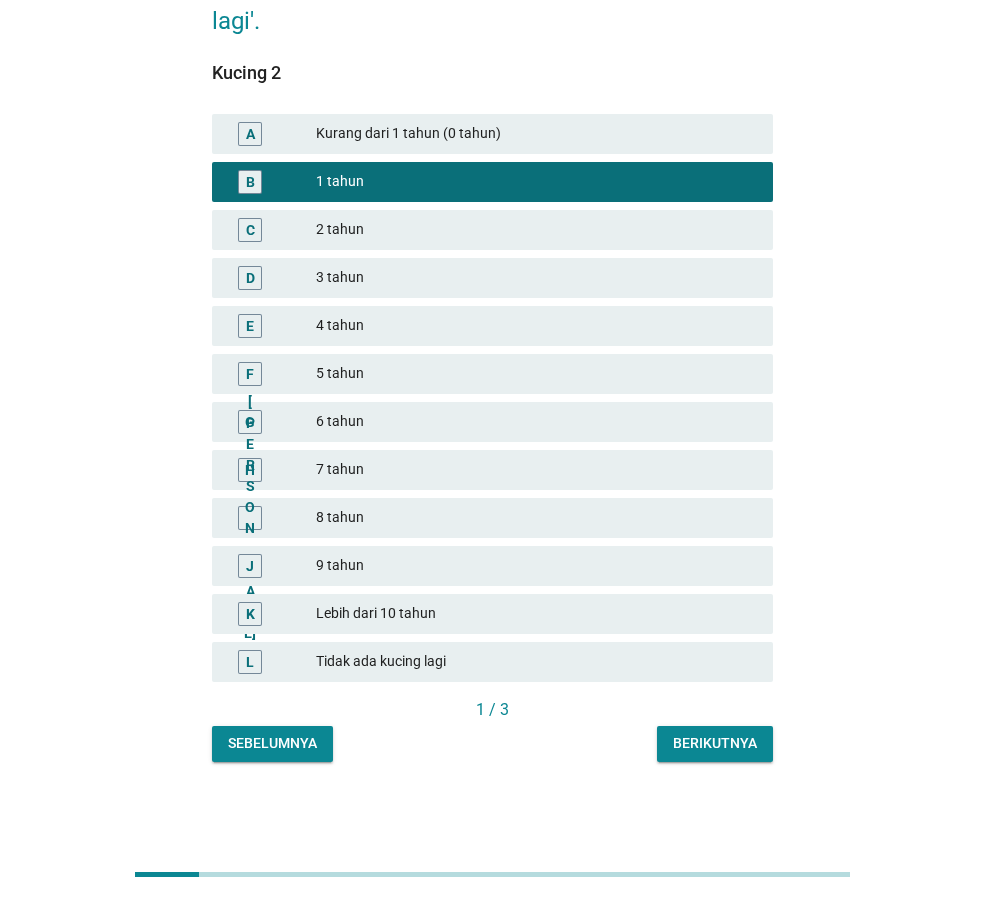 click on "Berikutnya" at bounding box center [715, 743] 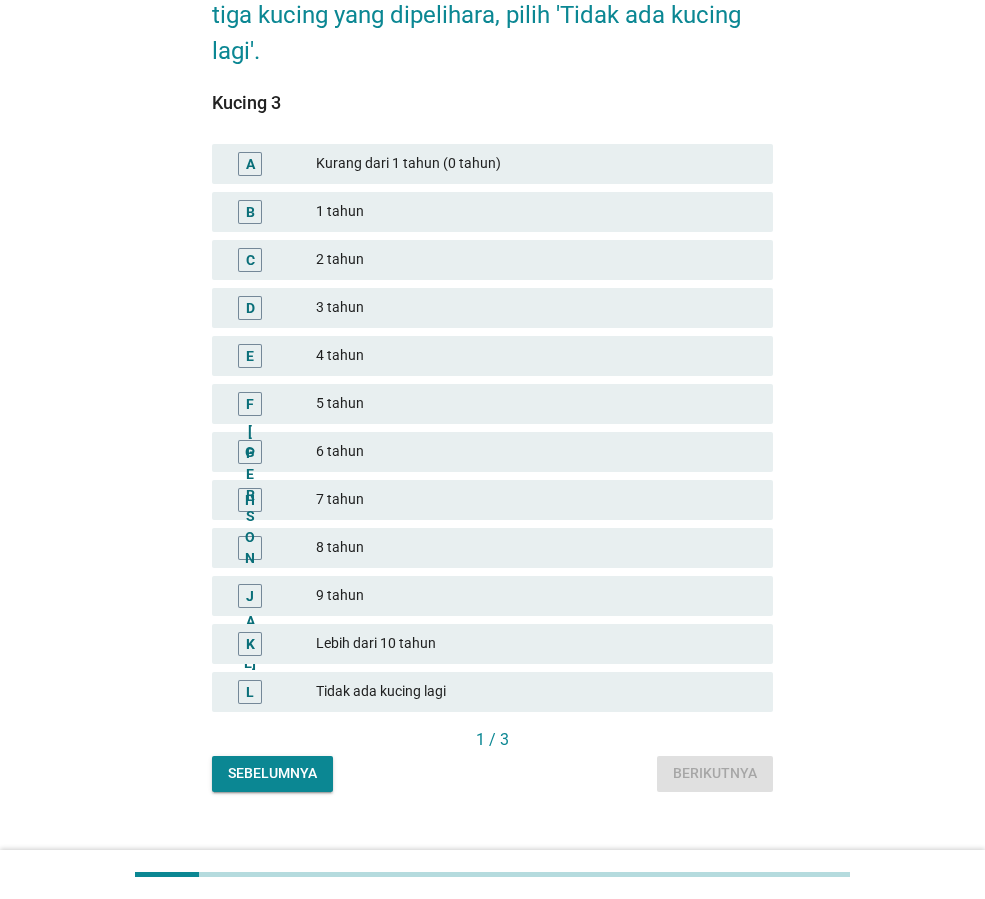 scroll, scrollTop: 178, scrollLeft: 0, axis: vertical 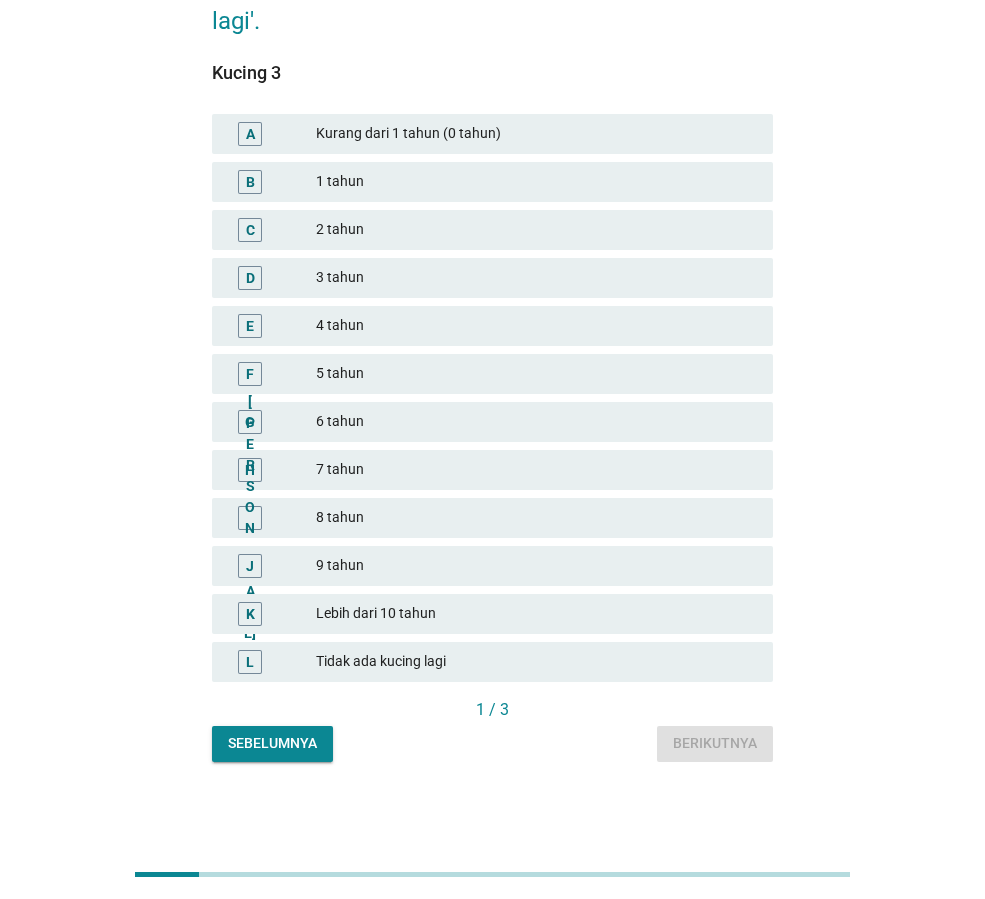 click on "Tidak ada kucing lagi" at bounding box center [536, 661] 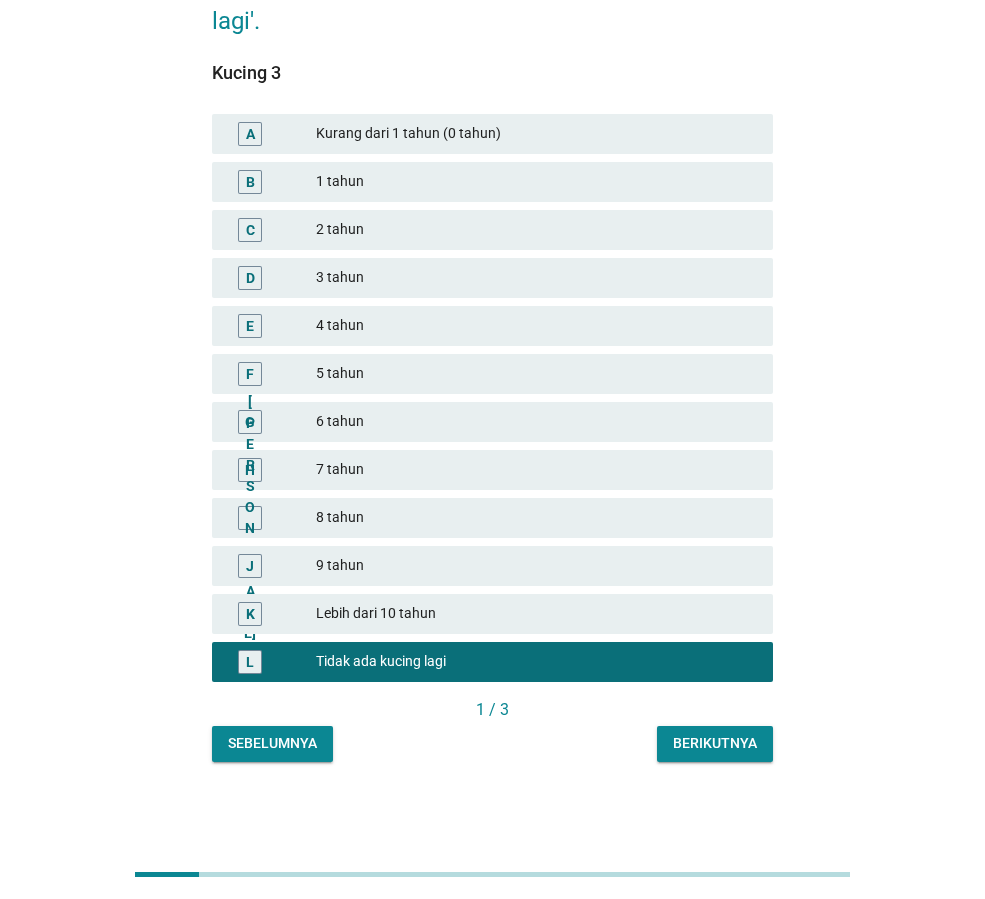 click on "Berikutnya" at bounding box center (715, 743) 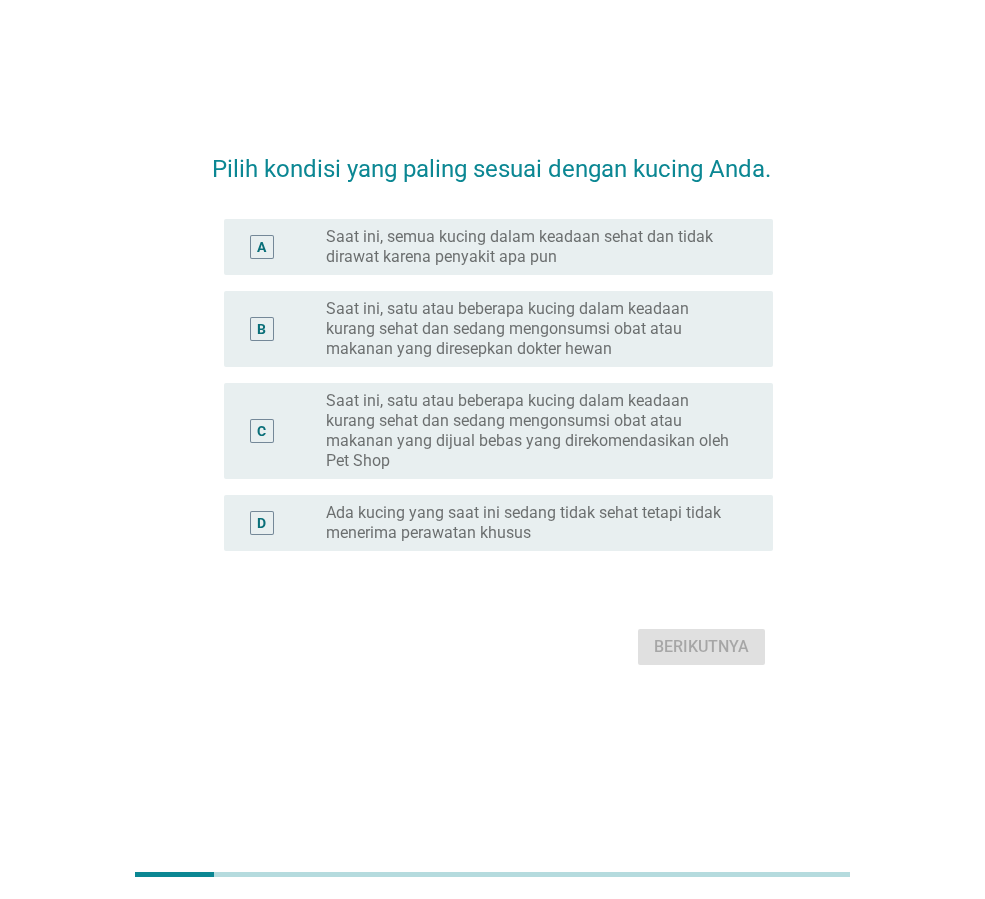scroll, scrollTop: 0, scrollLeft: 0, axis: both 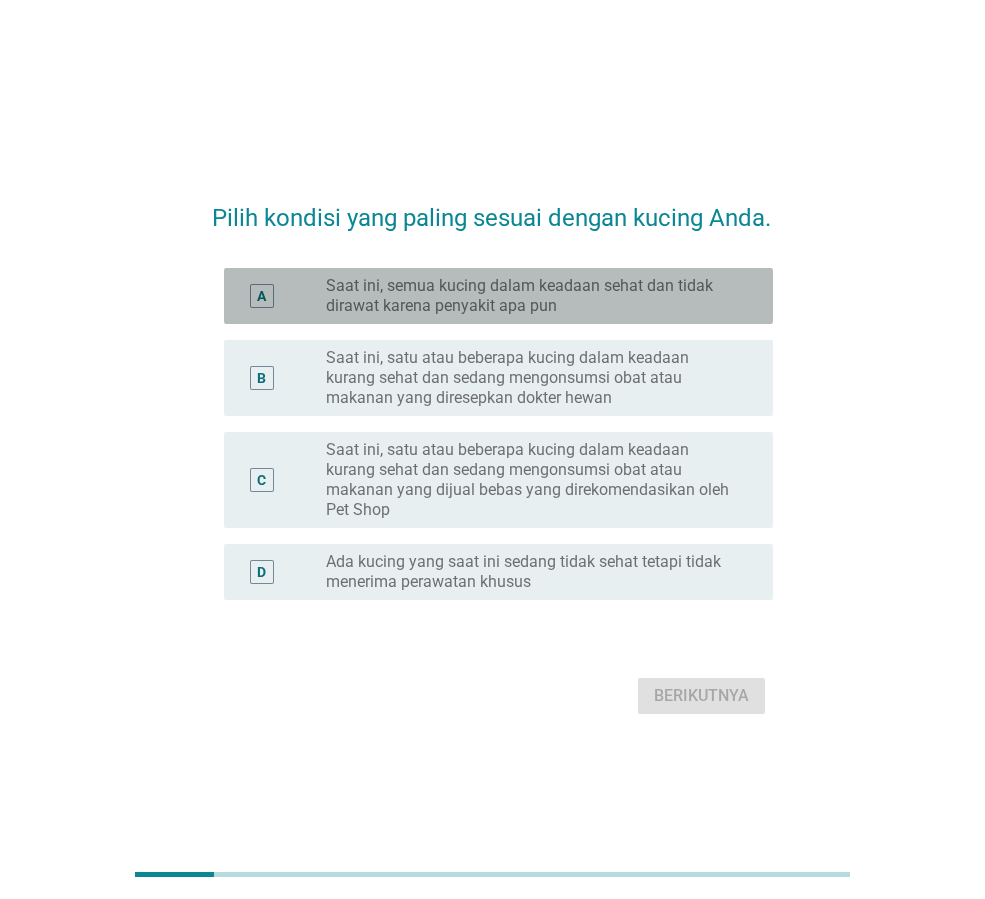 click on "Saat ini, semua kucing dalam keadaan sehat dan tidak dirawat karena penyakit apa pun" at bounding box center (519, 295) 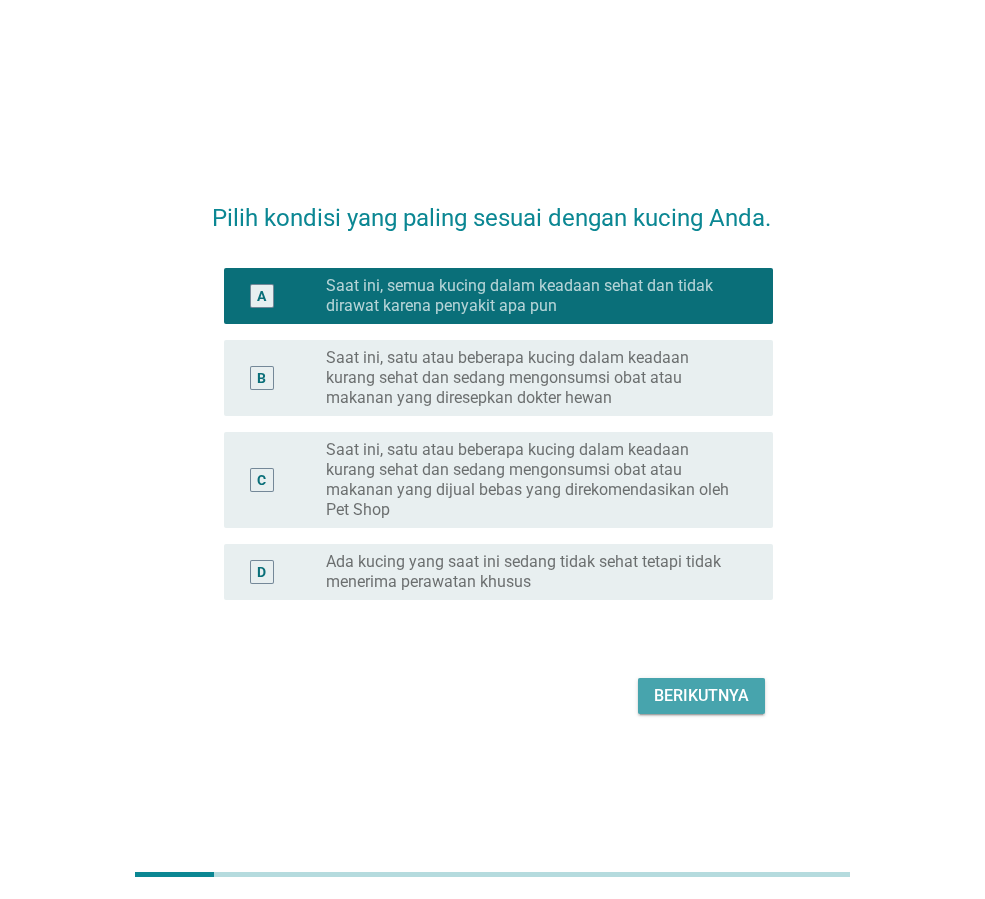 click on "Berikutnya" at bounding box center (701, 695) 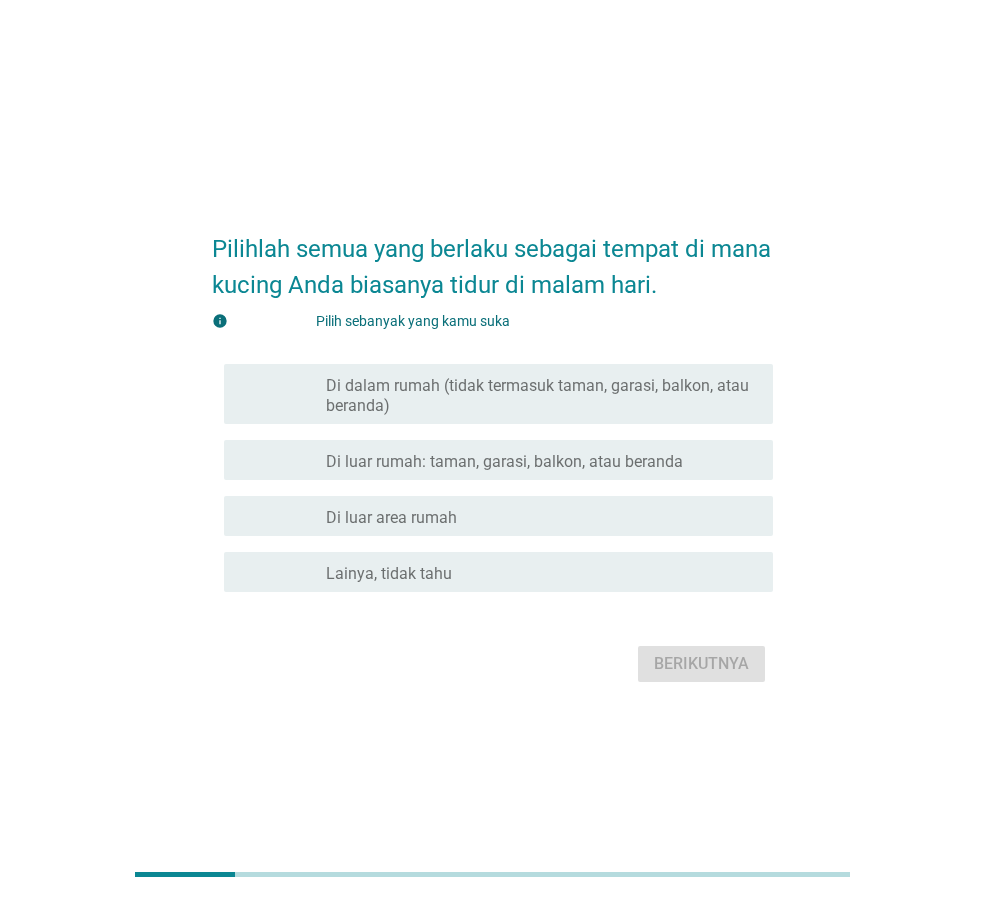 click on "Di dalam rumah (tidak termasuk taman, garasi, balkon, atau beranda)" at bounding box center (537, 395) 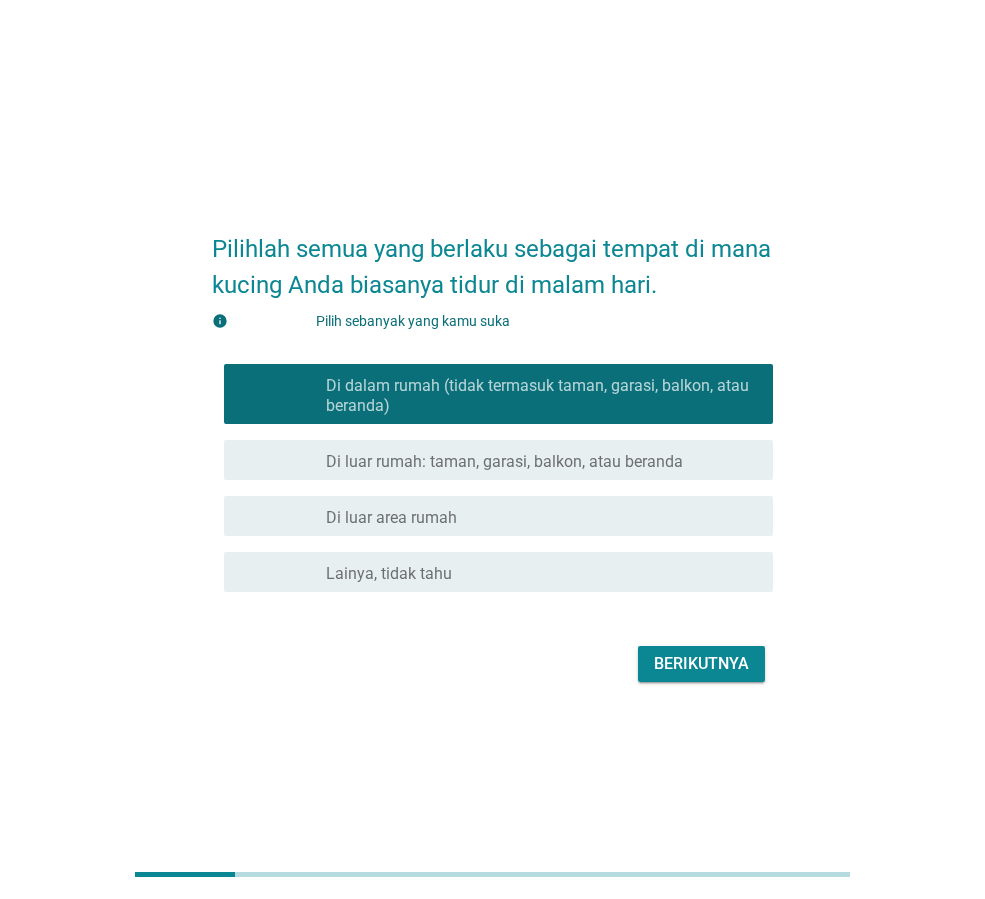 click on "Berikutnya" at bounding box center (701, 663) 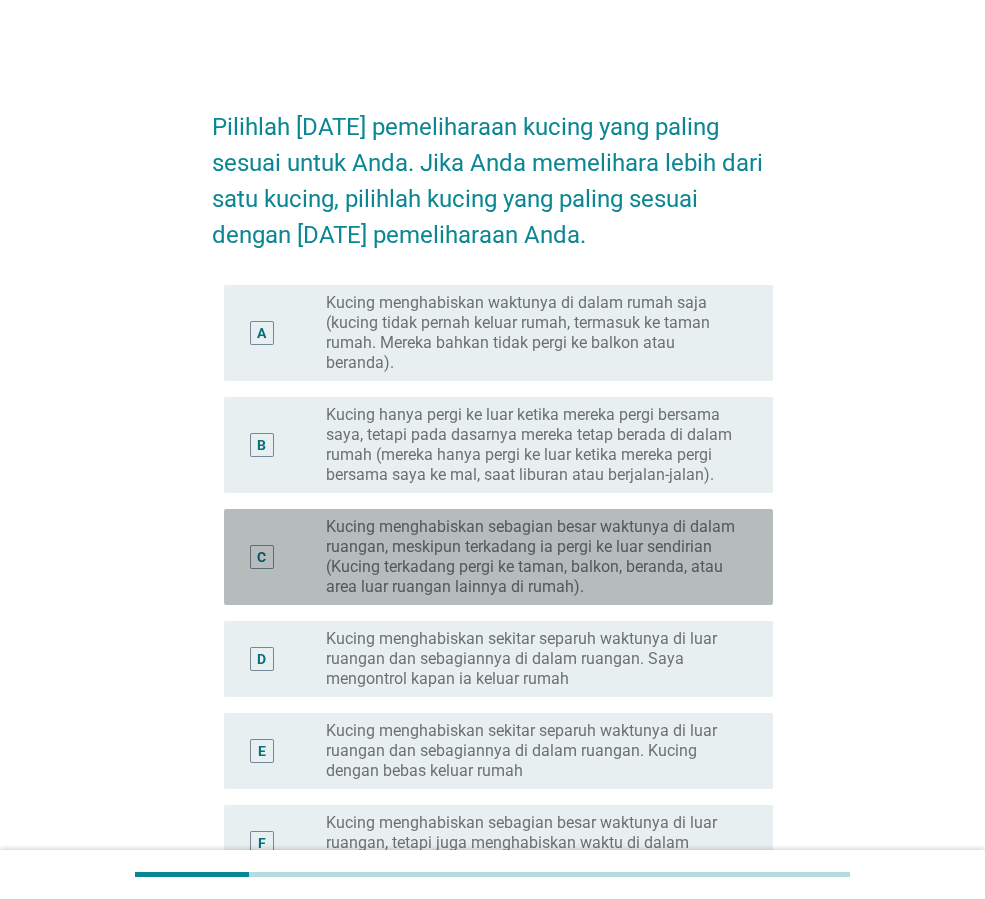 click on "Kucing menghabiskan sebagian besar waktunya di dalam ruangan, meskipun terkadang ia pergi ke luar sendirian (Kucing terkadang pergi ke taman, balkon, beranda, atau area luar ruangan lainnya di rumah)." at bounding box center (533, 557) 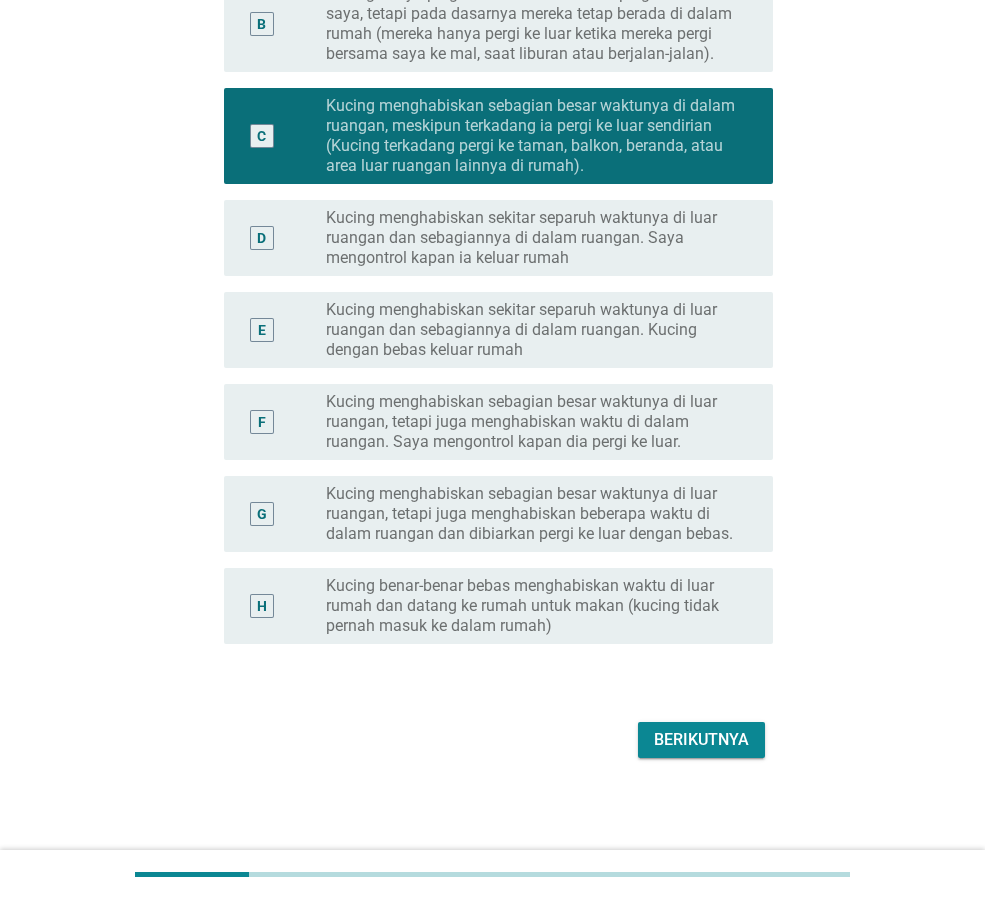 scroll, scrollTop: 423, scrollLeft: 0, axis: vertical 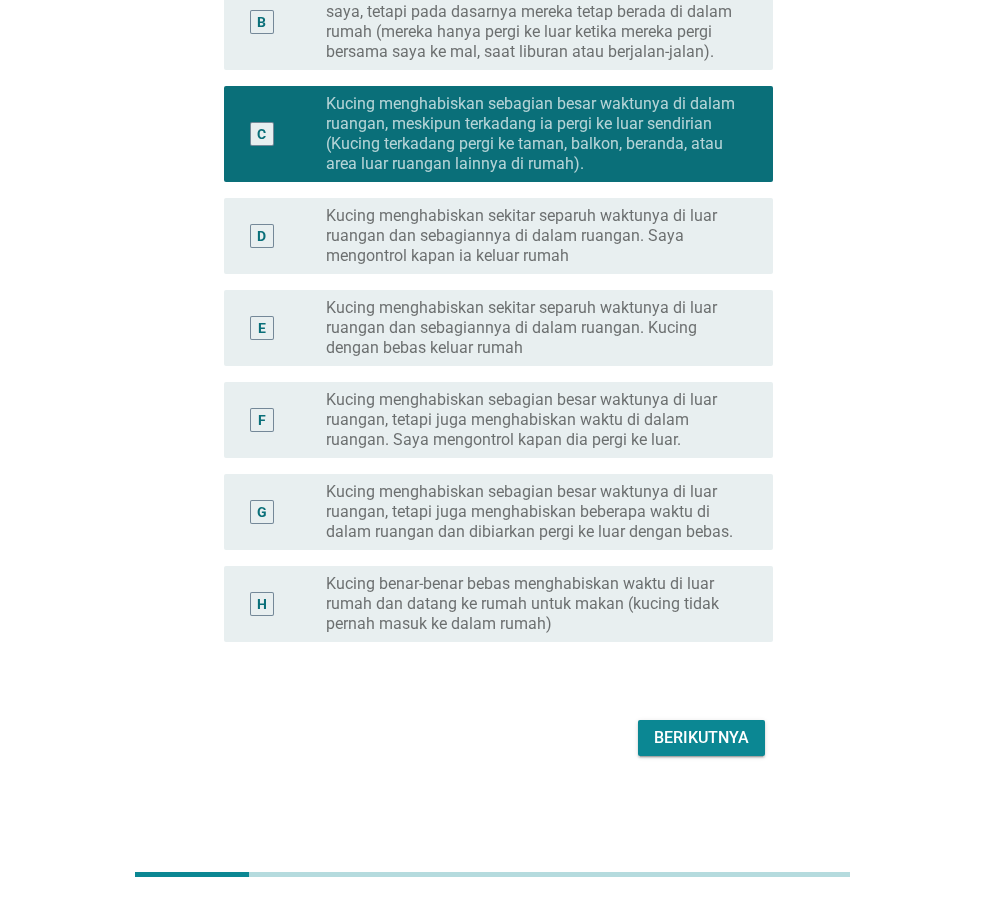 click on "Berikutnya" at bounding box center [701, 737] 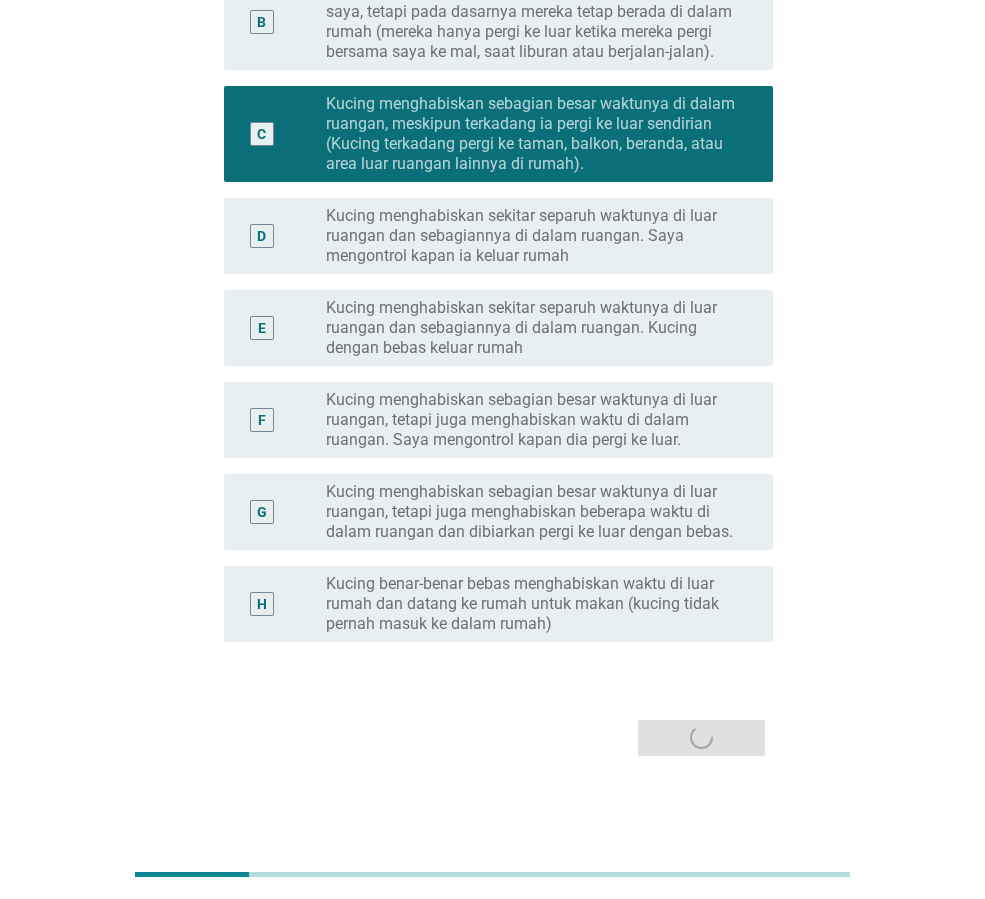 scroll, scrollTop: 0, scrollLeft: 0, axis: both 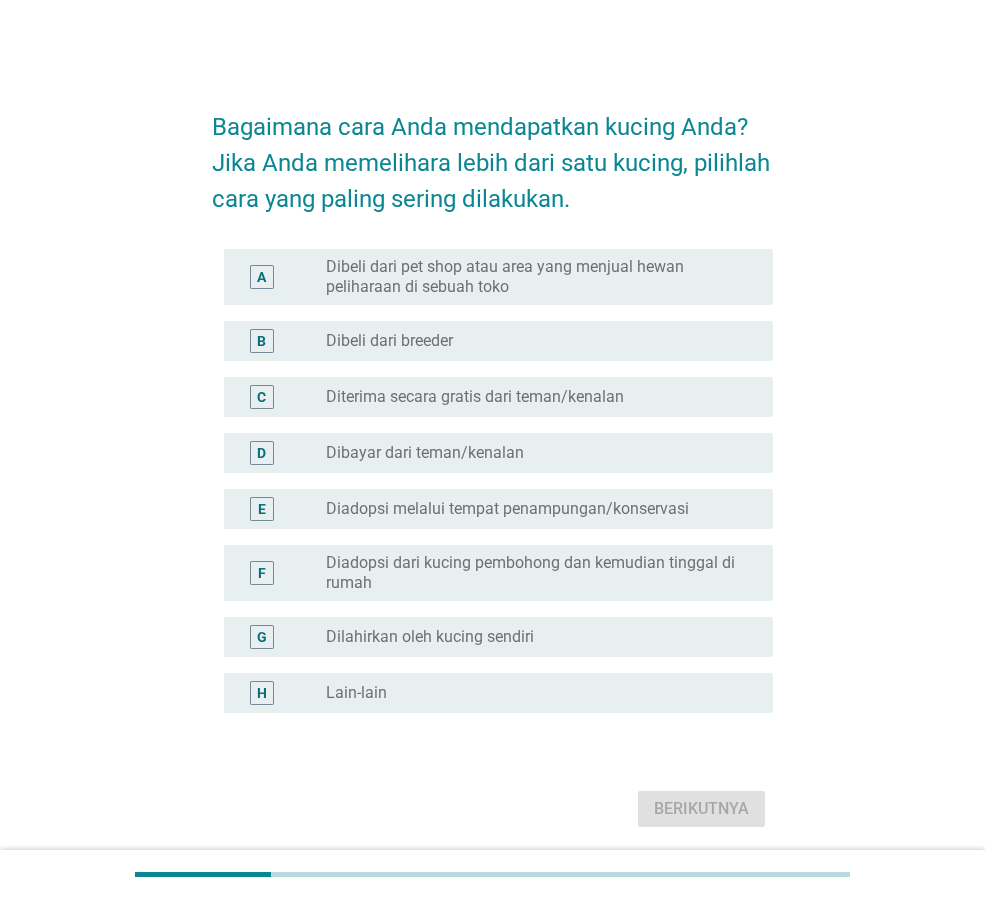 click on "Diterima secara gratis dari teman/kenalan" at bounding box center (475, 396) 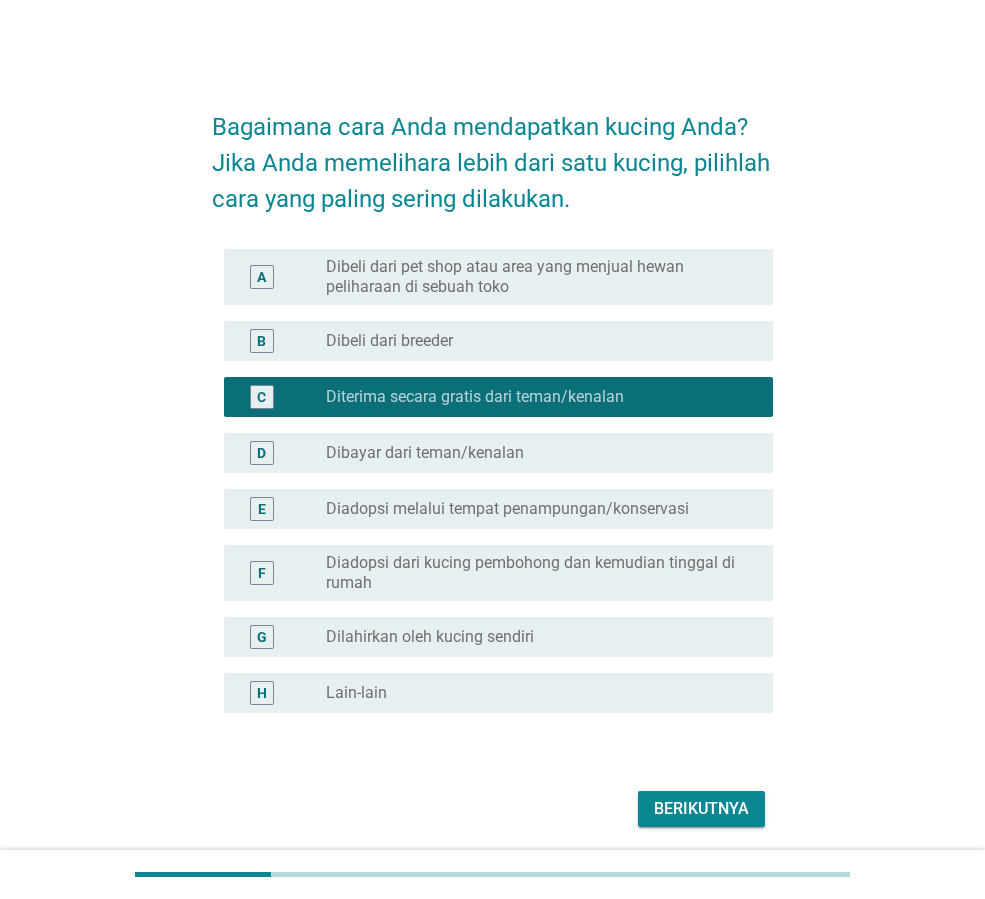 click on "Berikutnya" at bounding box center (701, 808) 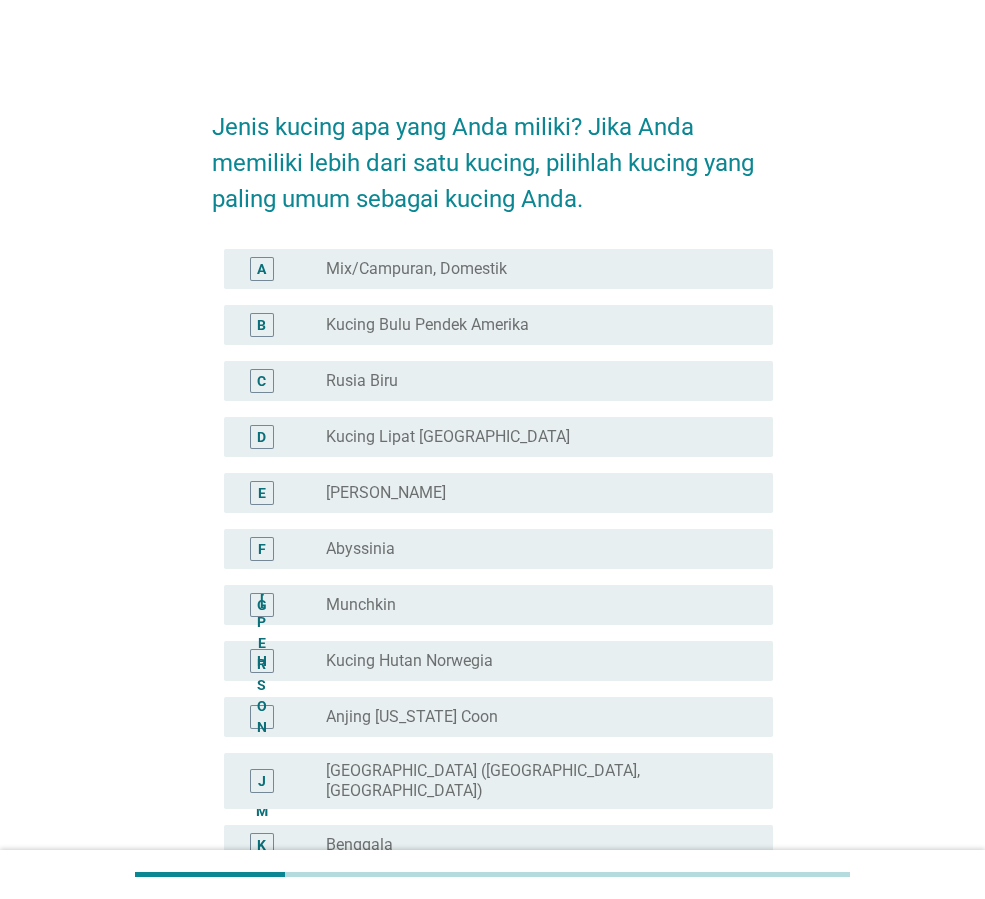 click on "tombol radio tidak dicentang Mix/Campuran, Domestik" at bounding box center [533, 269] 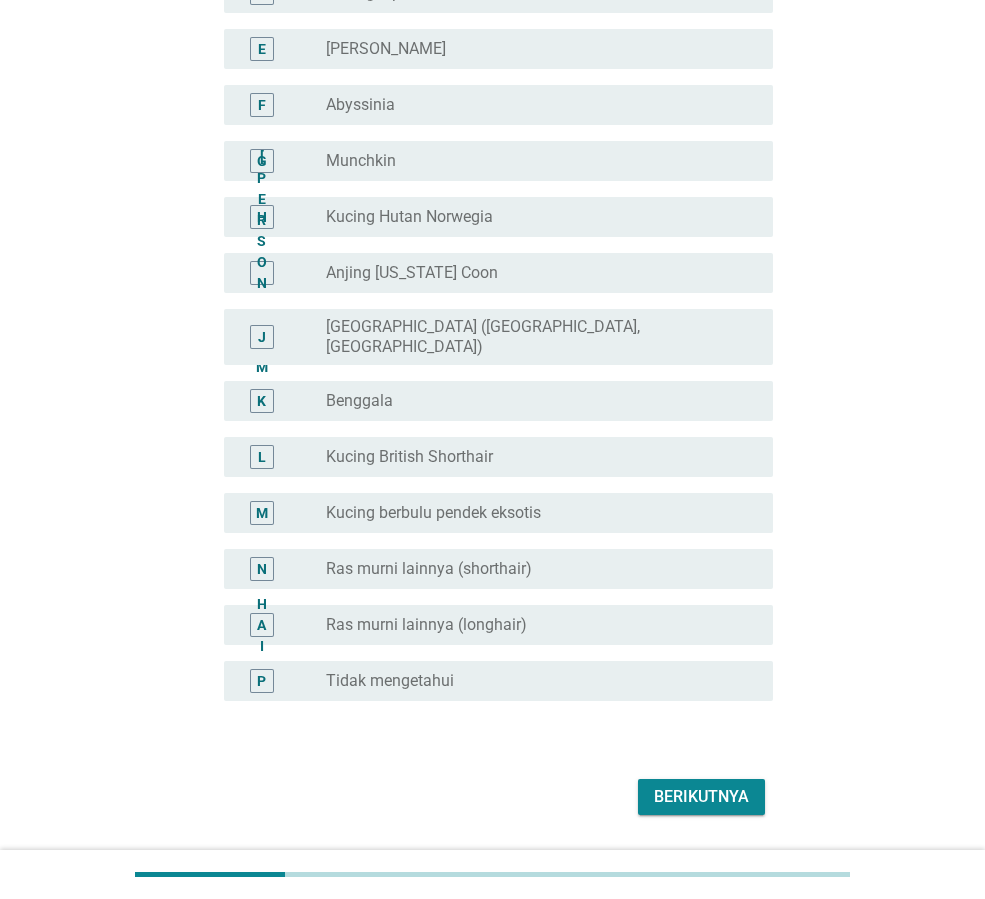 scroll, scrollTop: 487, scrollLeft: 0, axis: vertical 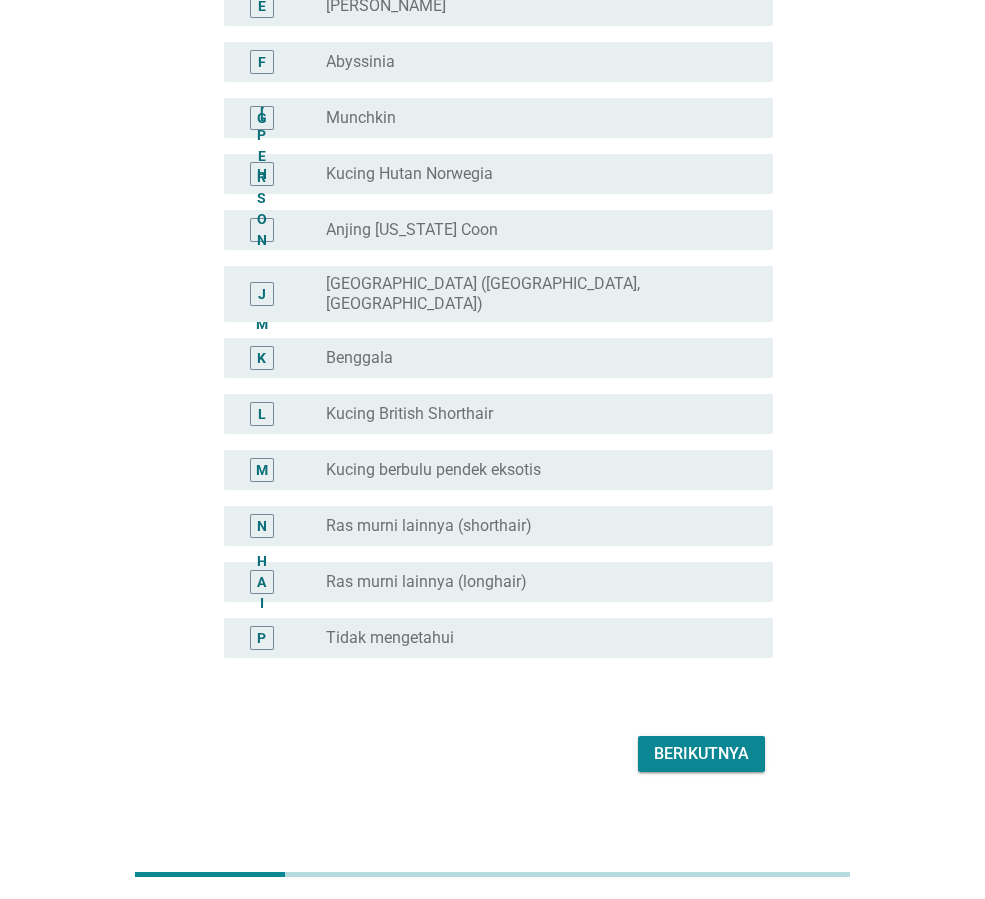 click on "Berikutnya" at bounding box center (701, 753) 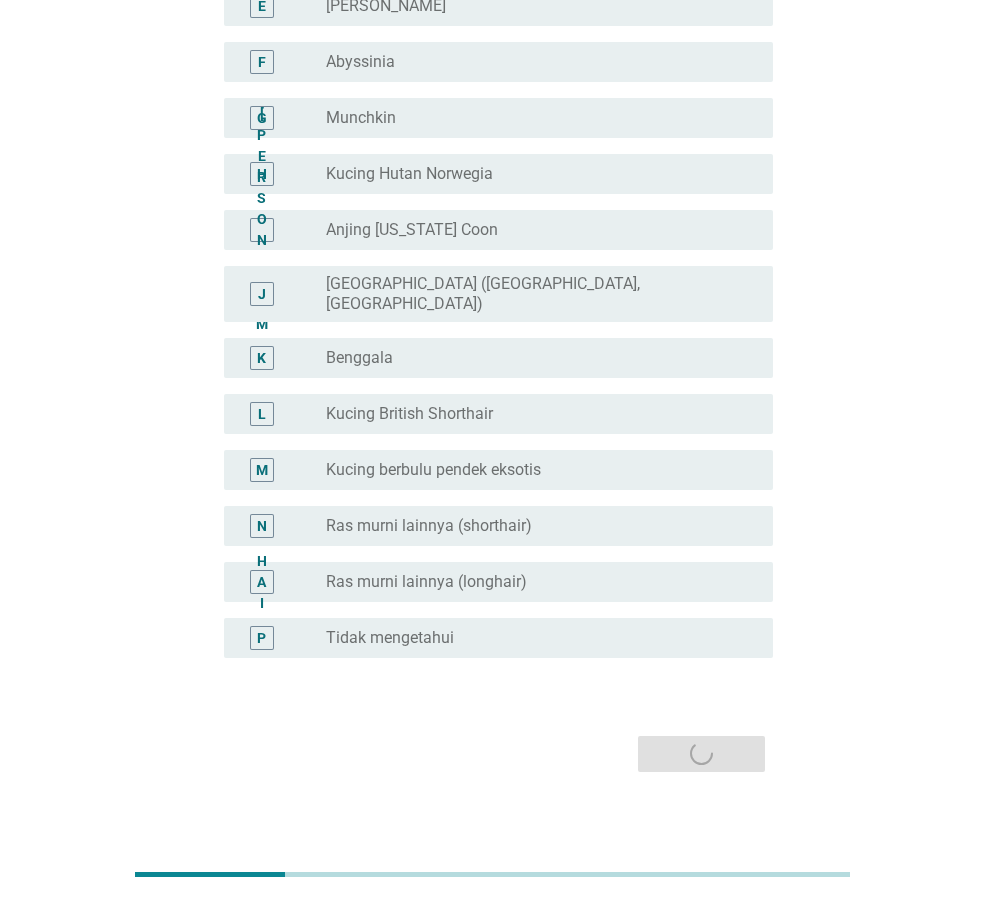 scroll, scrollTop: 0, scrollLeft: 0, axis: both 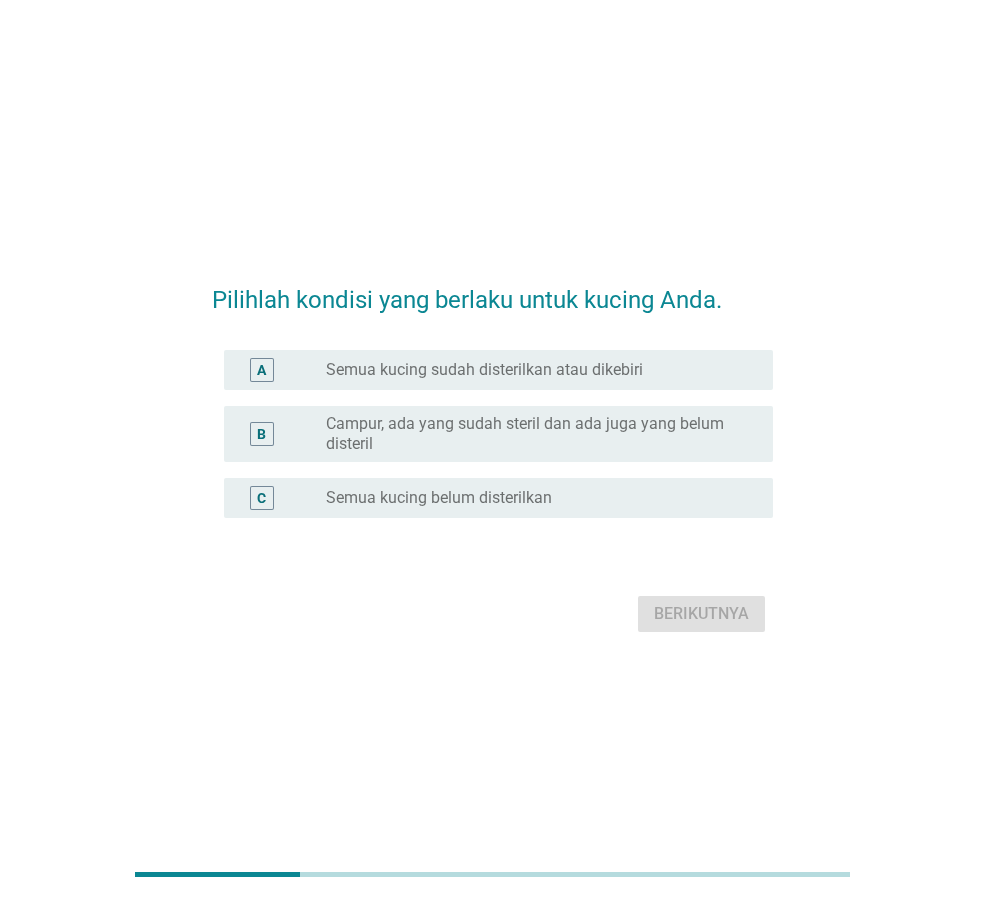 click on "tombol radio tidak dicentang Semua kucing belum disterilkan" at bounding box center [533, 498] 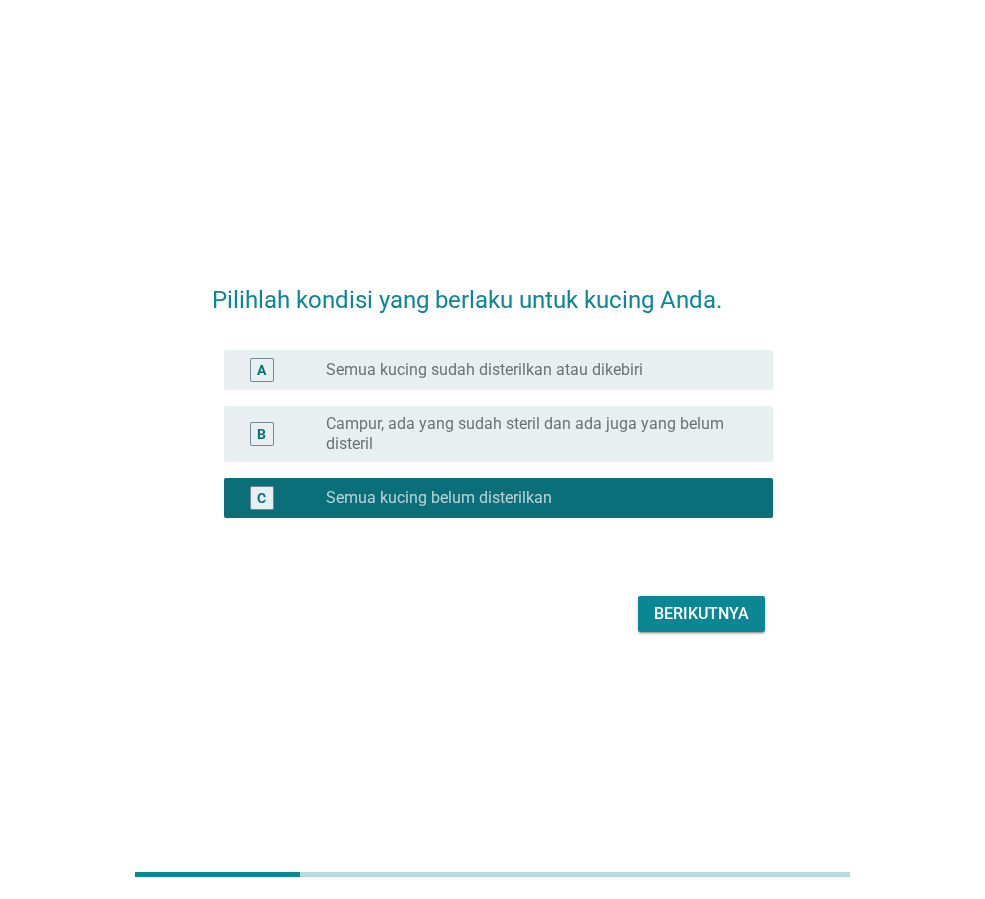 click on "Berikutnya" at bounding box center [701, 613] 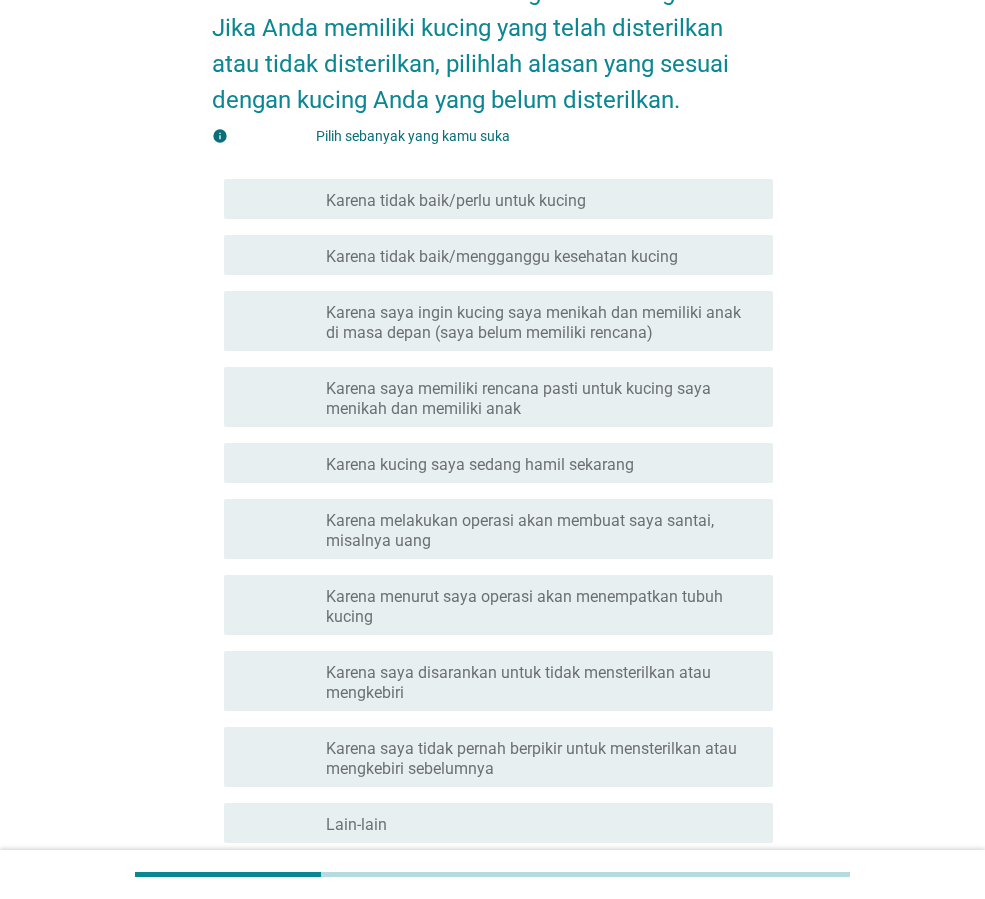 scroll, scrollTop: 200, scrollLeft: 0, axis: vertical 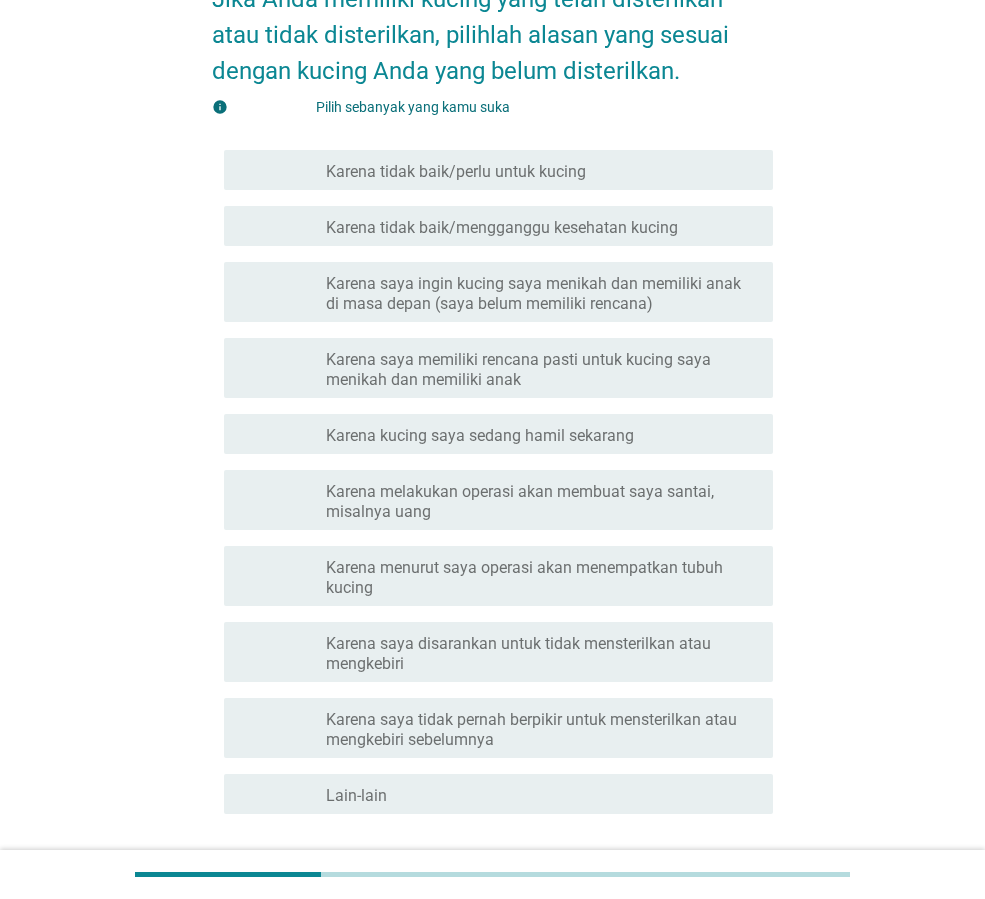 click on "Karena saya tidak pernah berpikir untuk mensterilkan atau mengkebiri sebelumnya" at bounding box center [531, 729] 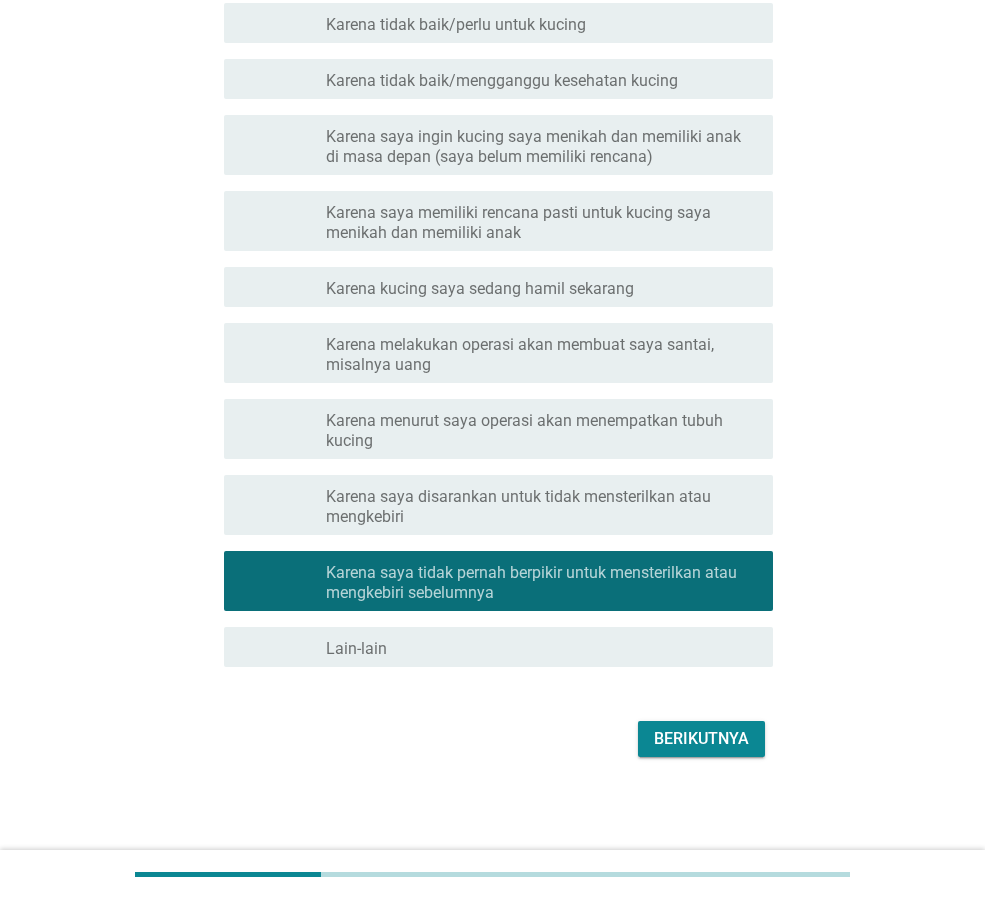 scroll, scrollTop: 348, scrollLeft: 0, axis: vertical 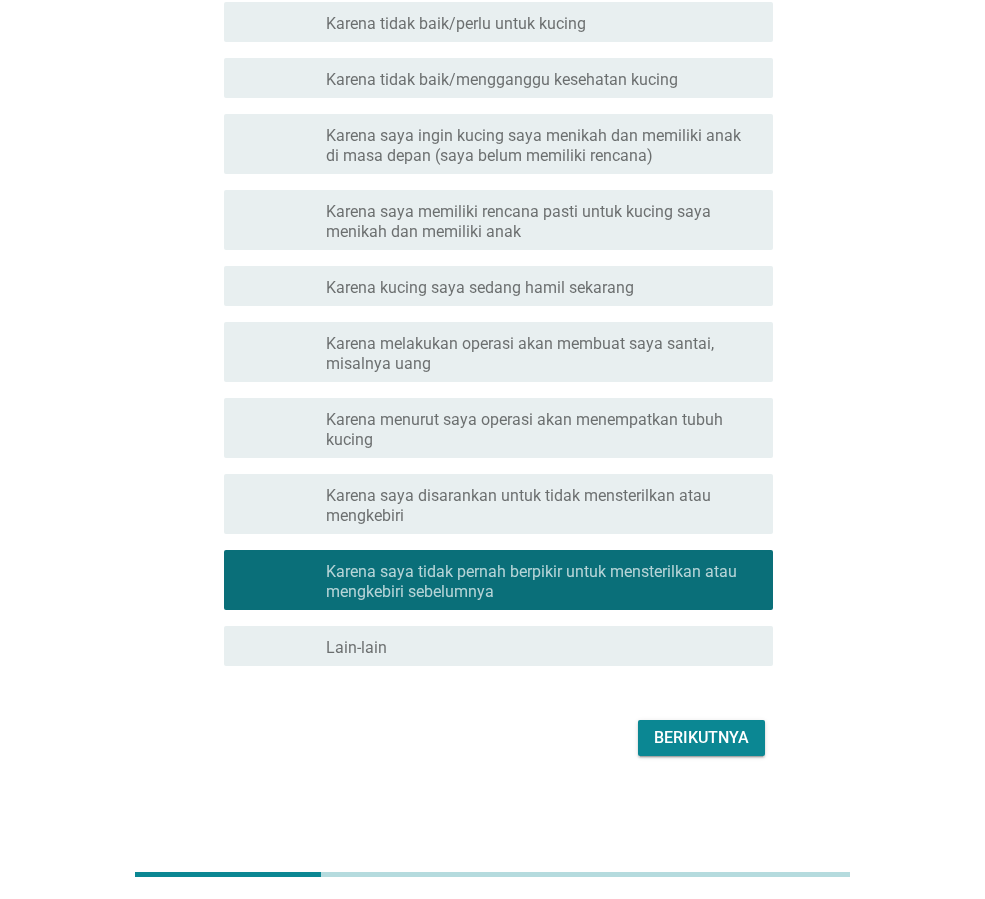 click on "Berikutnya" at bounding box center (701, 737) 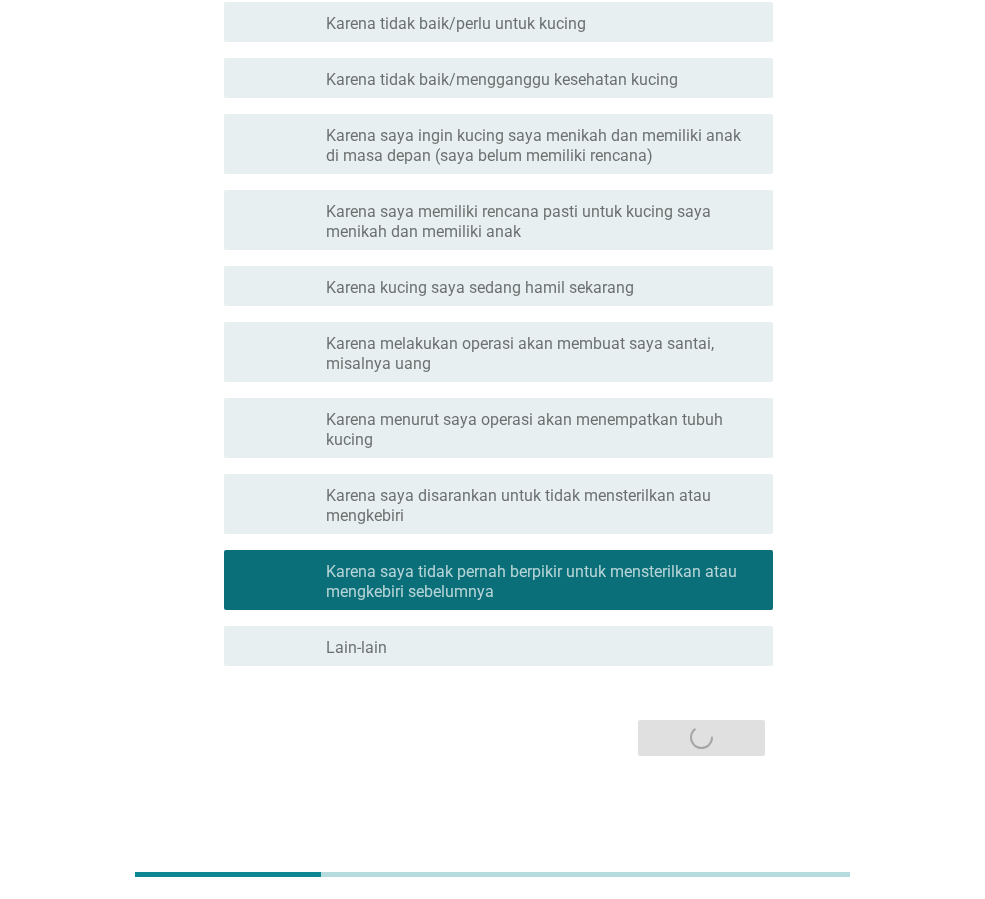 scroll, scrollTop: 0, scrollLeft: 0, axis: both 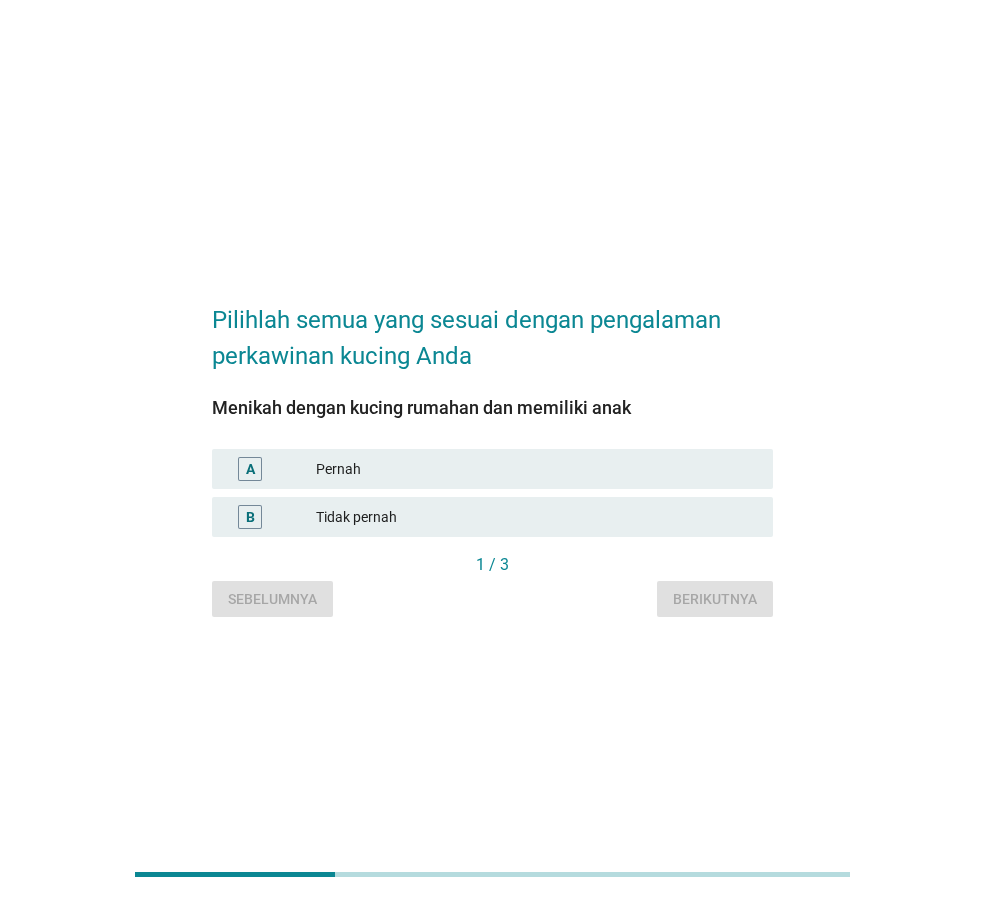 click on "Pernah" at bounding box center [536, 469] 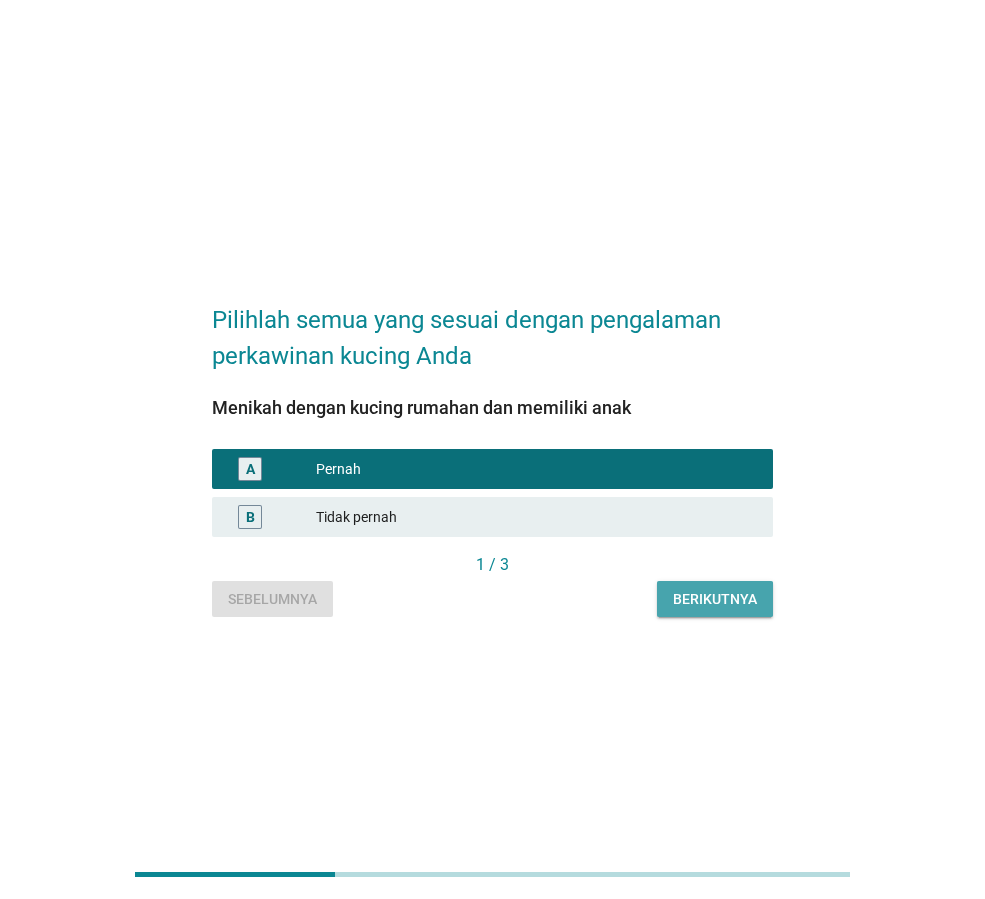 click on "Berikutnya" at bounding box center (715, 599) 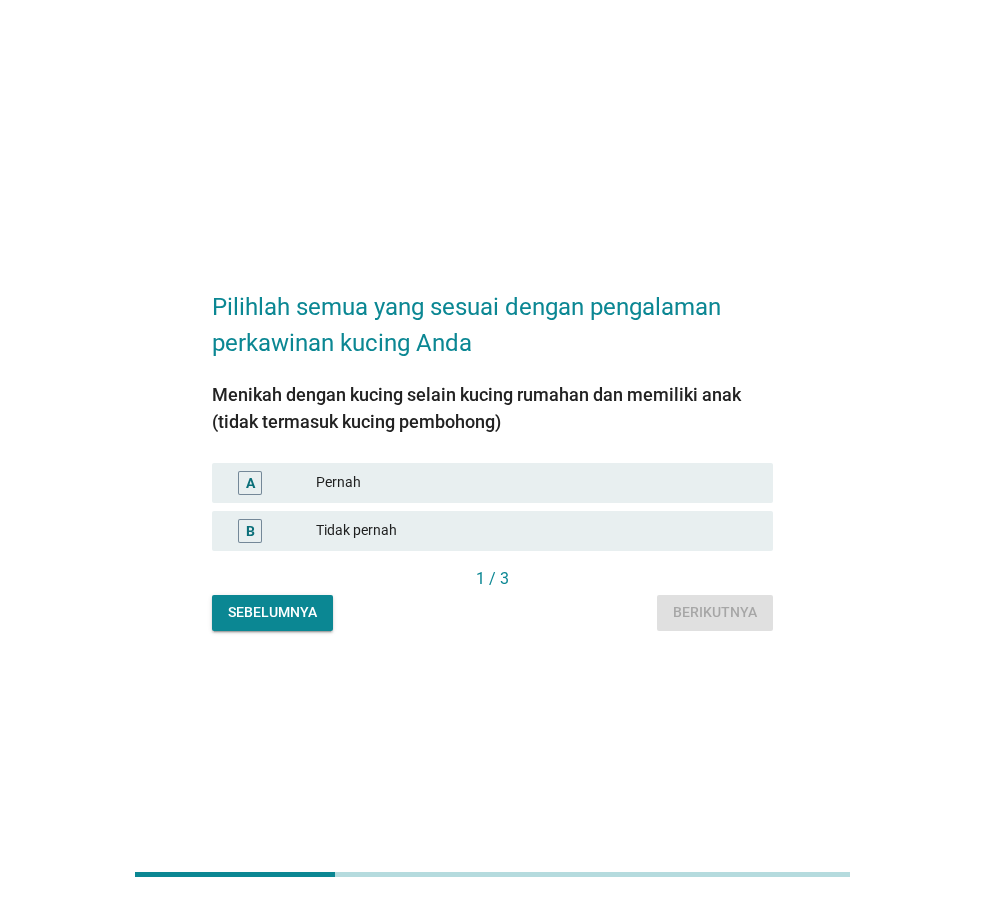 click on "Pernah" at bounding box center (536, 482) 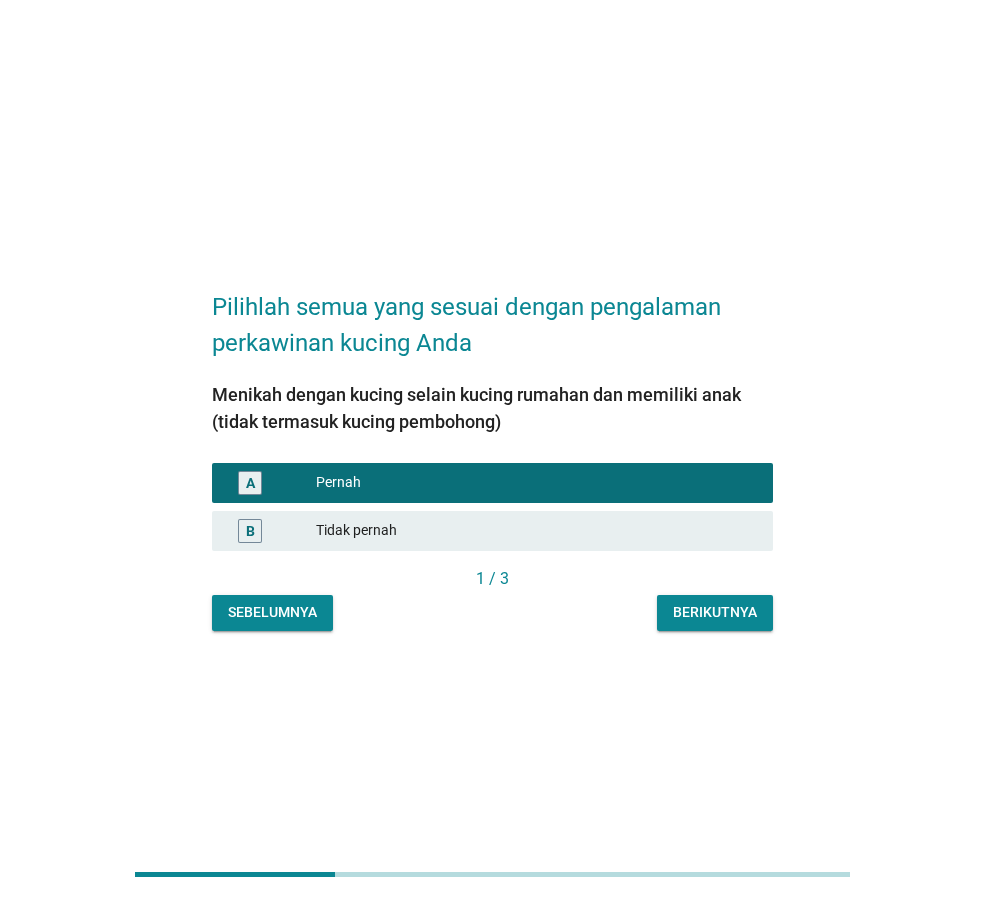 click on "Berikutnya" at bounding box center (715, 612) 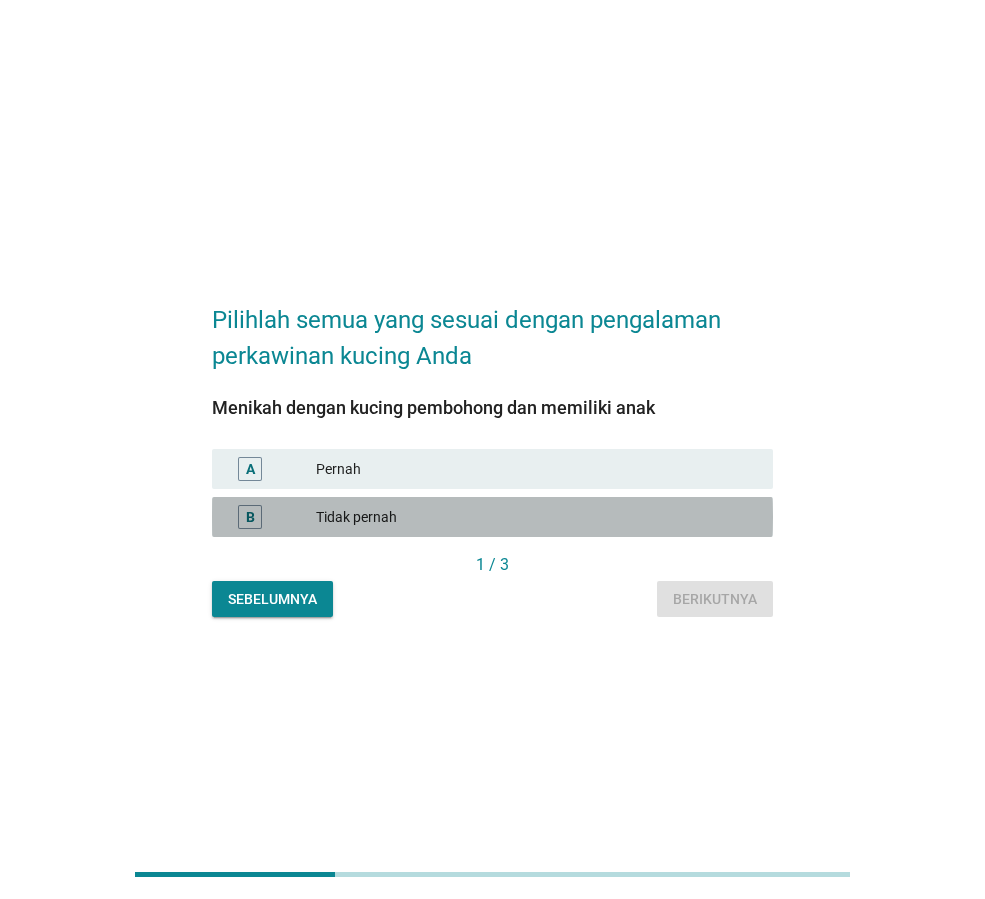click on "Tidak pernah" at bounding box center [536, 517] 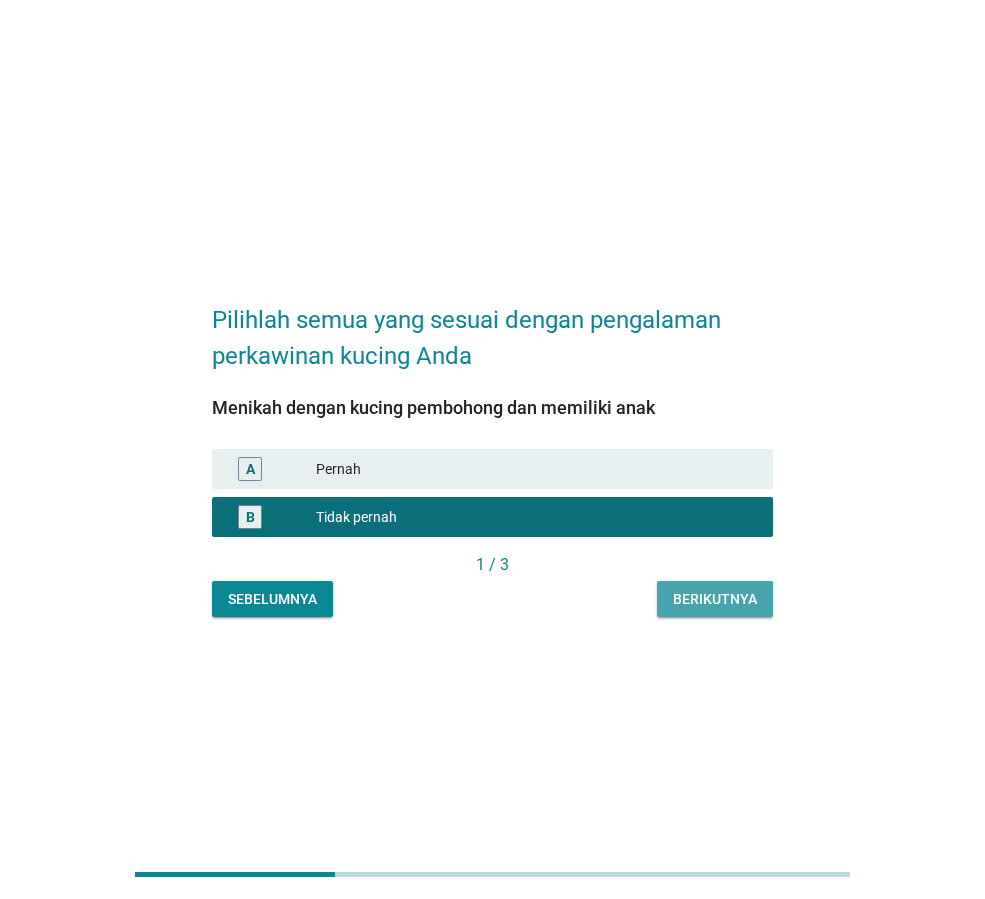 click on "Berikutnya" at bounding box center [715, 599] 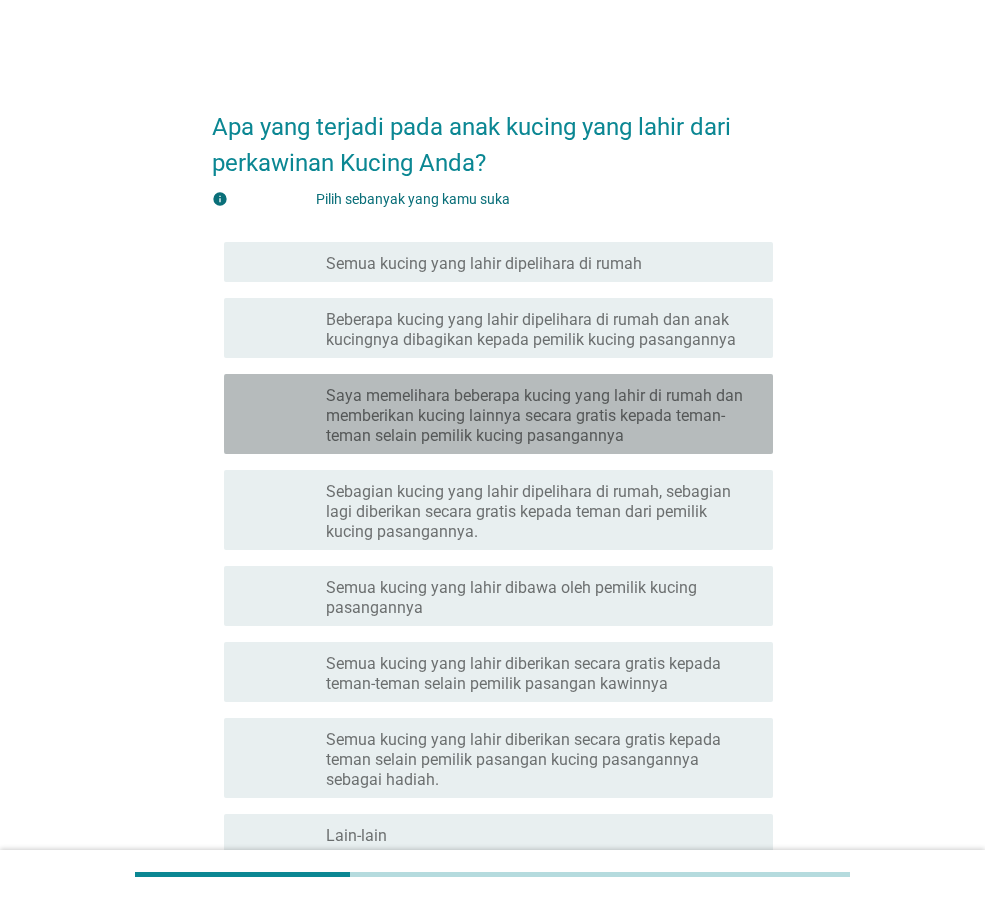 click on "Saya memelihara beberapa kucing yang lahir di rumah dan memberikan kucing lainnya secara gratis kepada teman-teman selain pemilik kucing pasangannya" at bounding box center (541, 416) 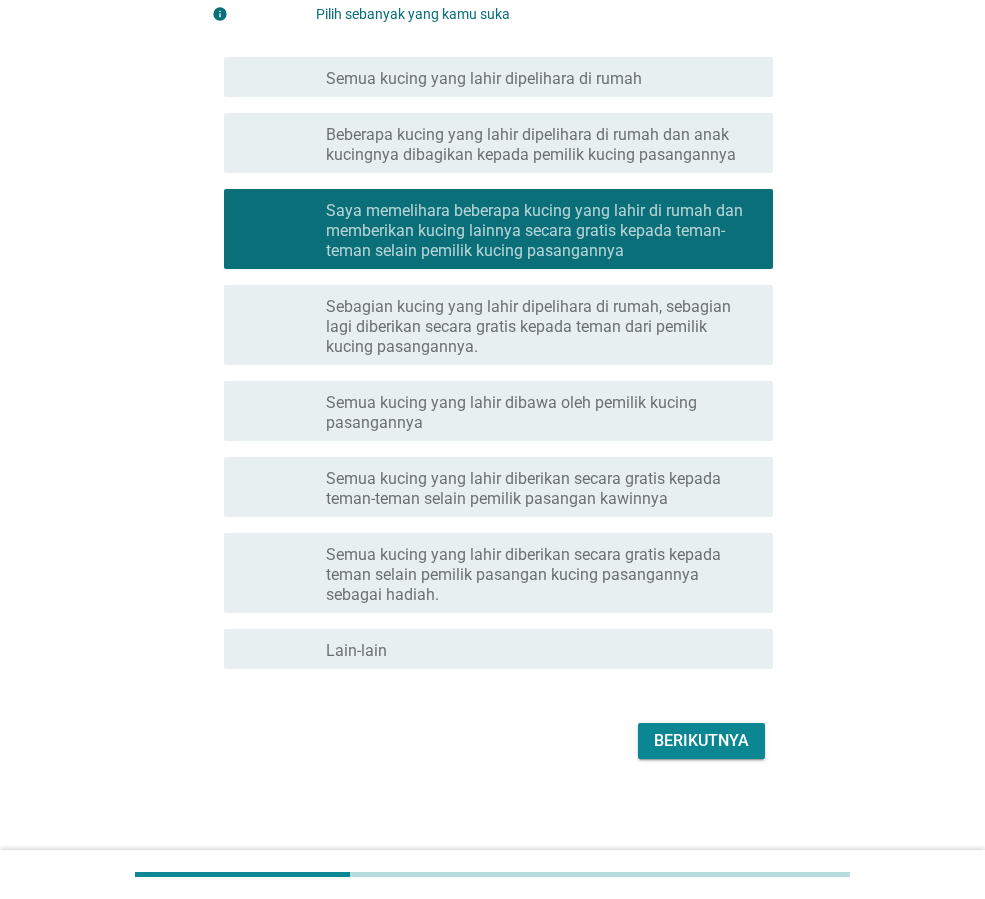 scroll, scrollTop: 188, scrollLeft: 0, axis: vertical 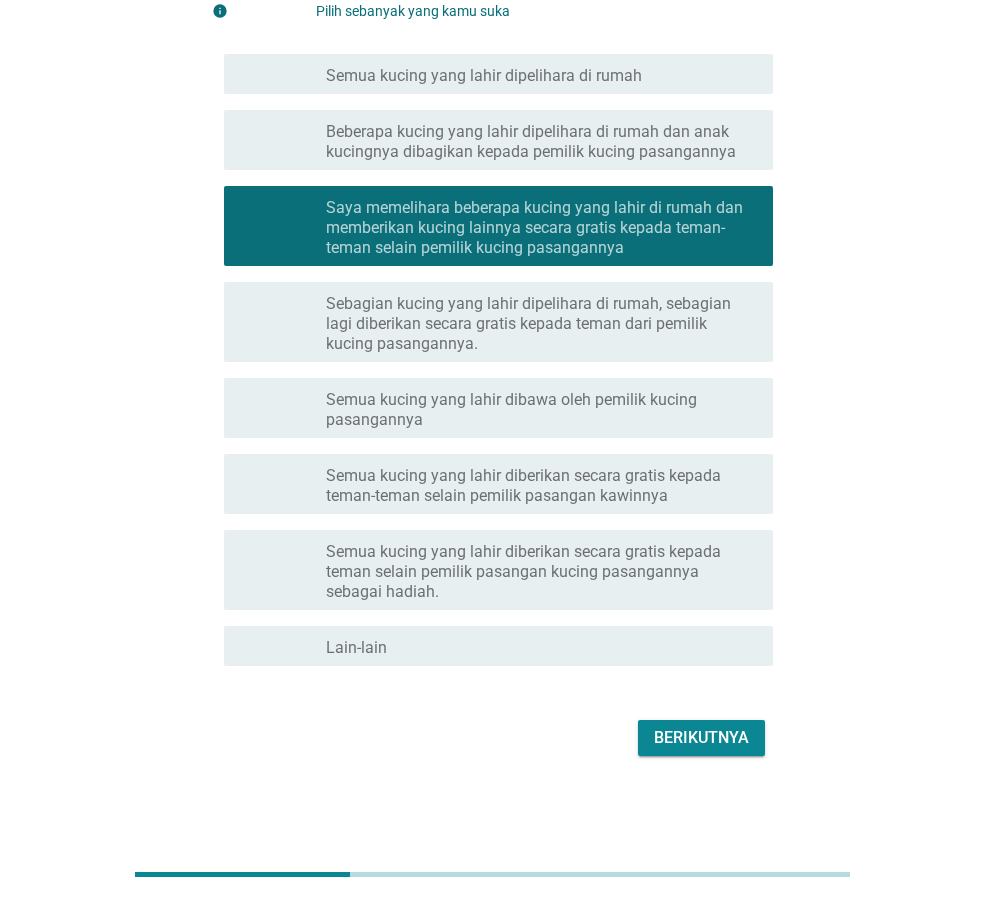 click on "Berikutnya" at bounding box center (701, 737) 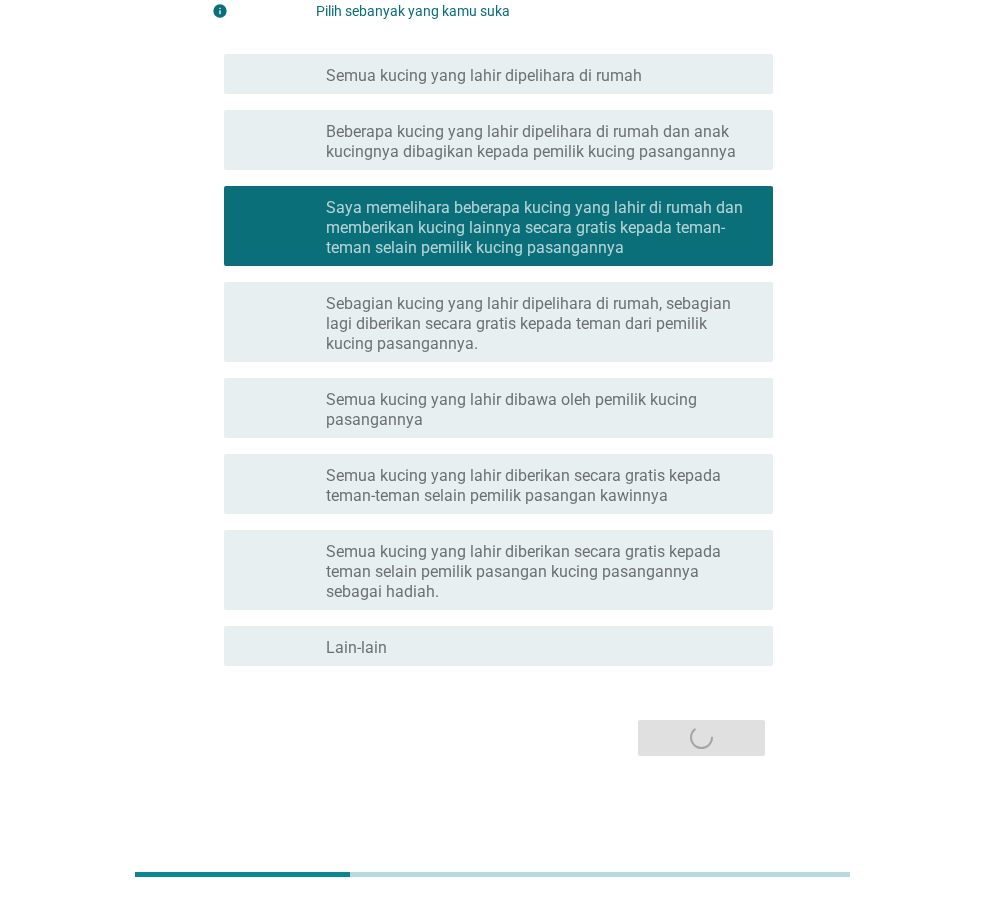 scroll, scrollTop: 0, scrollLeft: 0, axis: both 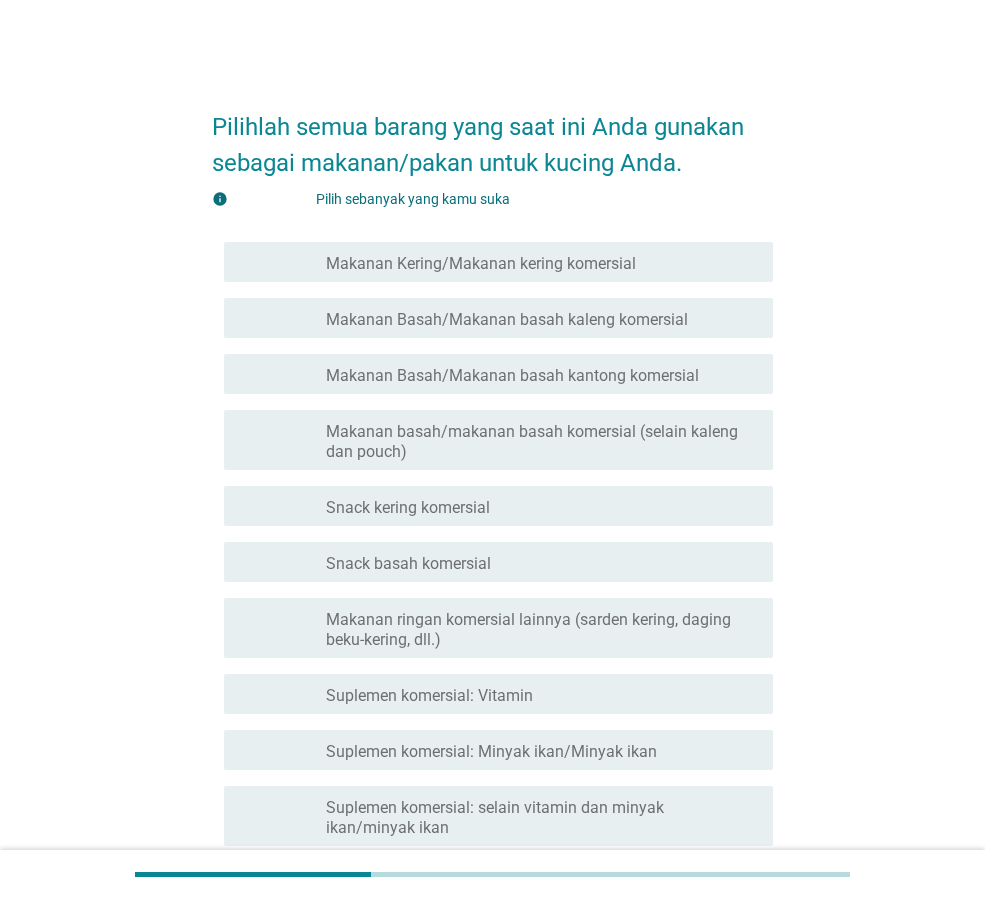 click on "Makanan Kering/Makanan kering komersial" at bounding box center (481, 263) 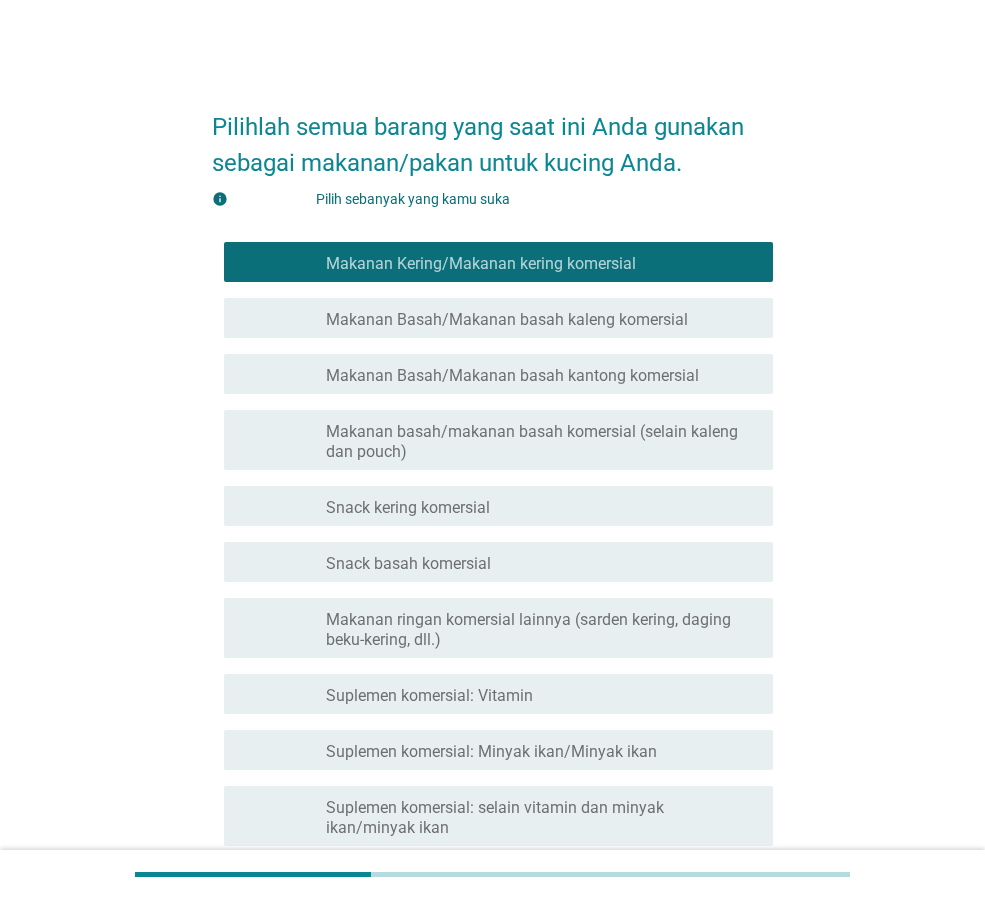 click on "Makanan Basah/Makanan basah kaleng komersial" at bounding box center [507, 319] 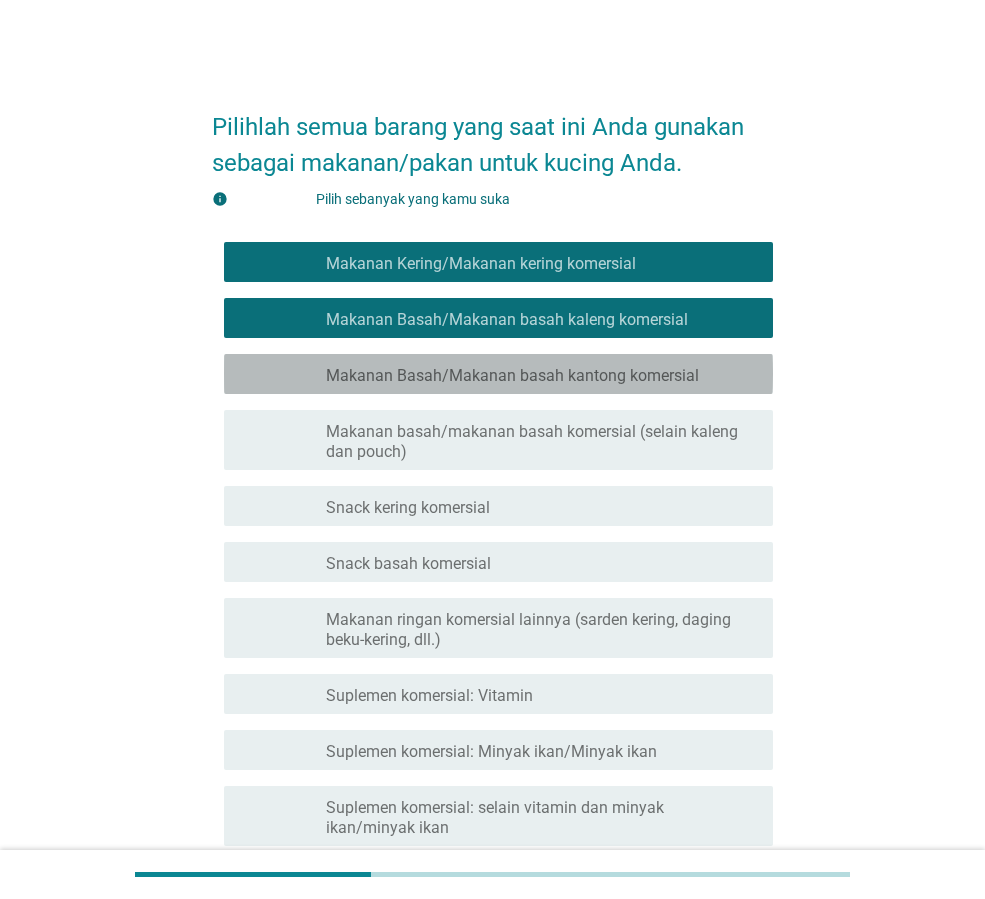 click on "memeriksa     garis besar kotak centang kosong Makanan Basah/Makanan basah kantong komersial" at bounding box center (498, 374) 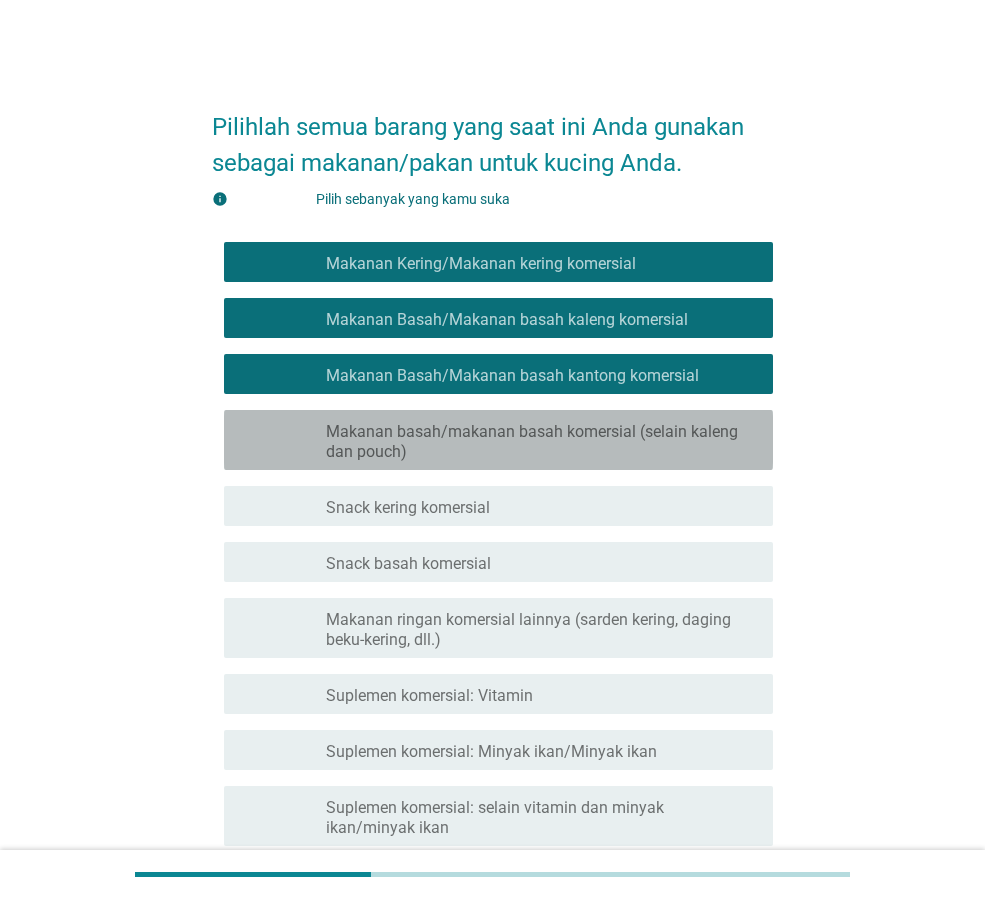 click on "Makanan basah/makanan basah komersial (selain kaleng dan pouch)" at bounding box center [541, 442] 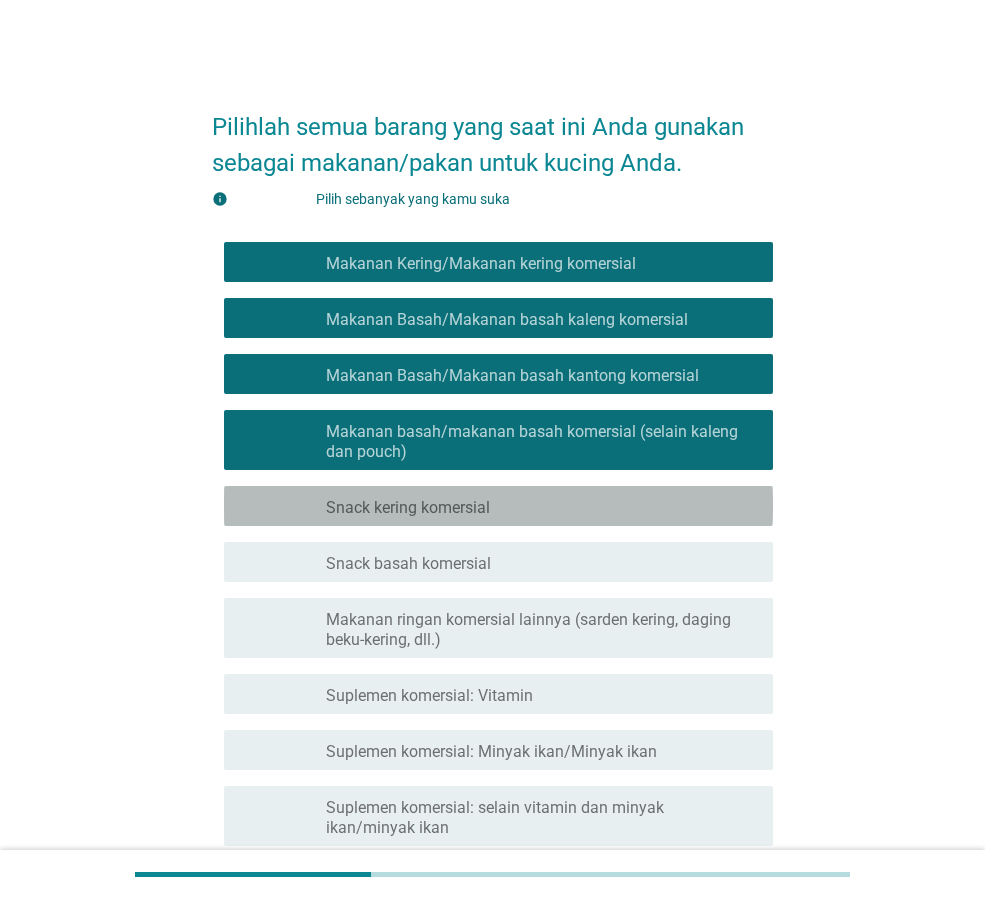 click on "garis besar kotak centang kosong Snack kering komersial" at bounding box center [541, 506] 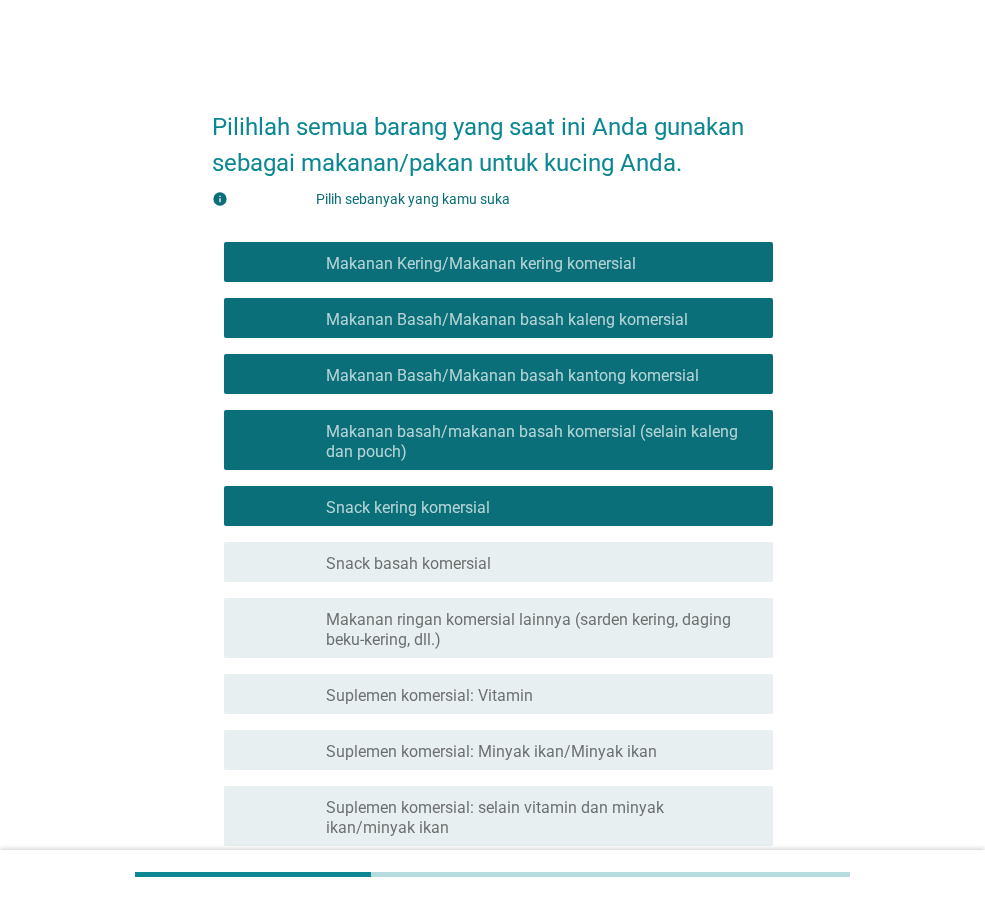 click on "memeriksa     garis besar kotak centang kosong Snack basah komersial" at bounding box center (492, 562) 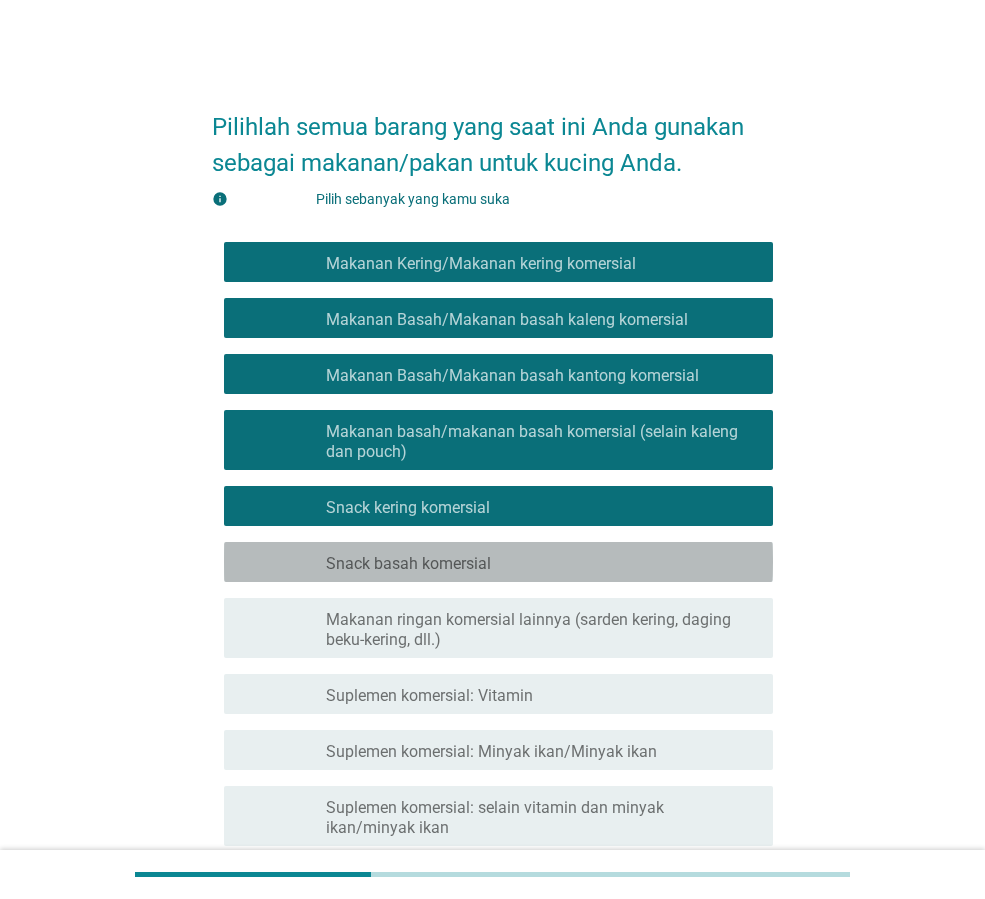 click on "garis besar kotak centang kosong Snack basah komersial" at bounding box center (541, 562) 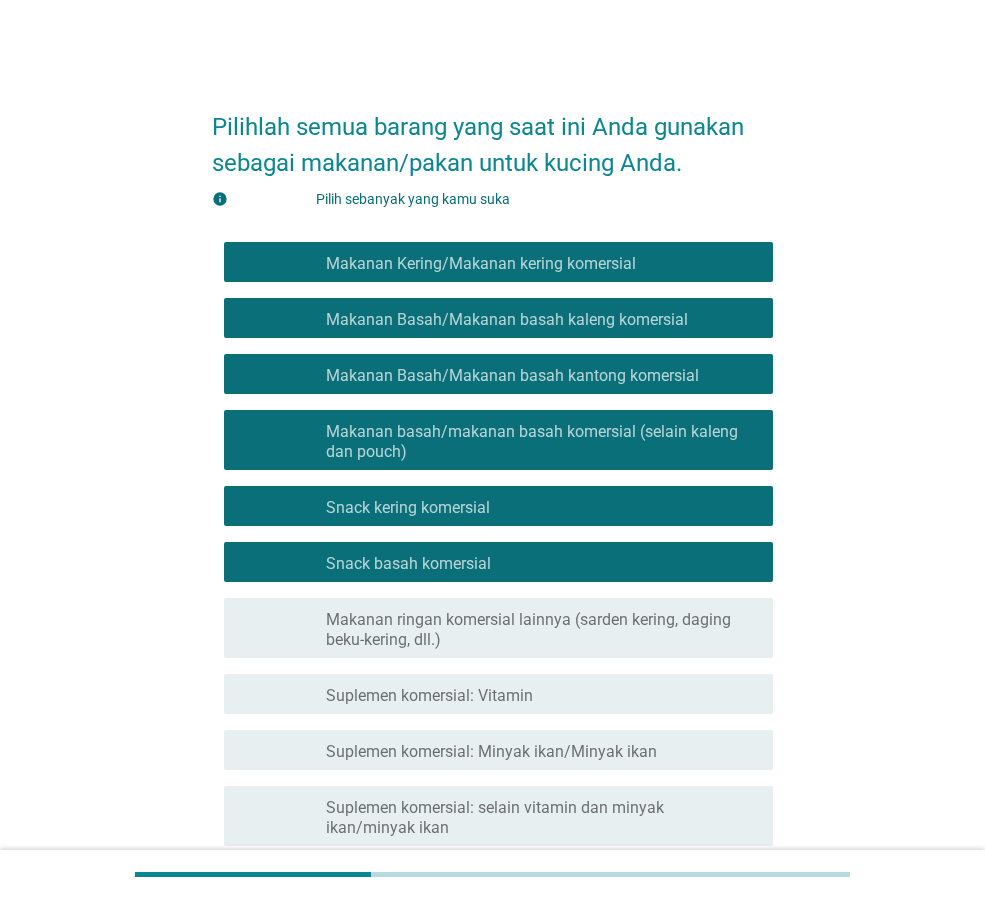 click on "Makanan ringan komersial lainnya (sarden kering, daging beku-kering, dll.)" at bounding box center (541, 630) 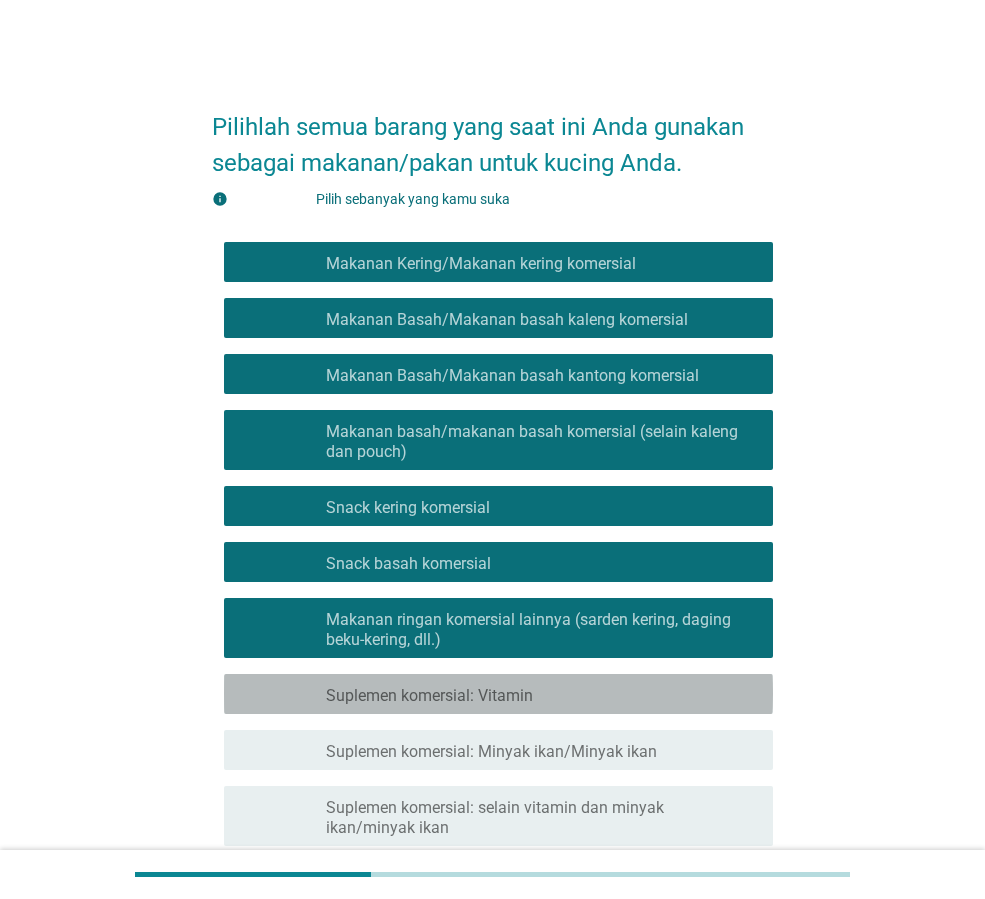 click on "garis besar kotak centang kosong Suplemen komersial: Vitamin" at bounding box center (541, 694) 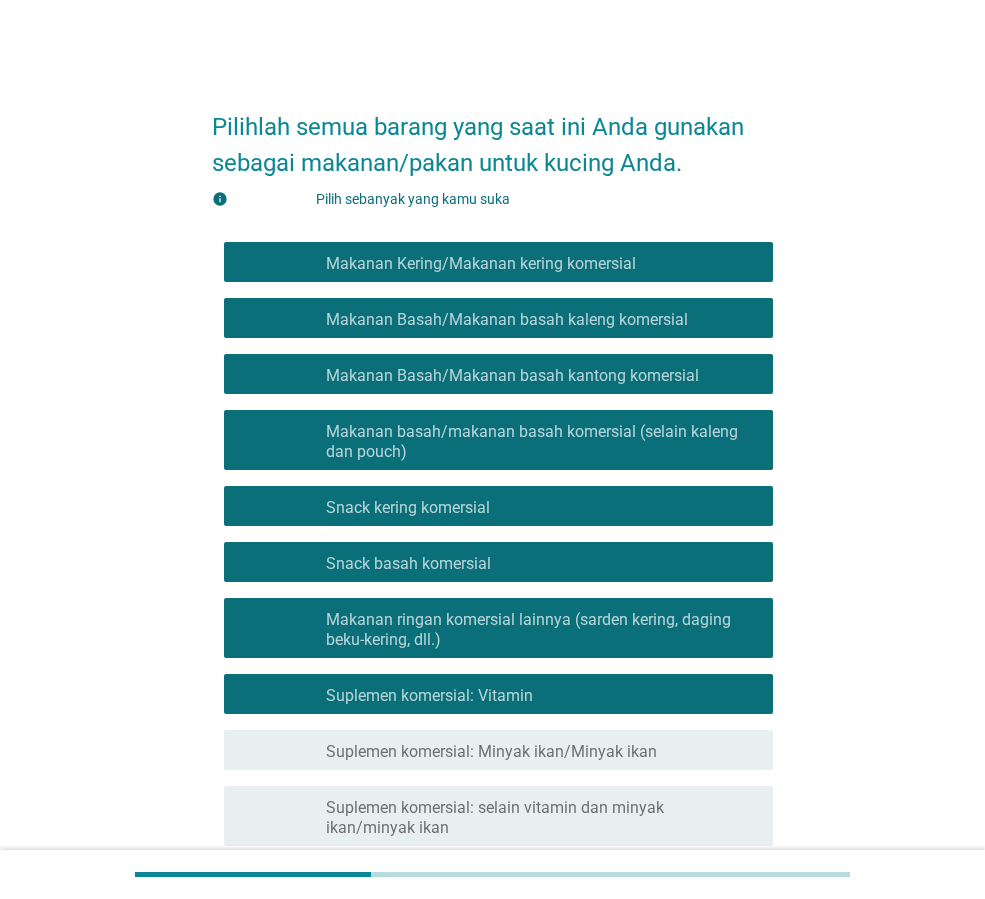 click on "garis besar kotak centang kosong Suplemen komersial: Minyak ikan/Minyak ikan" at bounding box center [541, 750] 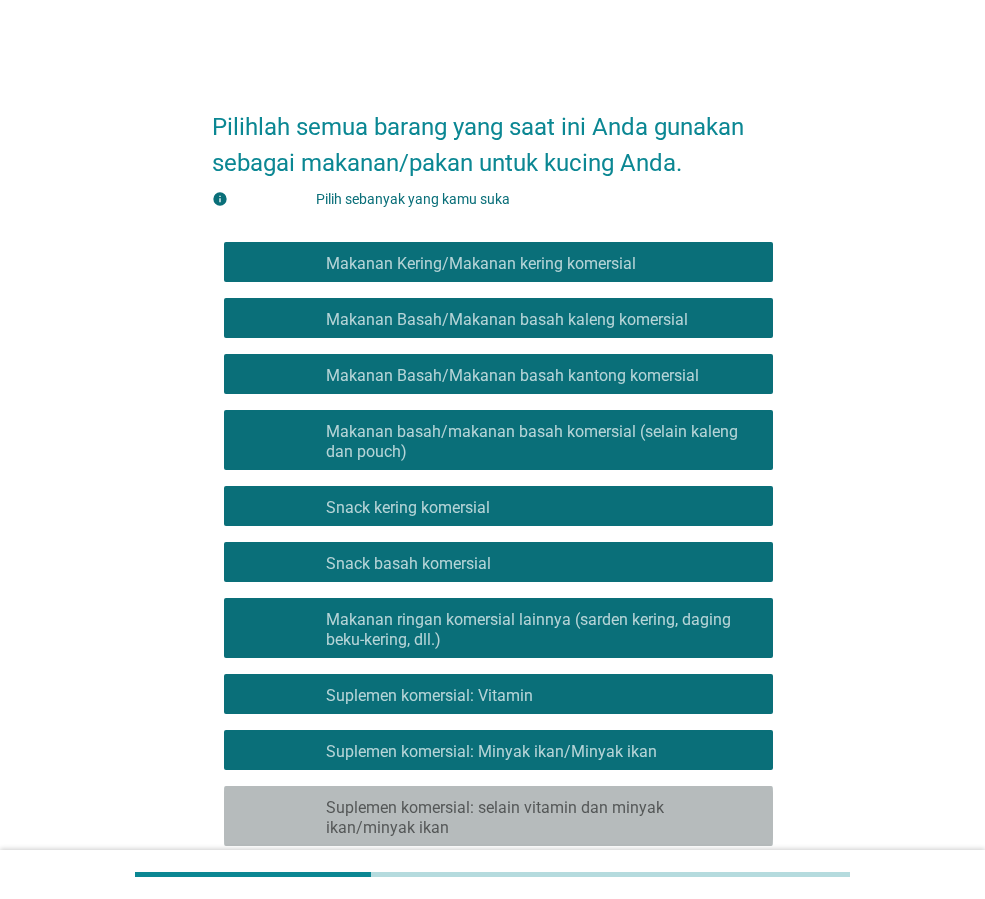 click on "Suplemen komersial: selain vitamin dan minyak ikan/minyak ikan" at bounding box center (541, 818) 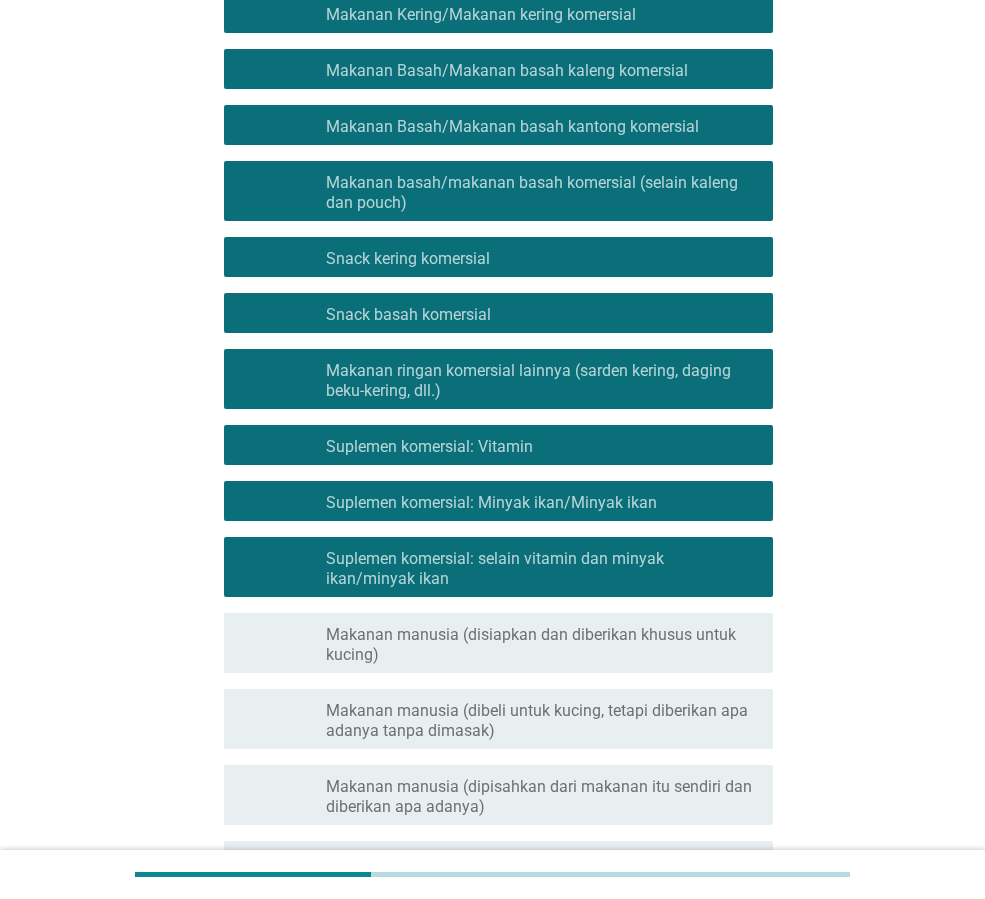 scroll, scrollTop: 300, scrollLeft: 0, axis: vertical 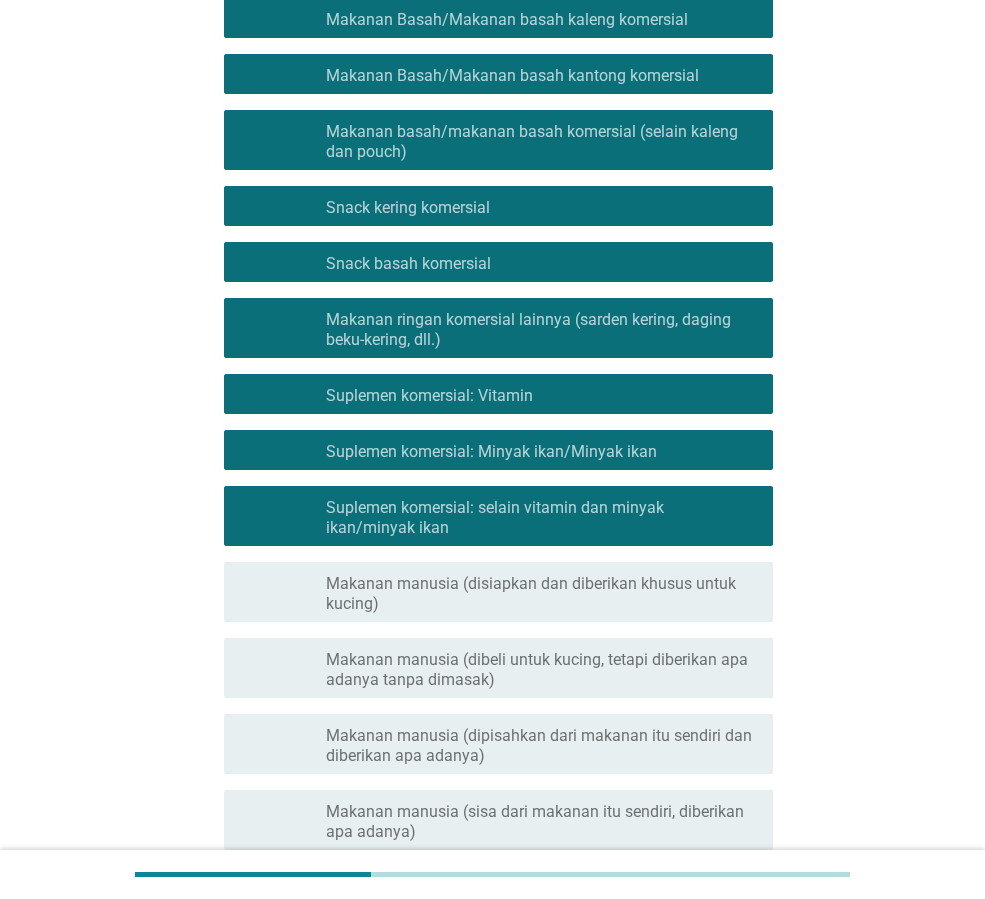 click on "Suplemen komersial: selain vitamin dan minyak ikan/minyak ikan" at bounding box center [495, 517] 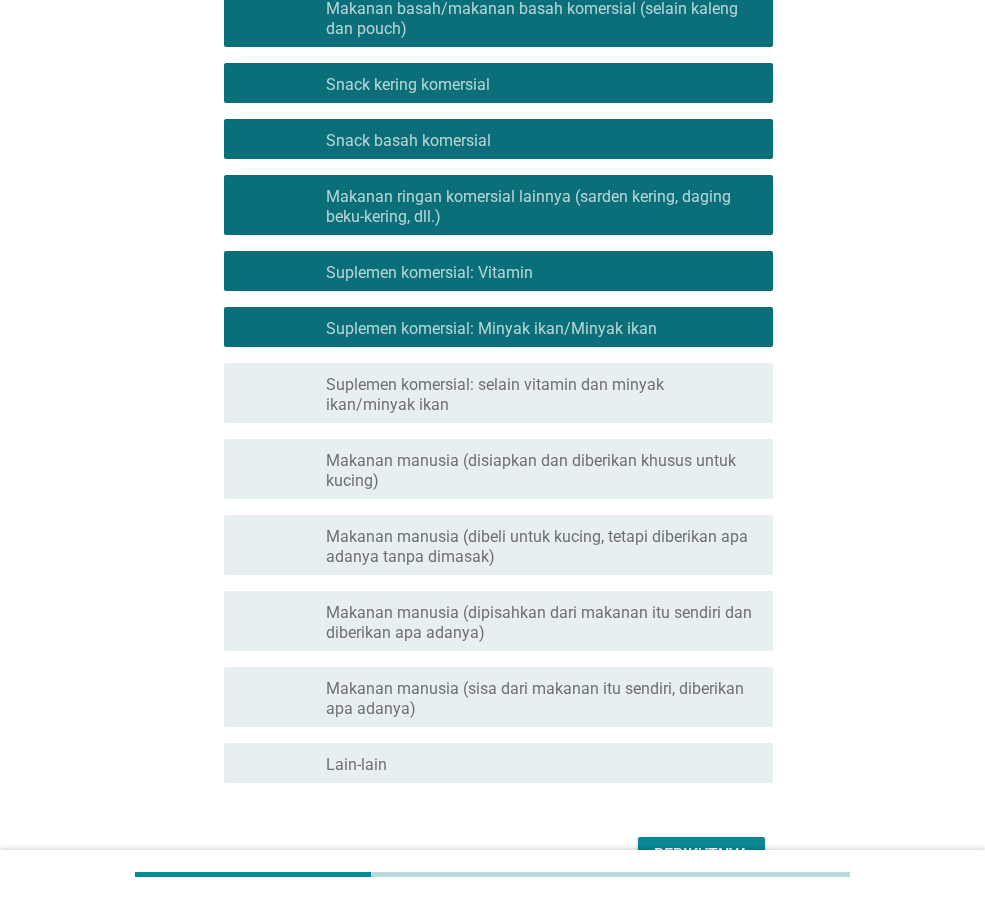 scroll, scrollTop: 540, scrollLeft: 0, axis: vertical 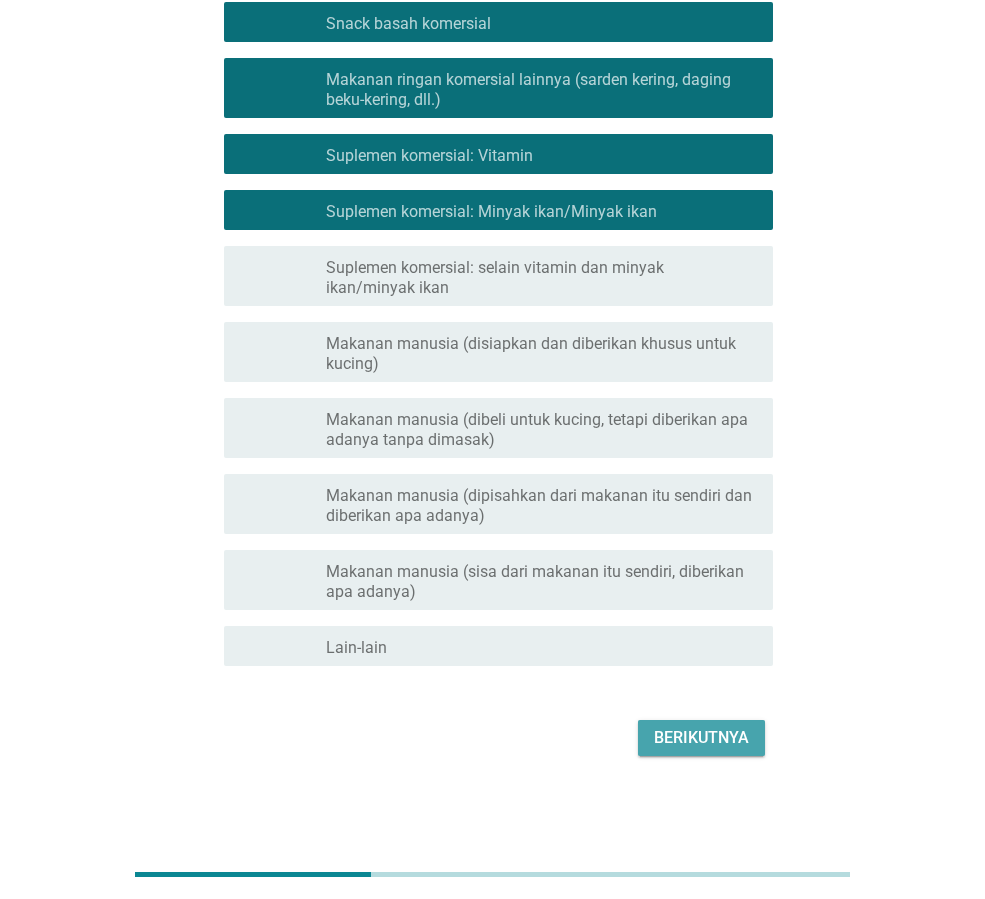 click on "Berikutnya" at bounding box center (701, 737) 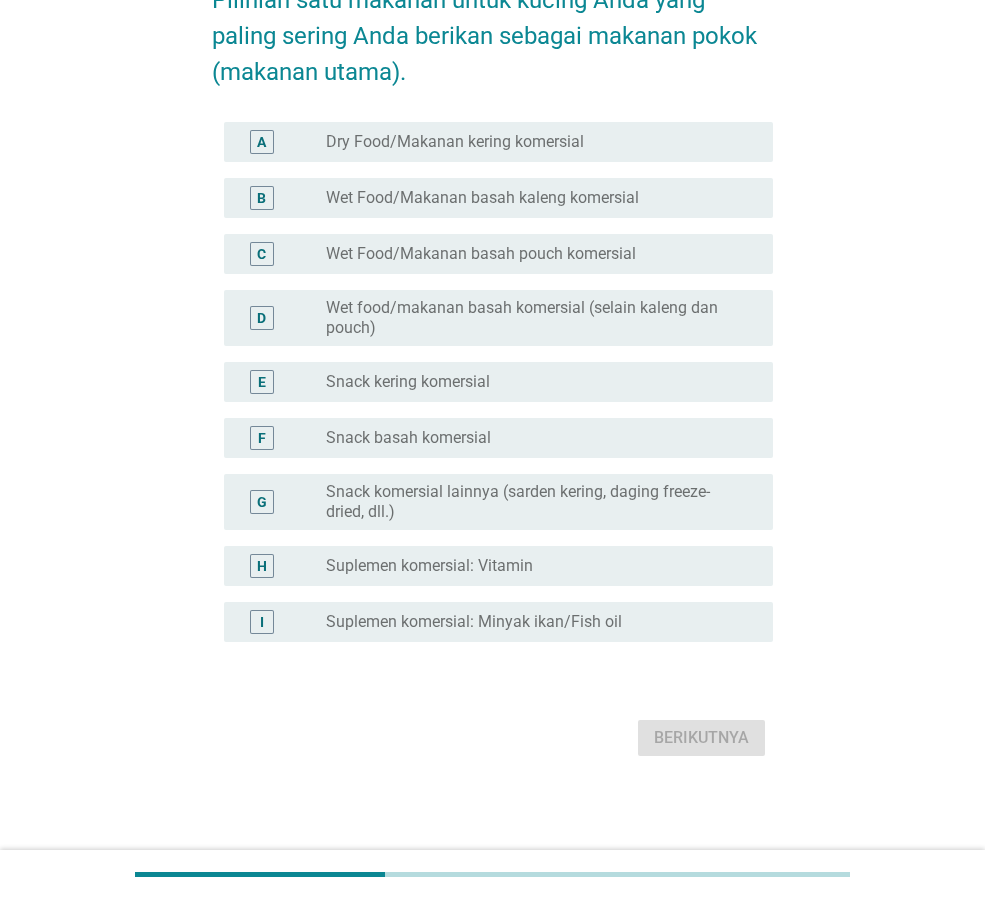 scroll, scrollTop: 0, scrollLeft: 0, axis: both 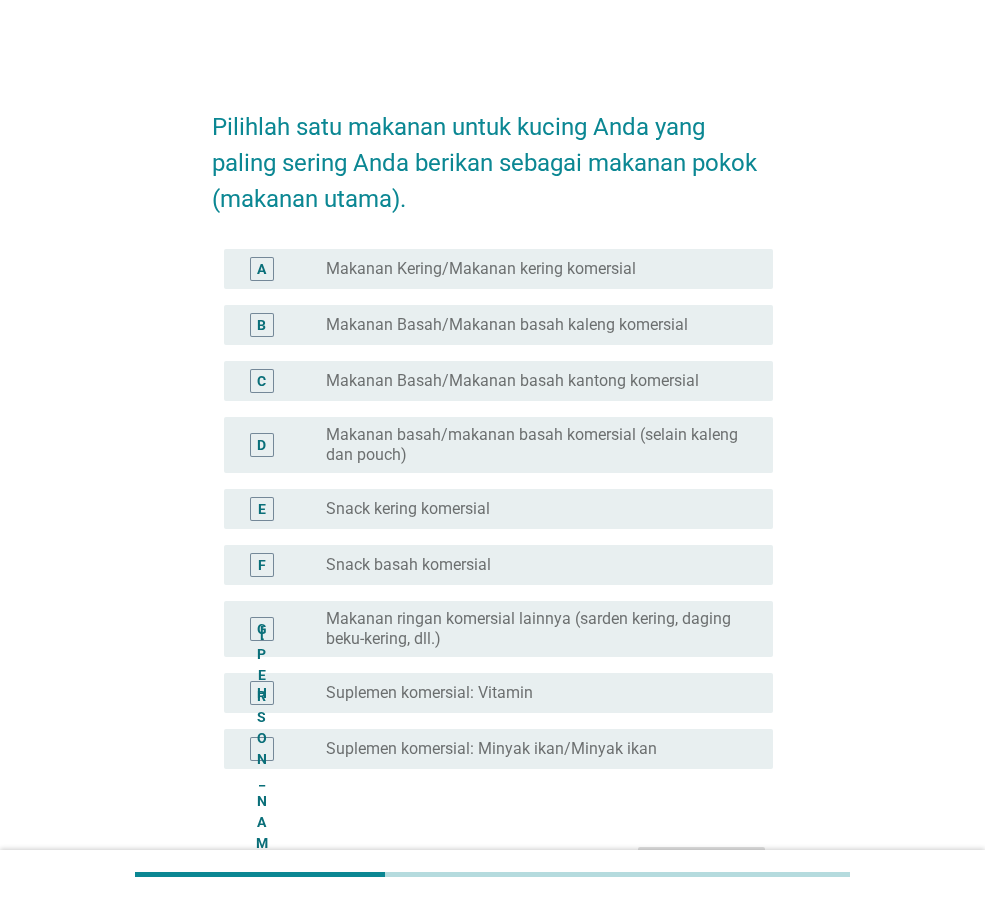 click on "Makanan Basah/Makanan basah kaleng komersial" at bounding box center (507, 324) 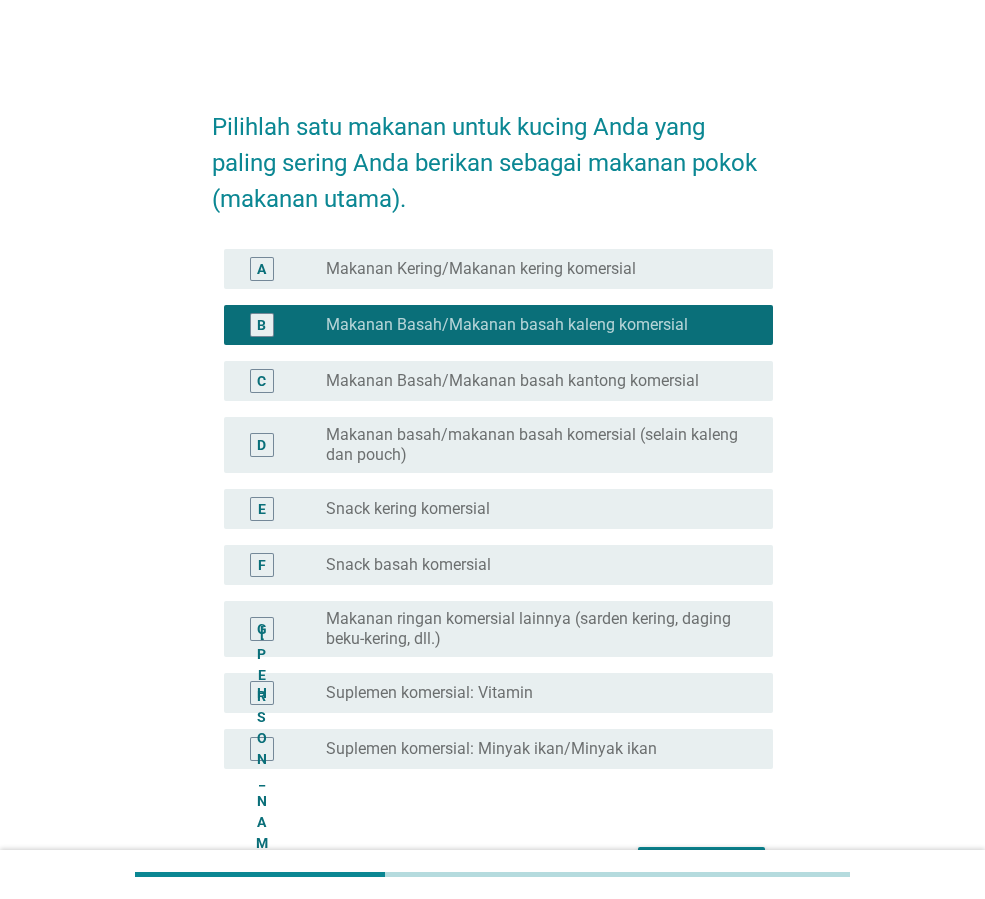 click on "Makanan Basah/Makanan basah kantong komersial" at bounding box center [512, 380] 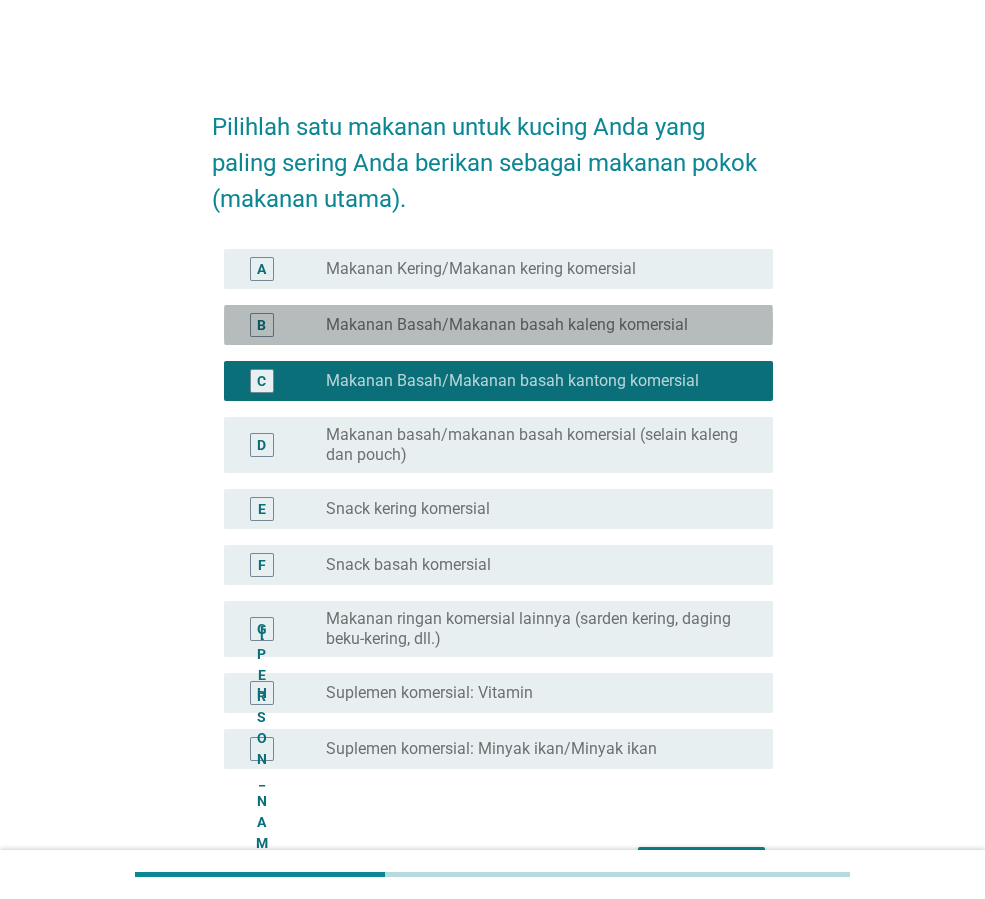click on "Makanan Basah/Makanan basah kaleng komersial" at bounding box center (507, 324) 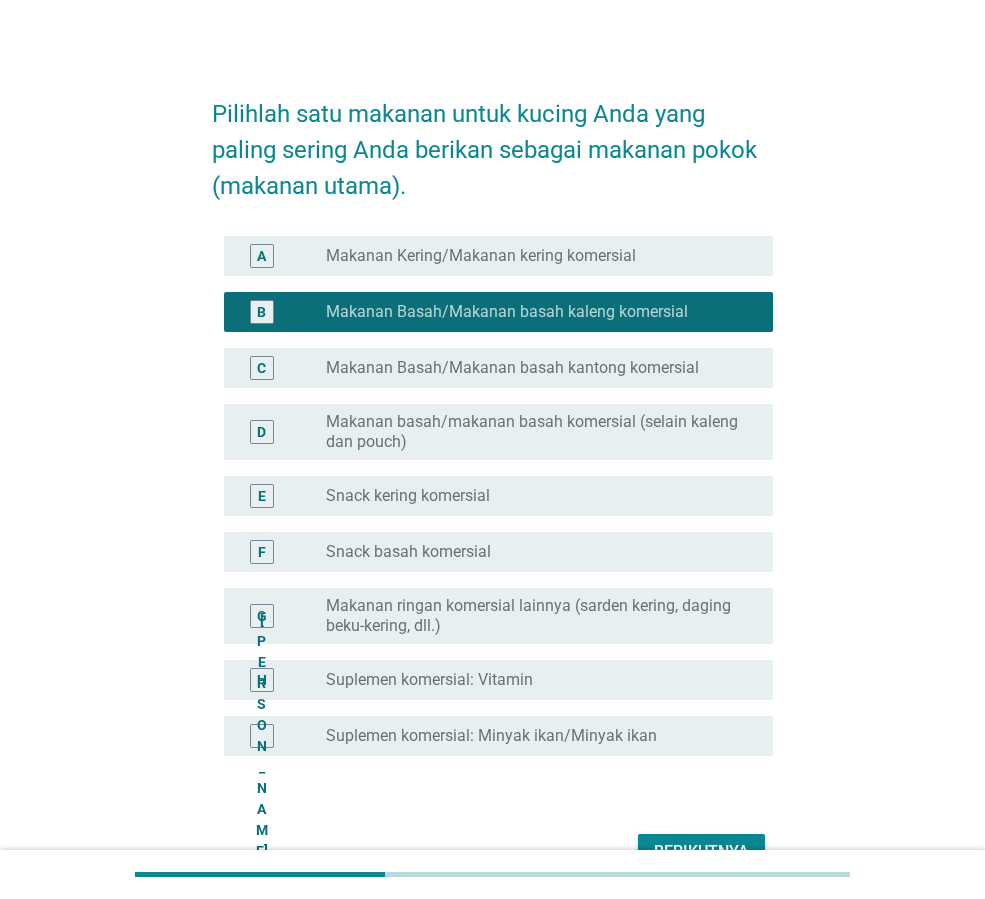 scroll, scrollTop: 127, scrollLeft: 0, axis: vertical 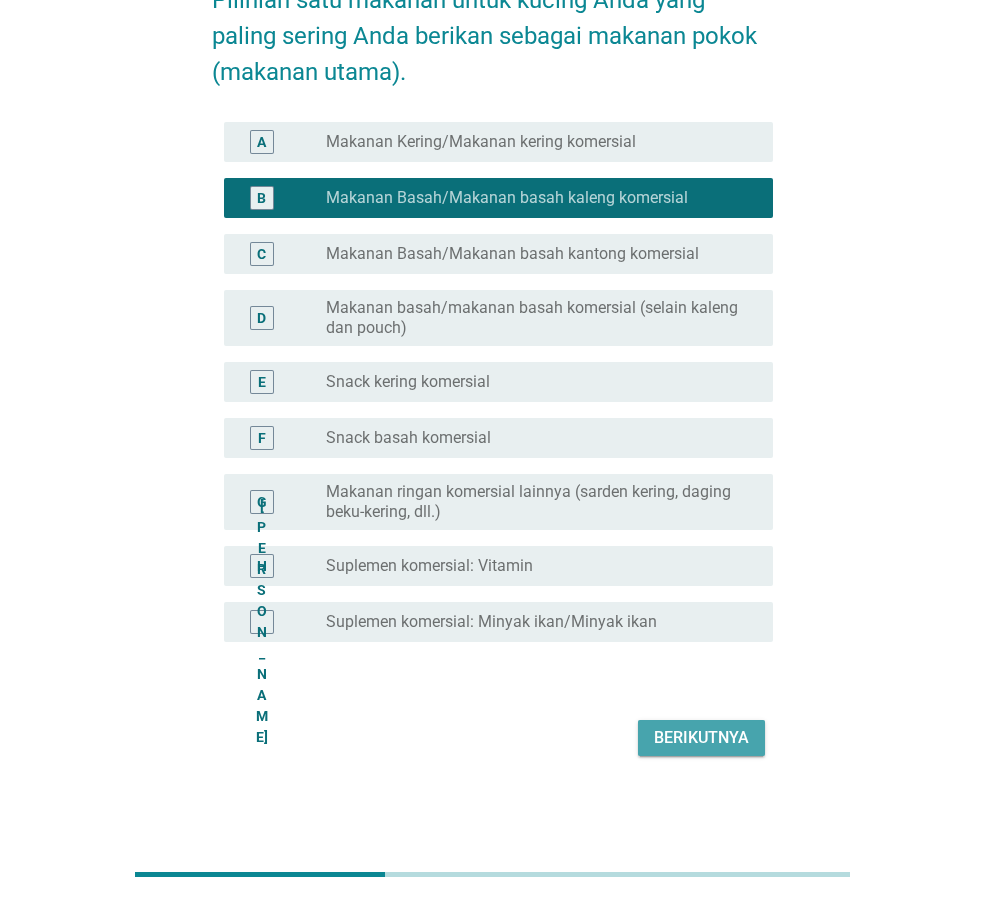 click on "Berikutnya" at bounding box center (701, 738) 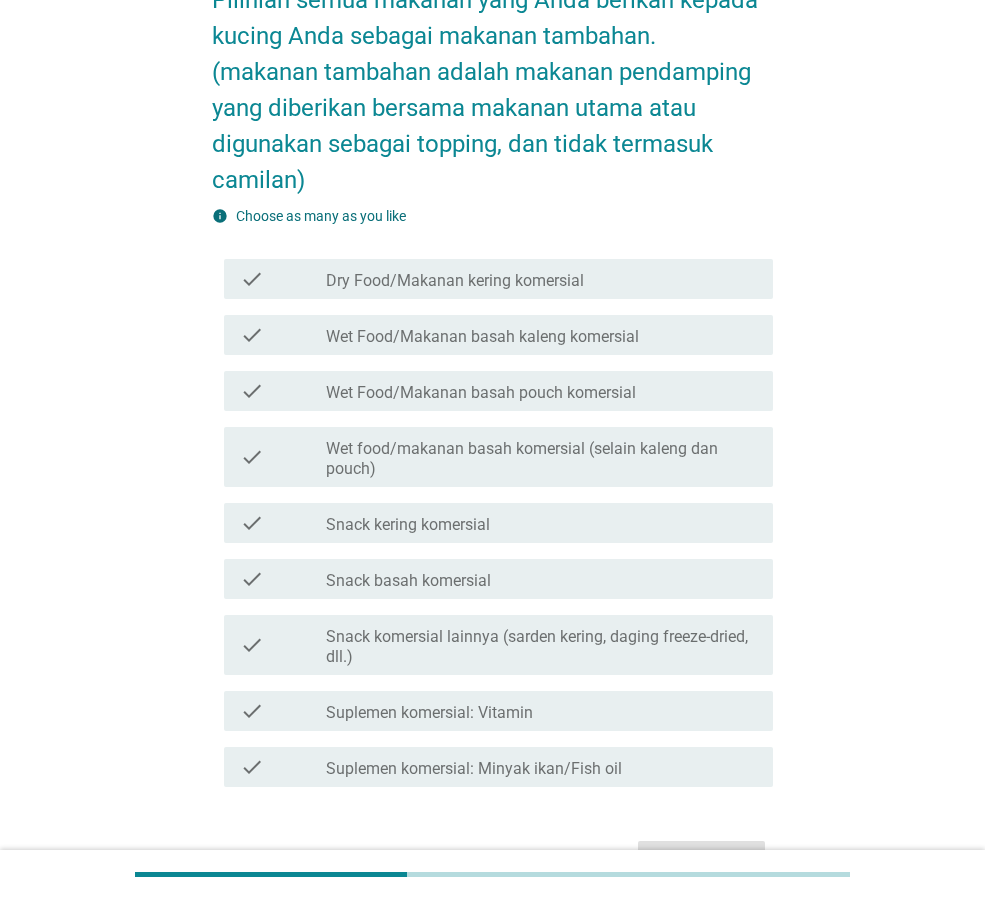 scroll, scrollTop: 0, scrollLeft: 0, axis: both 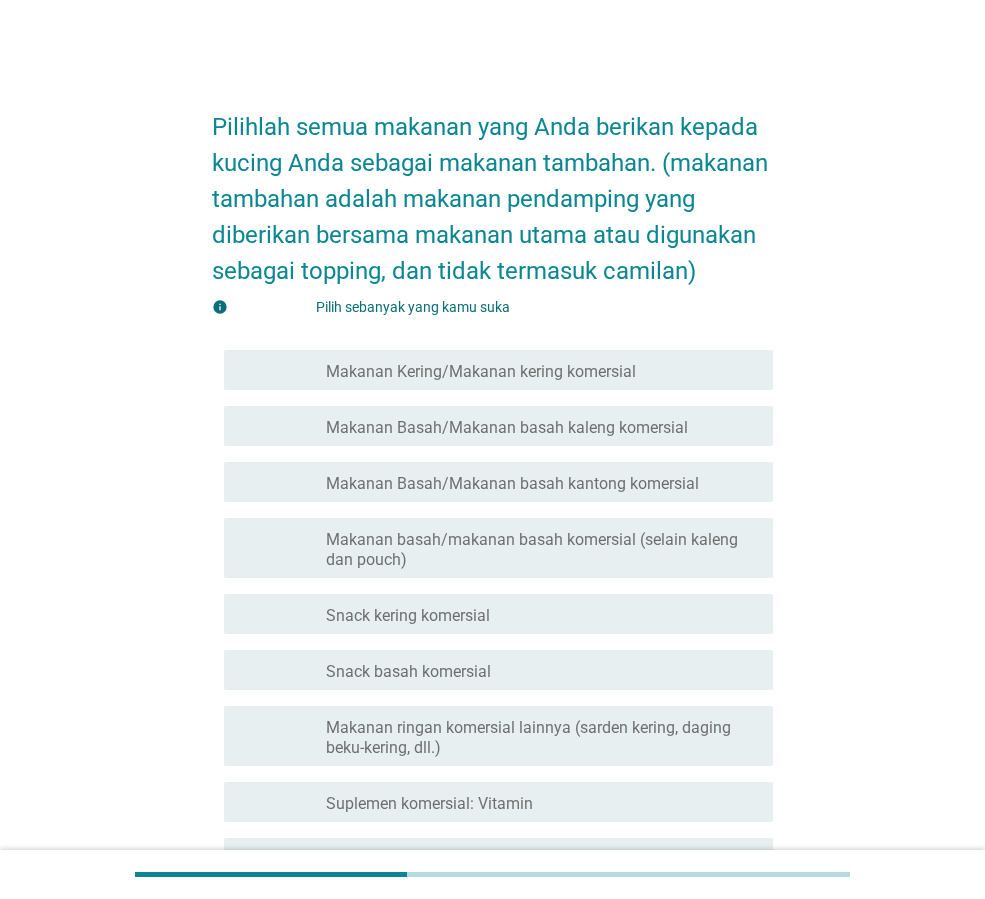 click on "Makanan Kering/Makanan kering komersial" at bounding box center (481, 371) 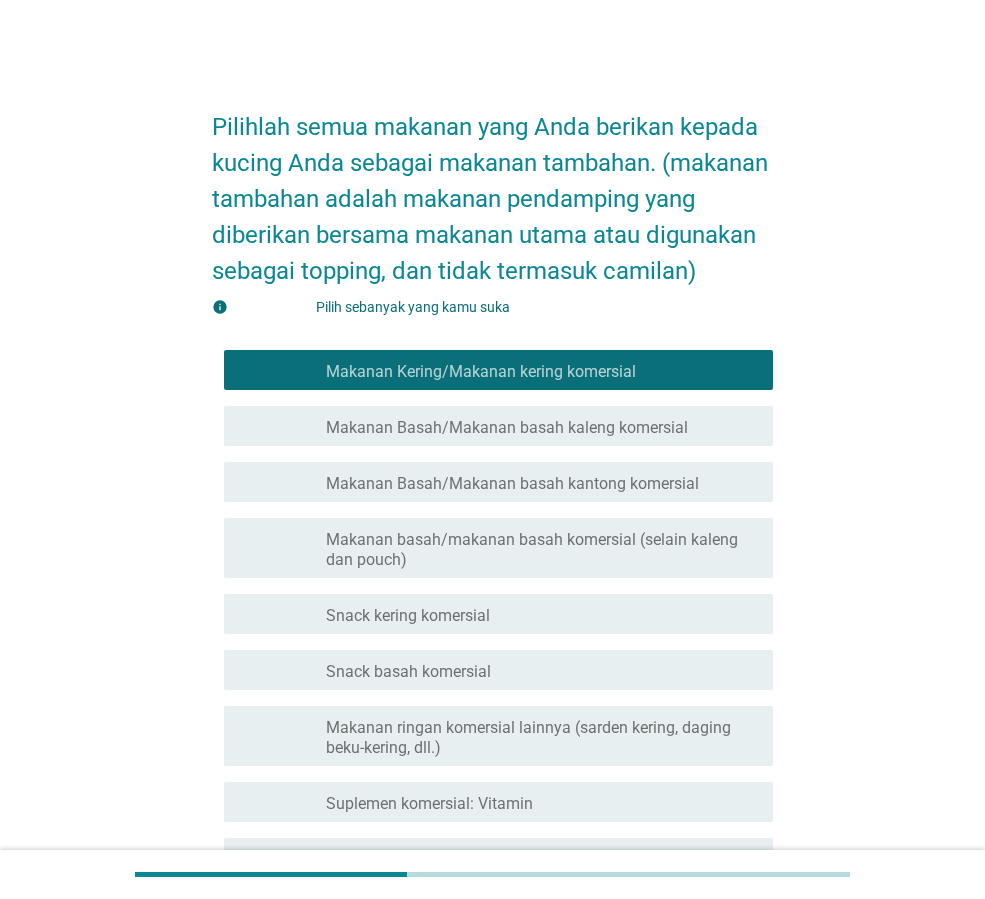 click on "Makanan Basah/Makanan basah kaleng komersial" at bounding box center (507, 427) 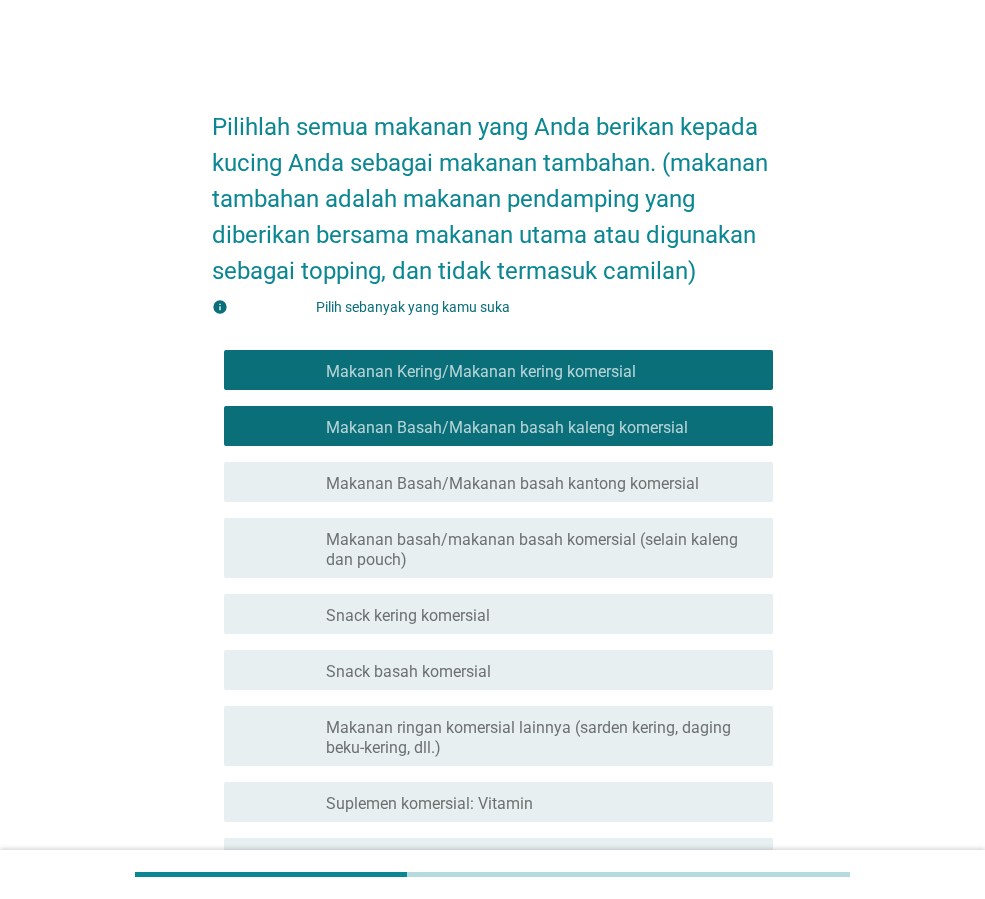 click on "Makanan Basah/Makanan basah kantong komersial" at bounding box center [512, 483] 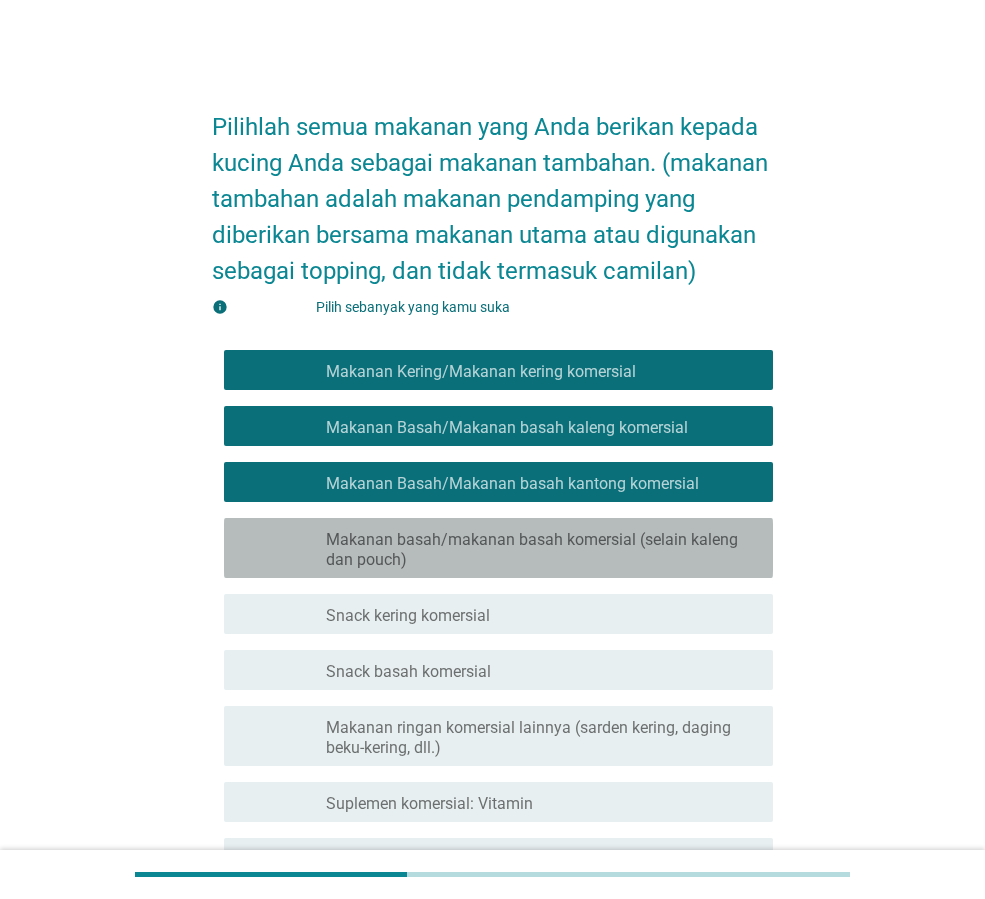 click on "Makanan basah/makanan basah komersial (selain kaleng dan pouch)" at bounding box center (541, 550) 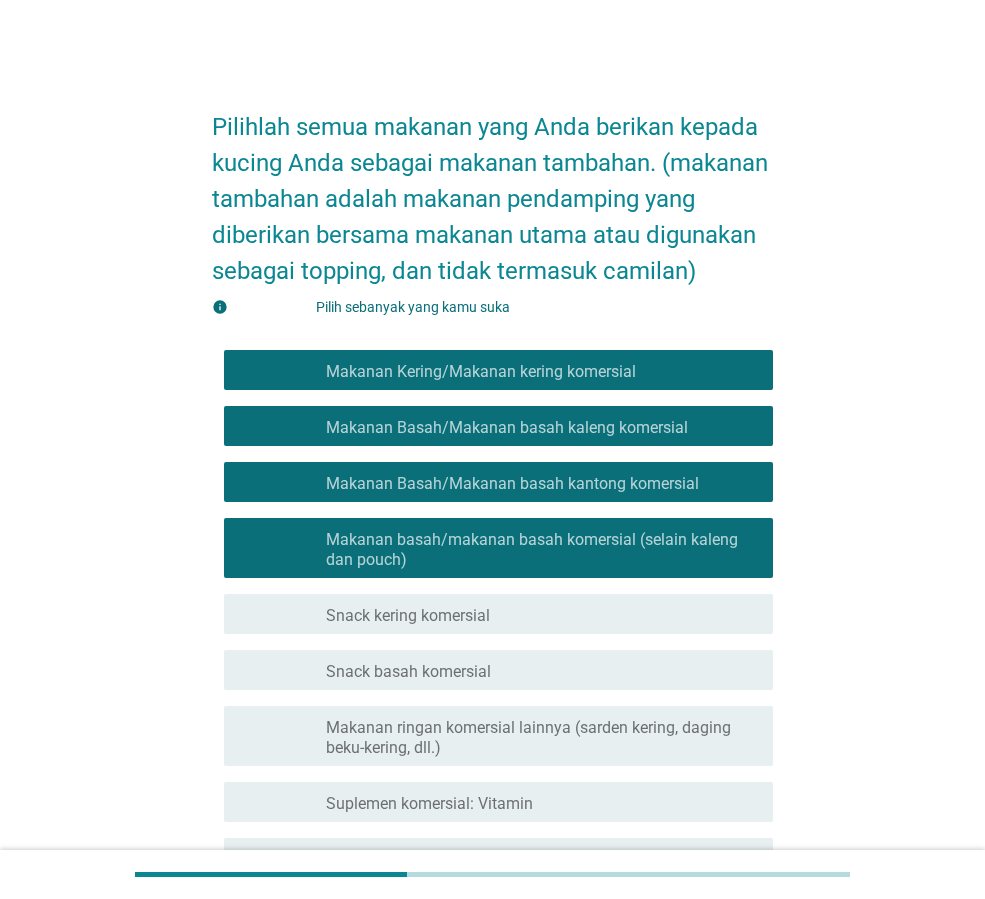 drag, startPoint x: 551, startPoint y: 616, endPoint x: 551, endPoint y: 644, distance: 28 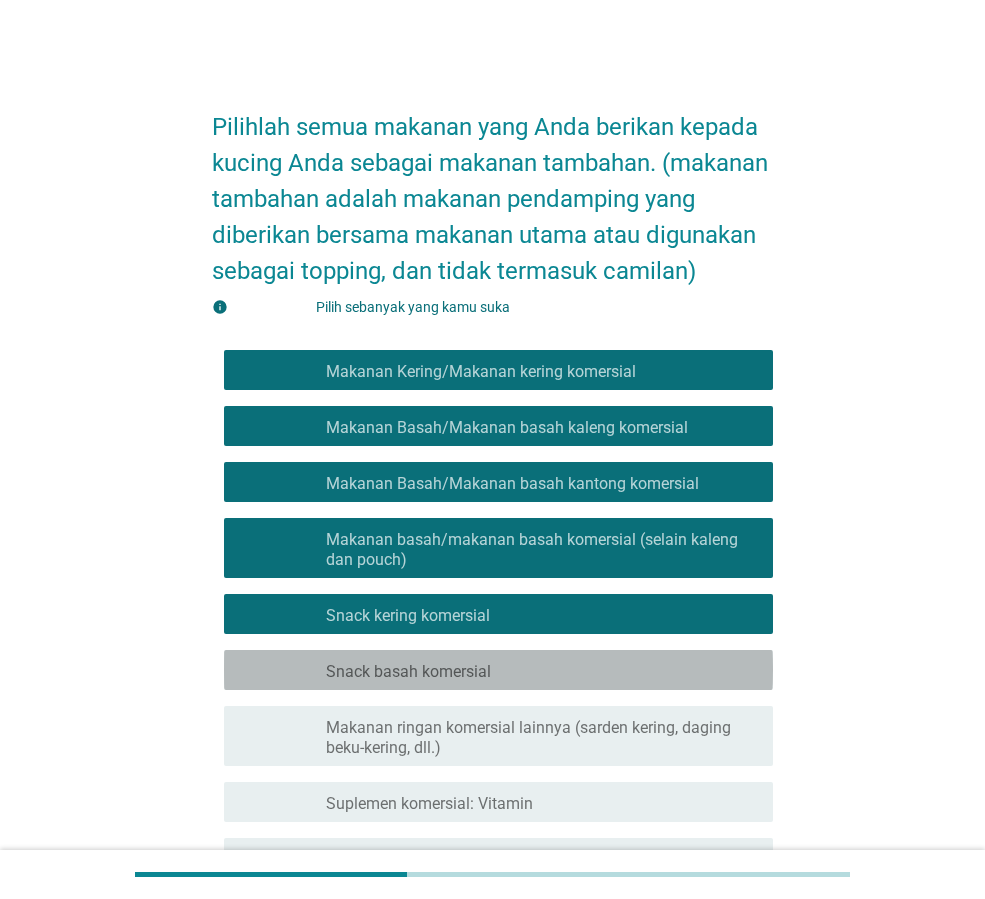 click on "memeriksa     garis besar kotak centang kosong Snack basah komersial" at bounding box center [498, 670] 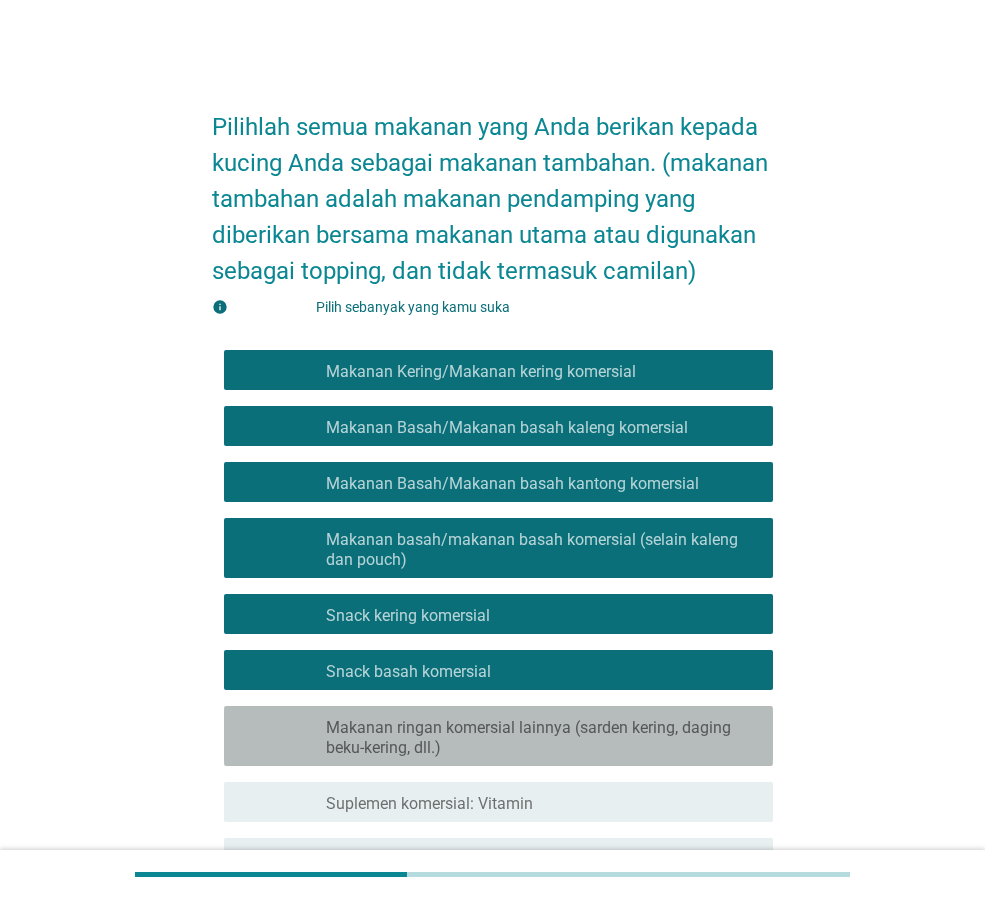 click on "Makanan ringan komersial lainnya (sarden kering, daging beku-kering, dll.)" at bounding box center (528, 737) 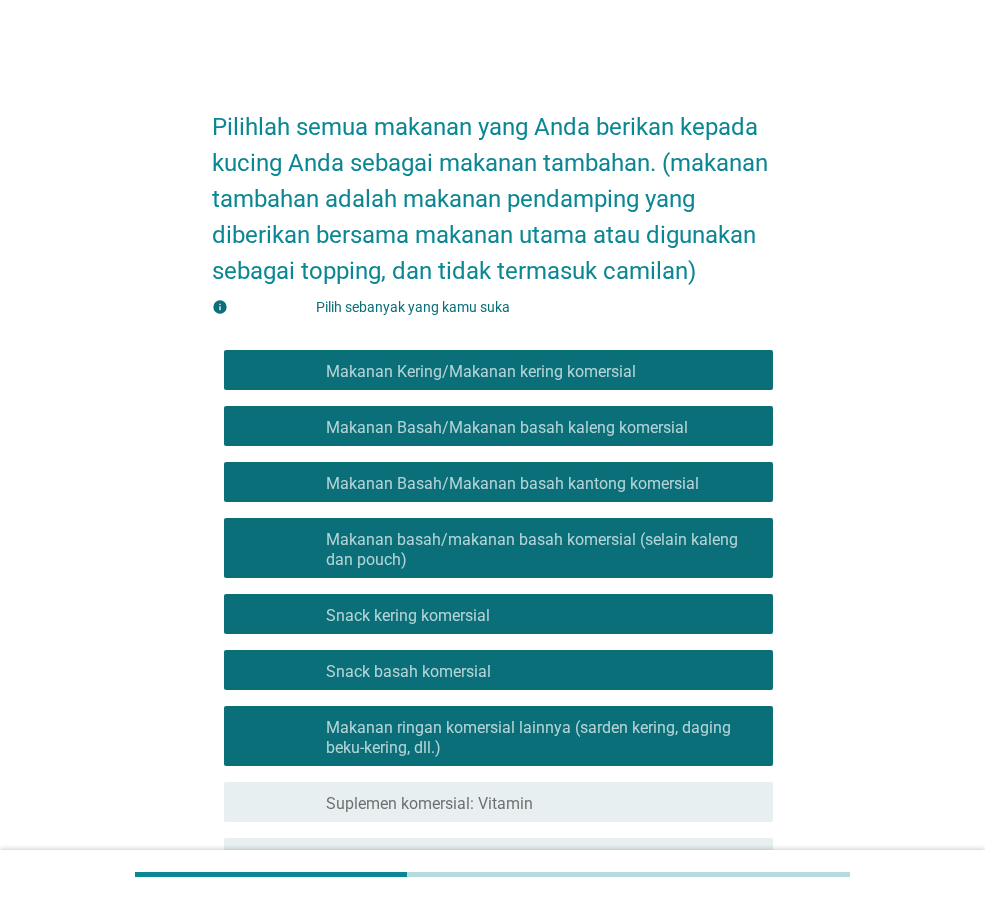 click on "garis besar kotak centang kosong Suplemen komersial: Vitamin" at bounding box center [541, 802] 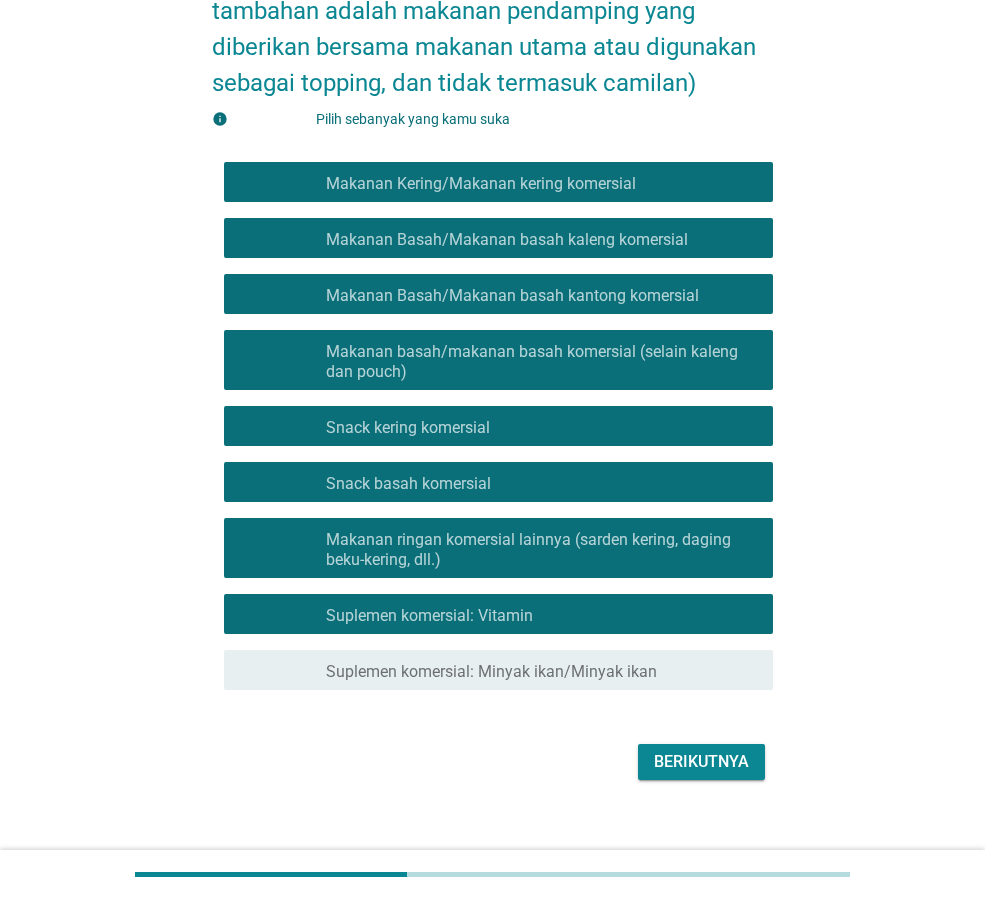 scroll, scrollTop: 212, scrollLeft: 0, axis: vertical 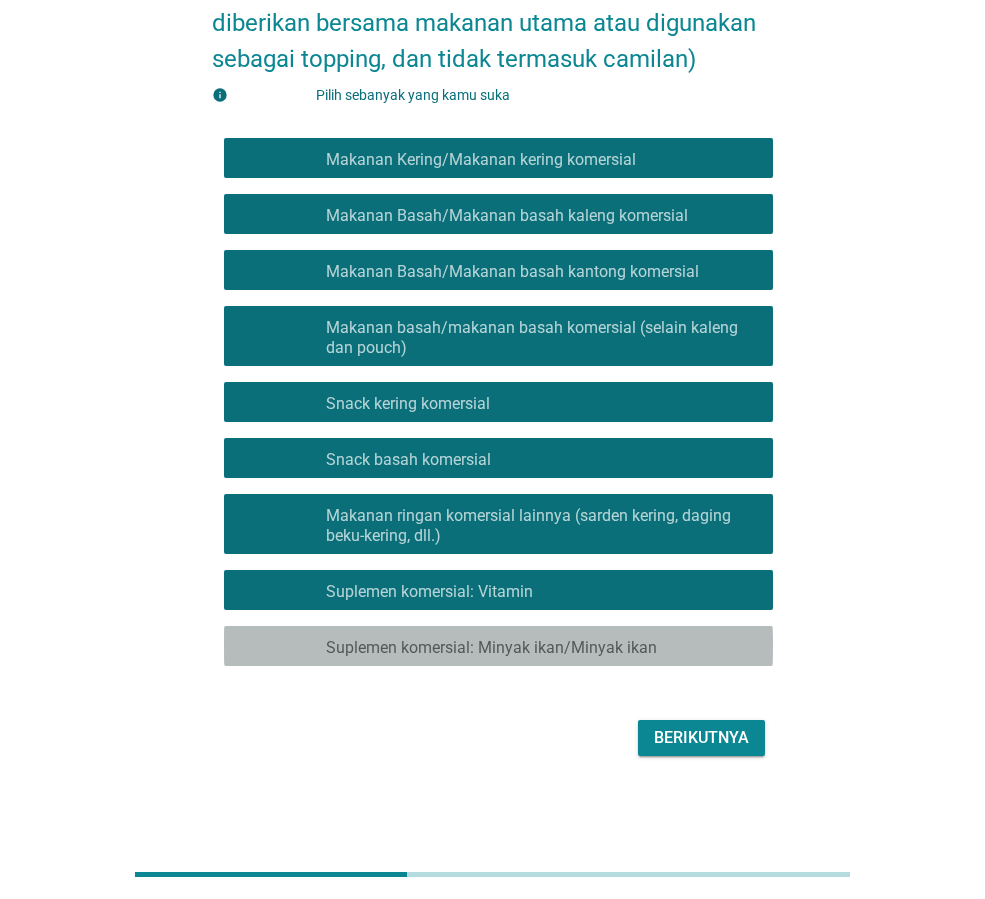 click on "Suplemen komersial: Minyak ikan/Minyak ikan" at bounding box center (491, 647) 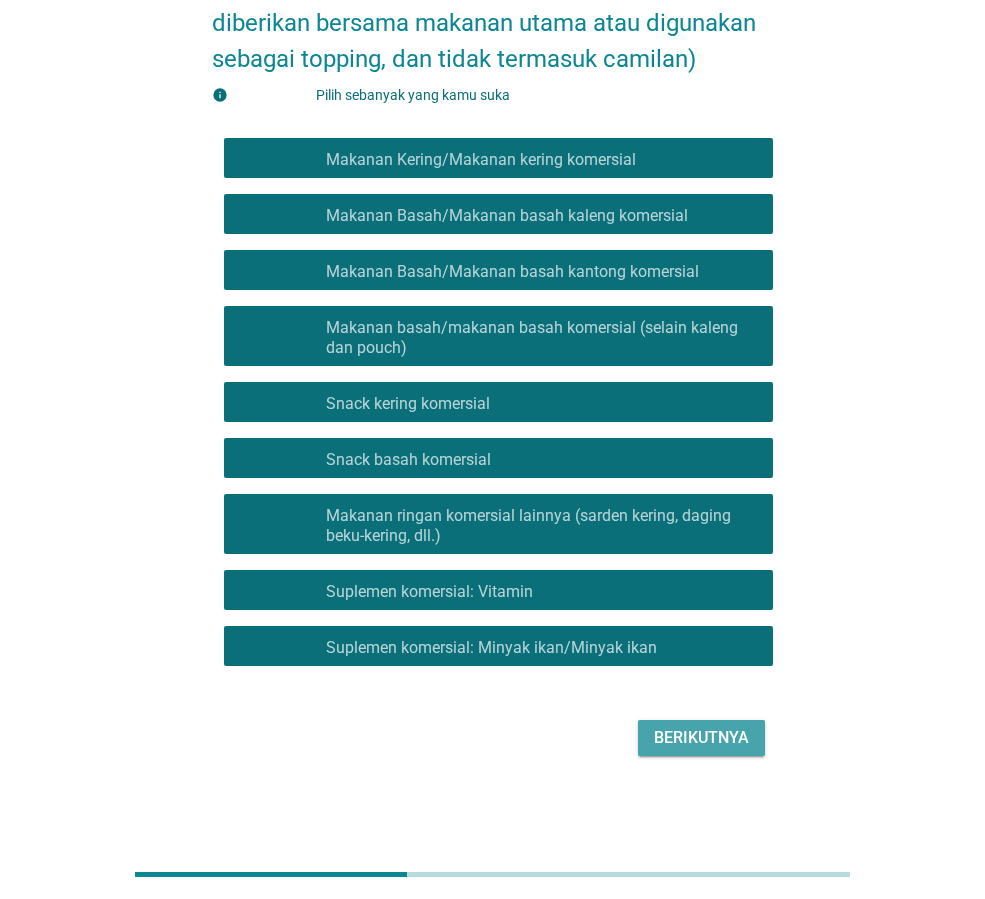 click on "Berikutnya" at bounding box center (701, 737) 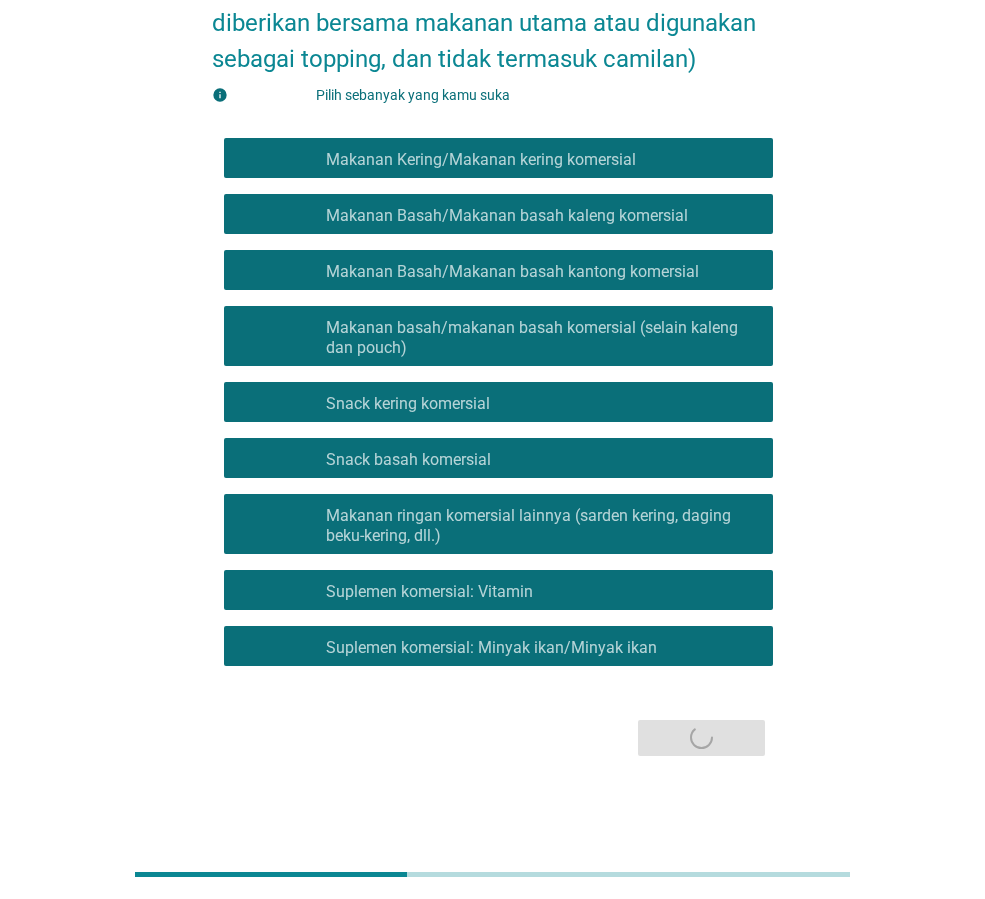 scroll, scrollTop: 0, scrollLeft: 0, axis: both 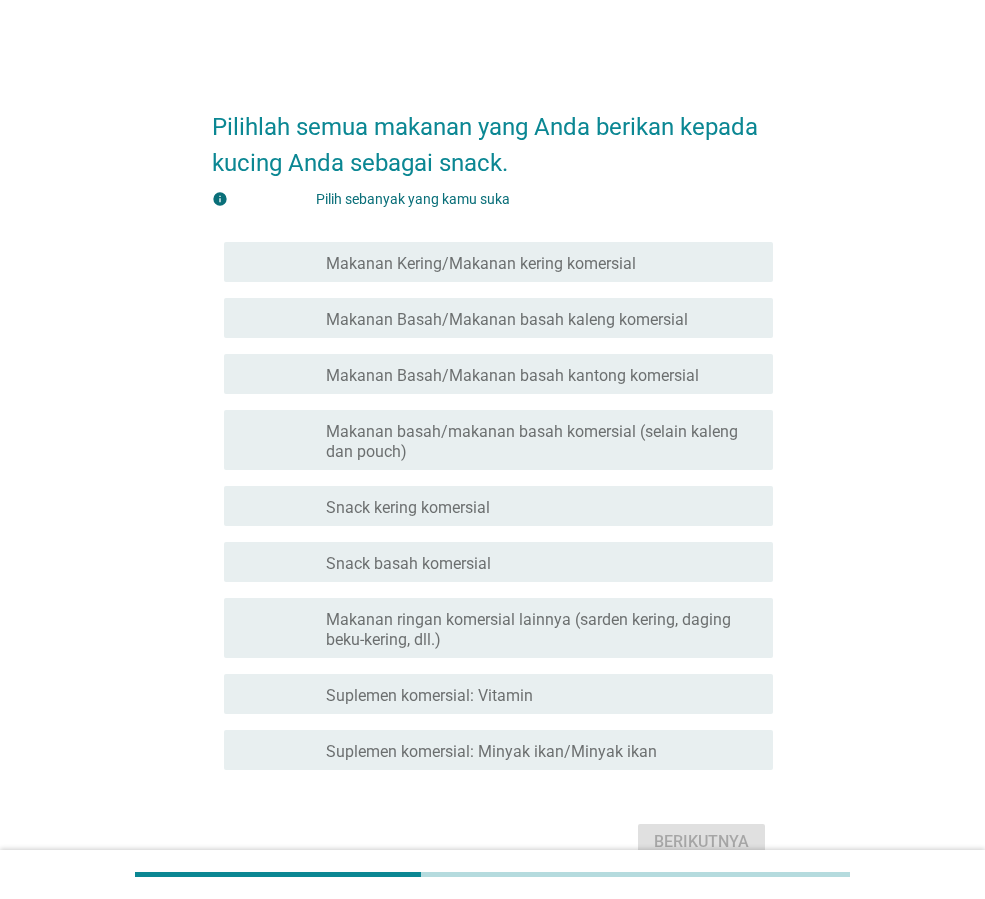 click on "Makanan Kering/Makanan kering komersial" at bounding box center [481, 263] 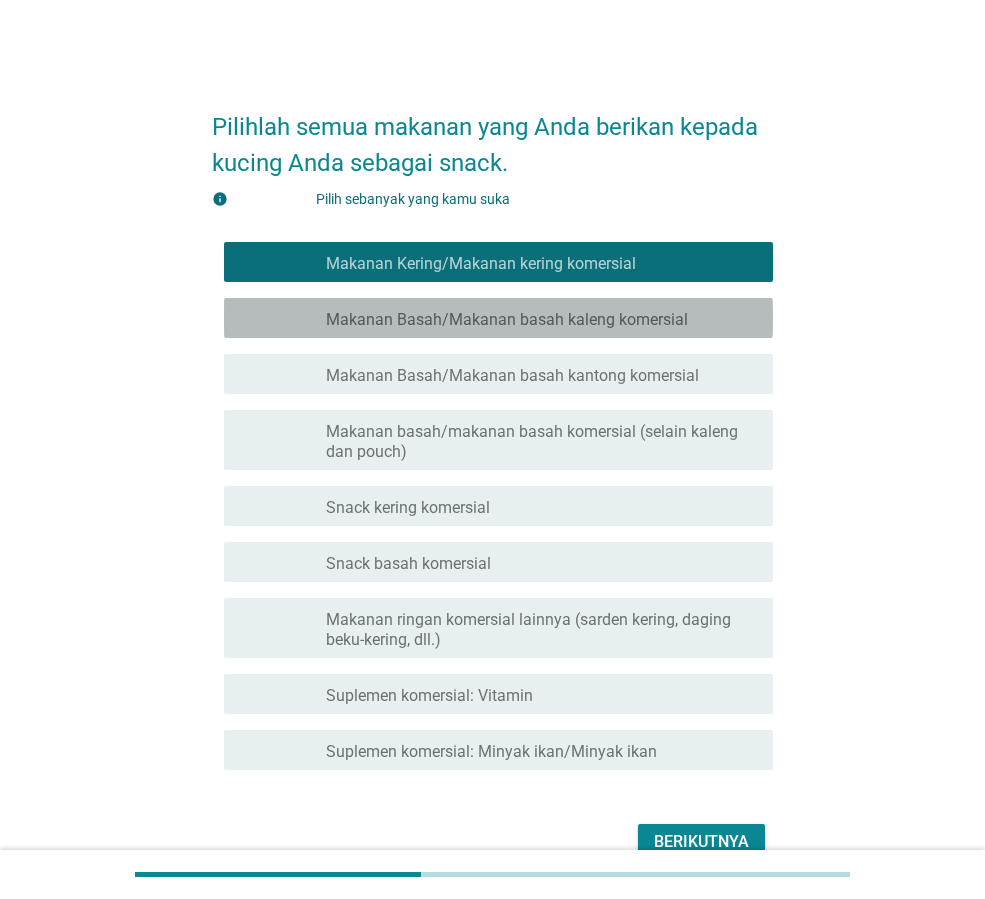 click on "memeriksa     garis besar kotak centang kosong Makanan Basah/Makanan basah kaleng komersial" at bounding box center [498, 318] 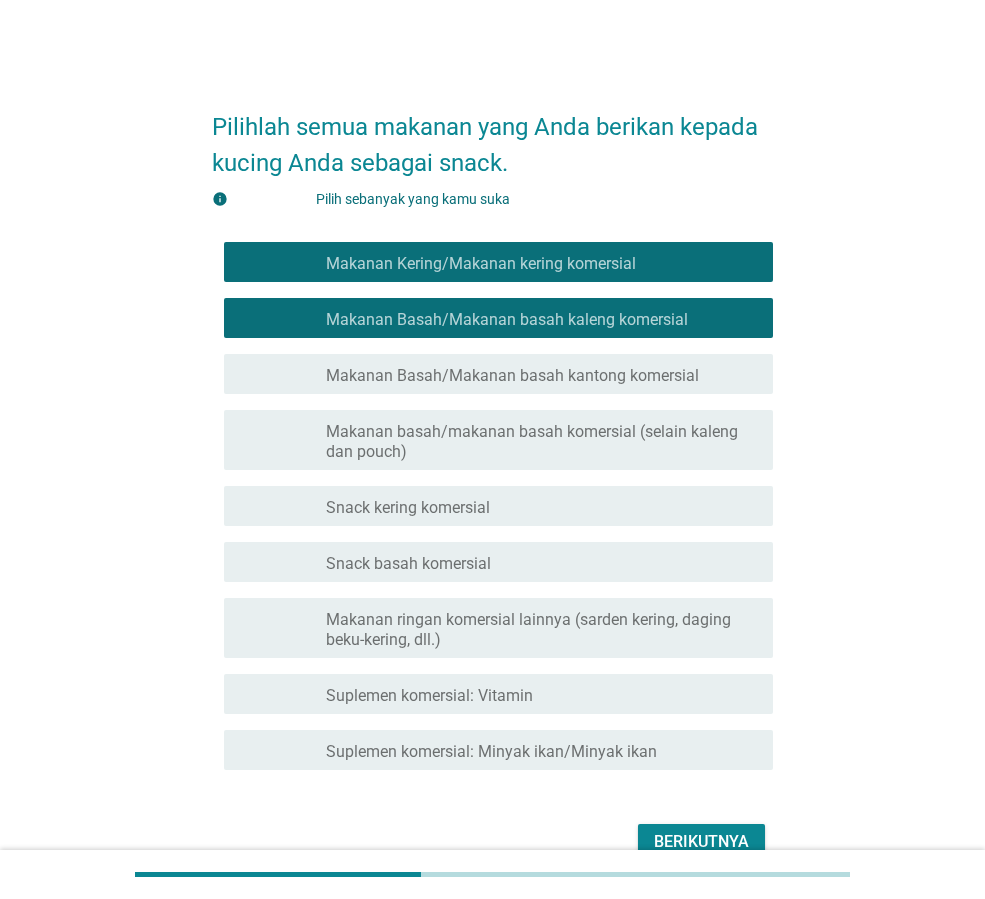 click on "Makanan Basah/Makanan basah kantong komersial" at bounding box center (512, 375) 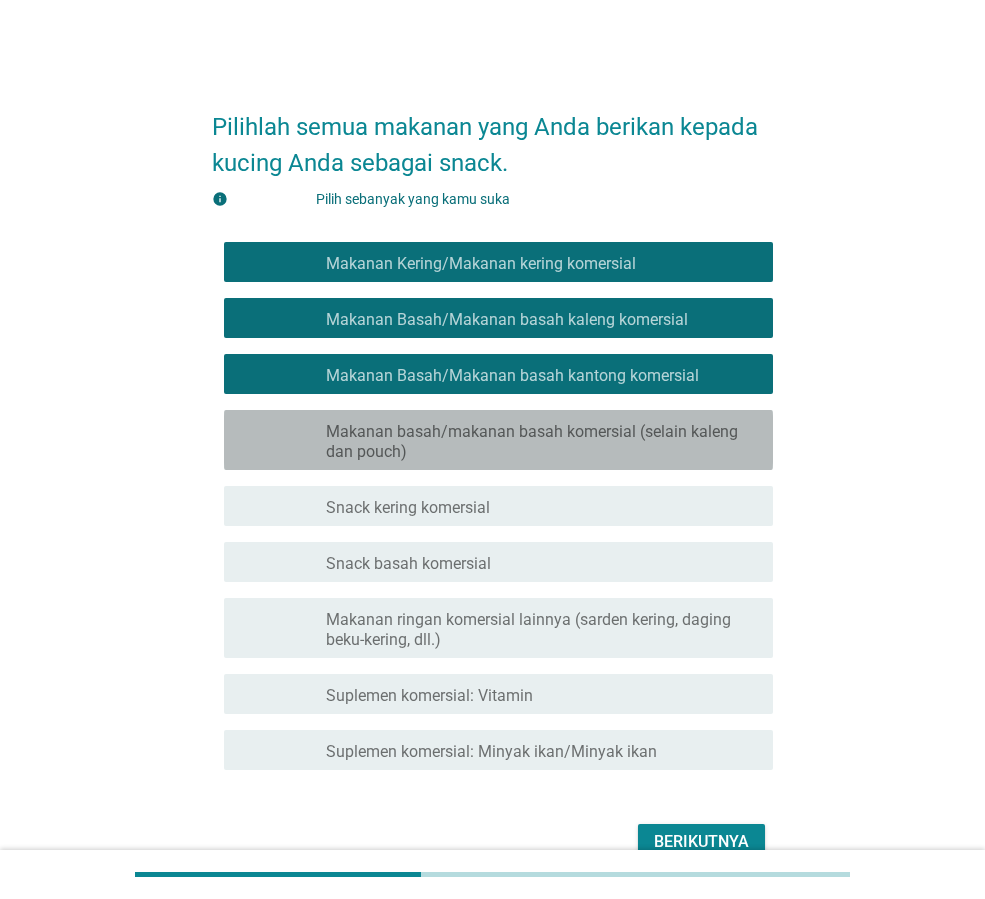 click on "Makanan basah/makanan basah komersial (selain kaleng dan pouch)" at bounding box center [532, 441] 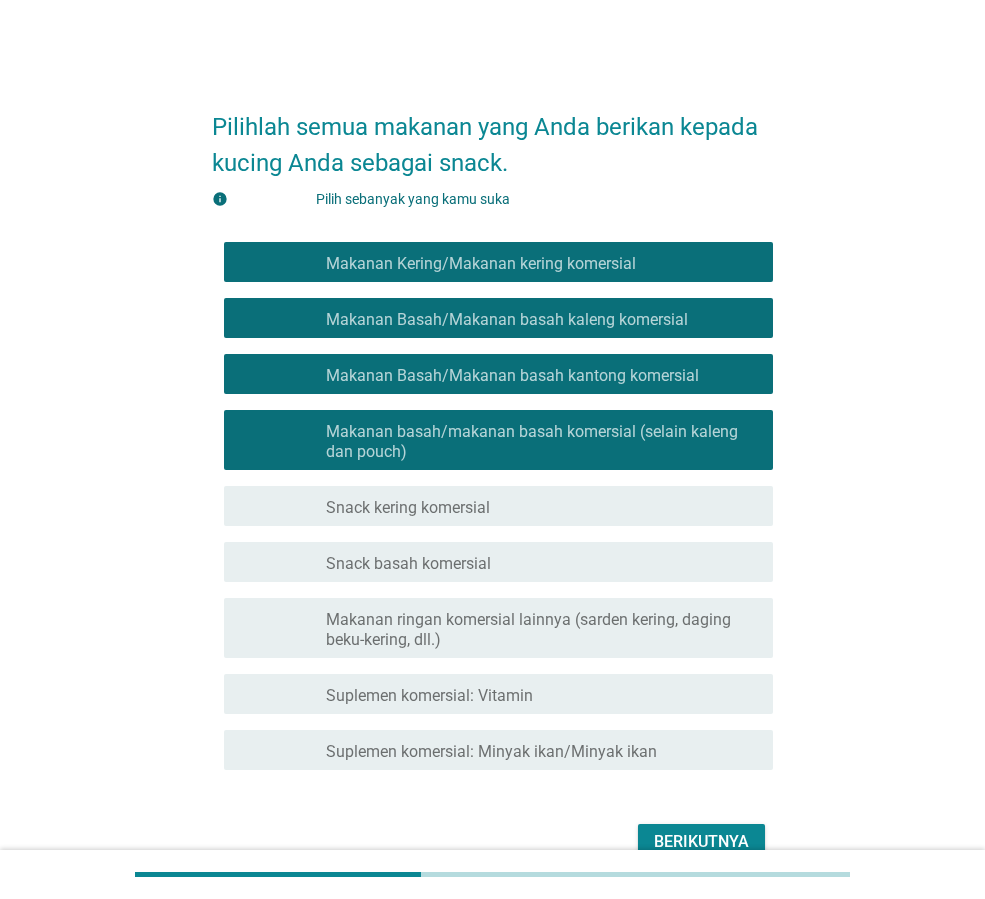 click on "memeriksa     garis besar kotak centang kosong Snack kering komersial" at bounding box center [498, 506] 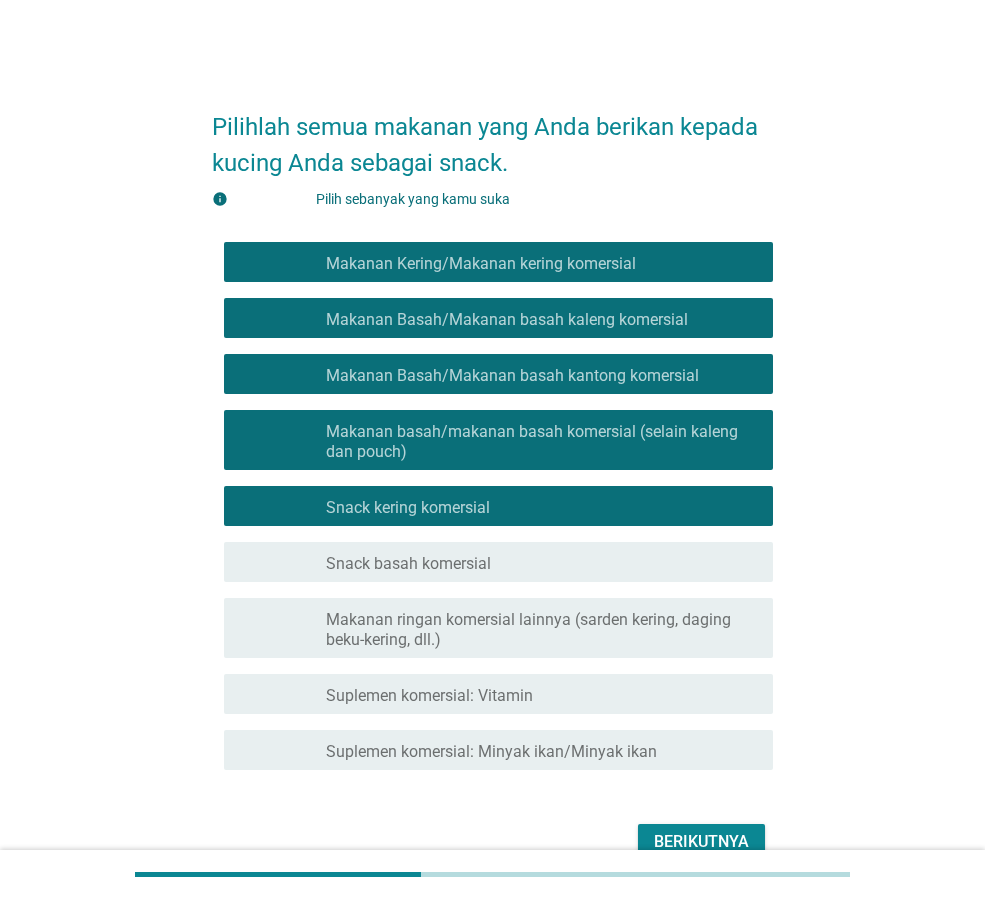 click on "Snack basah komersial" at bounding box center [408, 563] 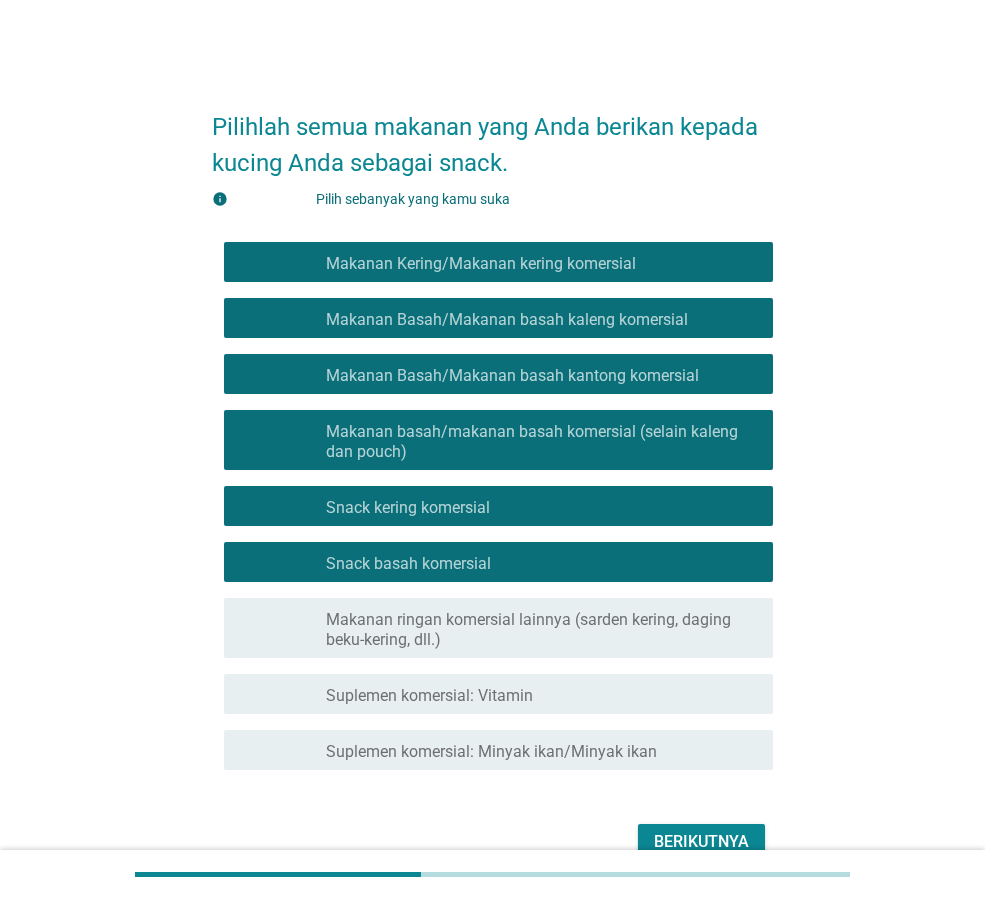 drag, startPoint x: 468, startPoint y: 625, endPoint x: 491, endPoint y: 679, distance: 58.694122 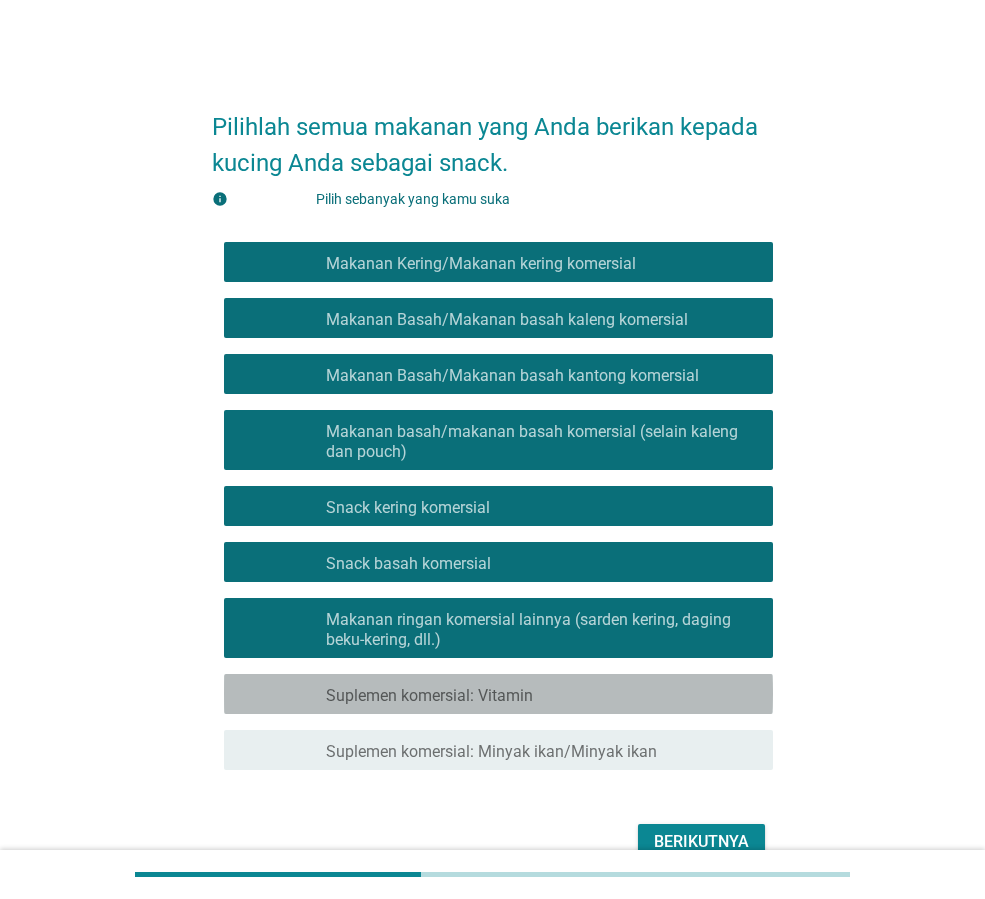 click on "Suplemen komersial: Vitamin" at bounding box center (429, 695) 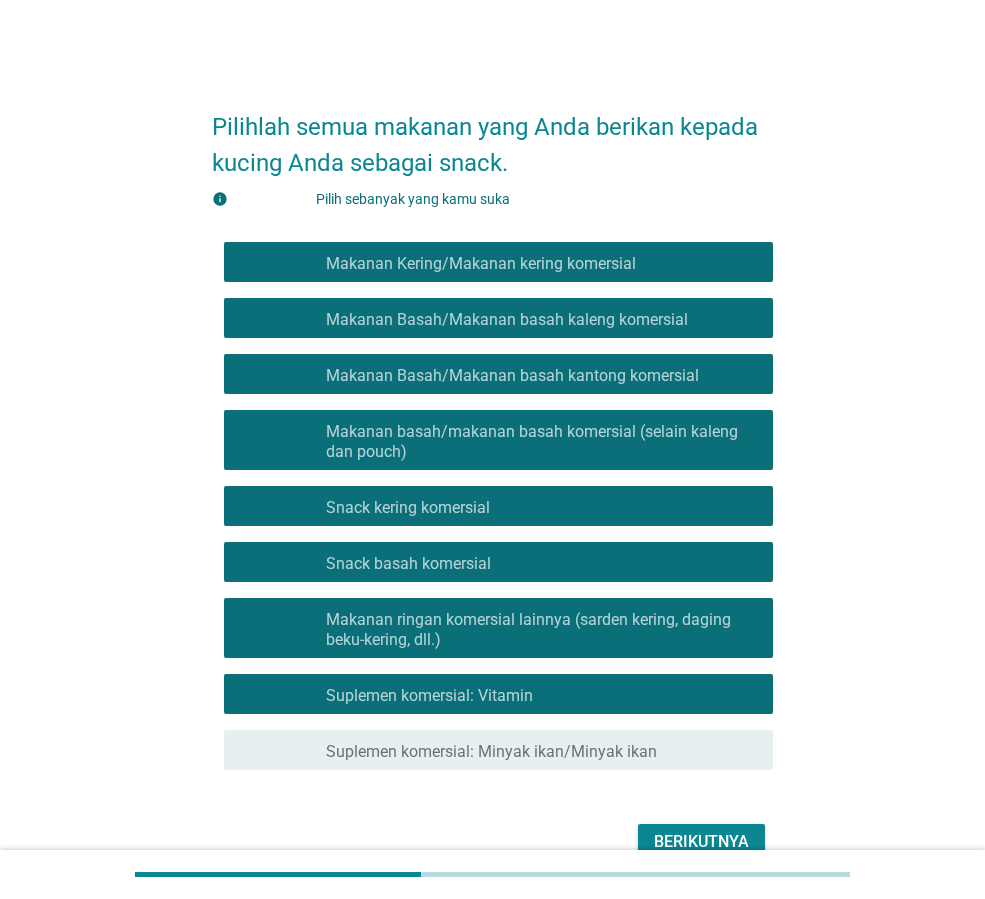 click on "memeriksa     garis besar kotak centang kosong Suplemen komersial: Minyak ikan/Minyak ikan" at bounding box center (498, 750) 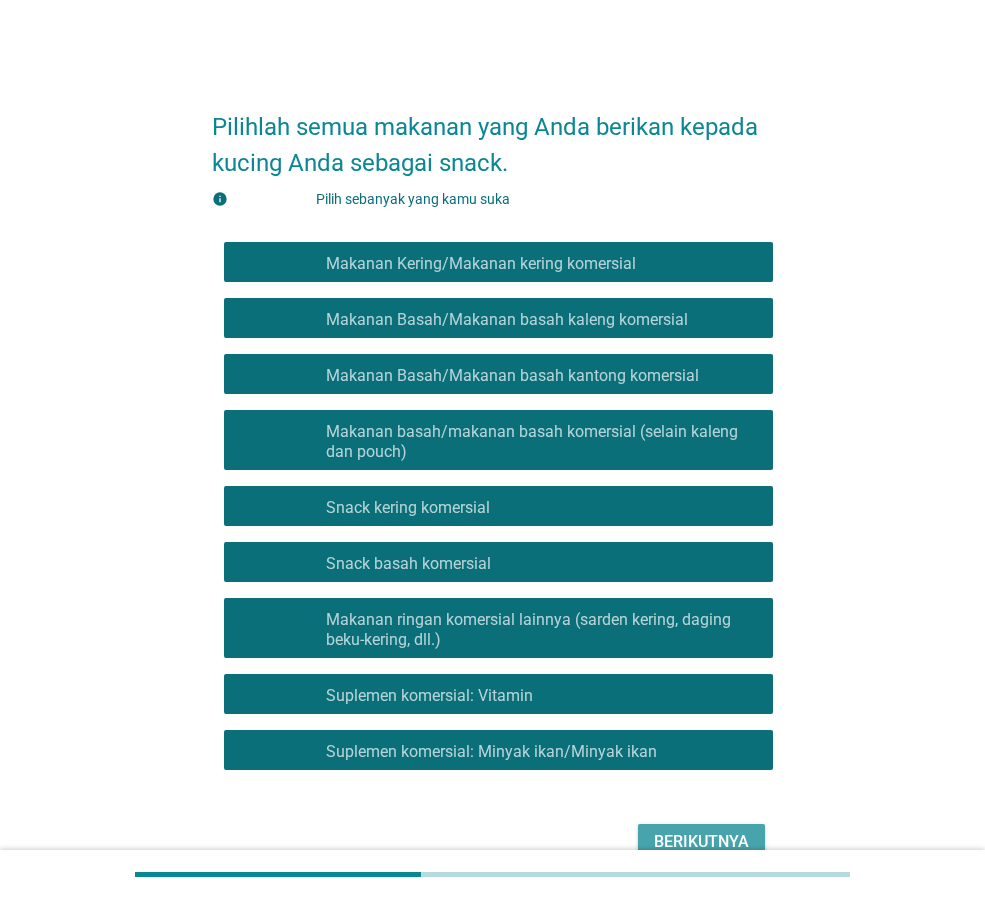 click on "Berikutnya" at bounding box center [701, 842] 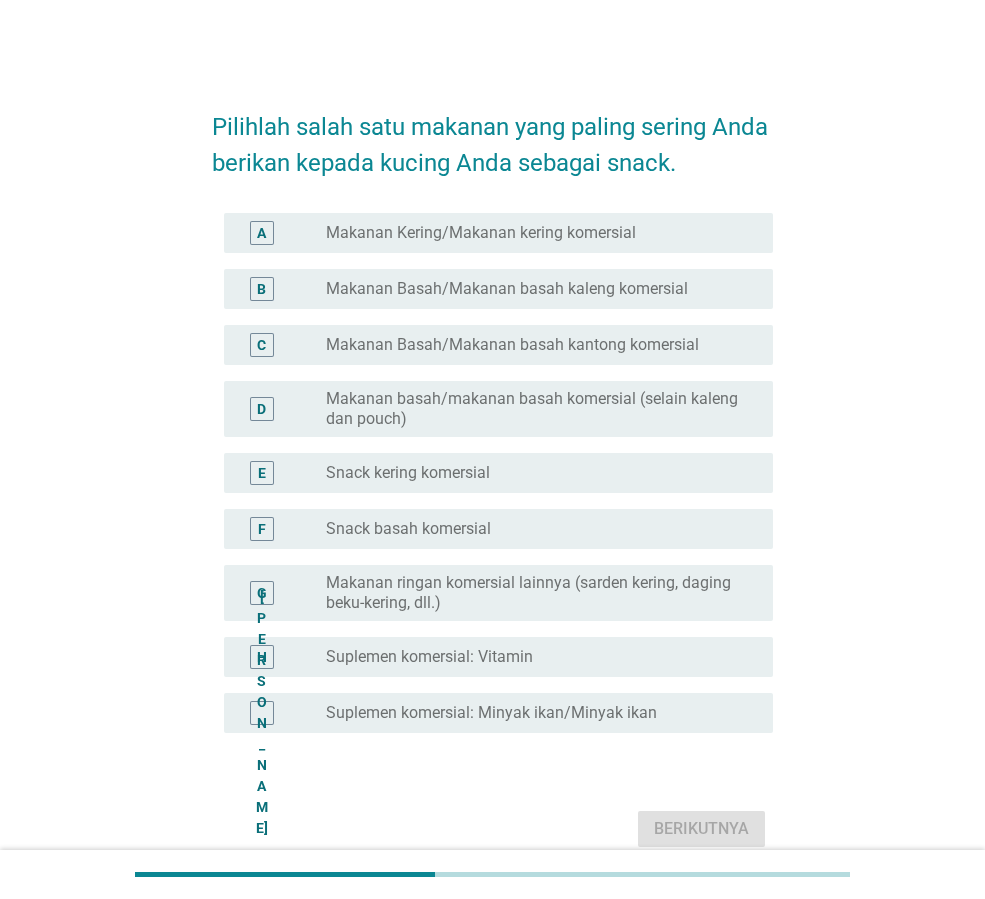 click on "Makanan Kering/Makanan kering komersial" at bounding box center [481, 232] 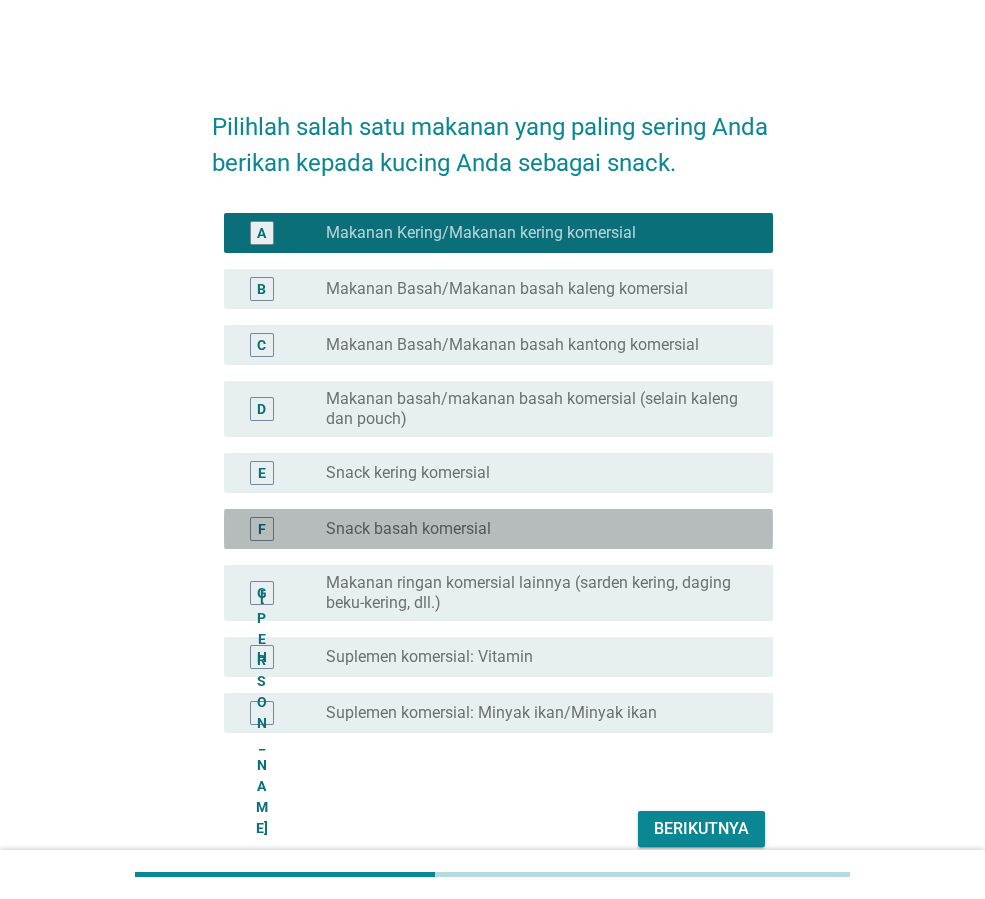 click on "tombol radio tidak dicentang Snack basah komersial" at bounding box center (533, 529) 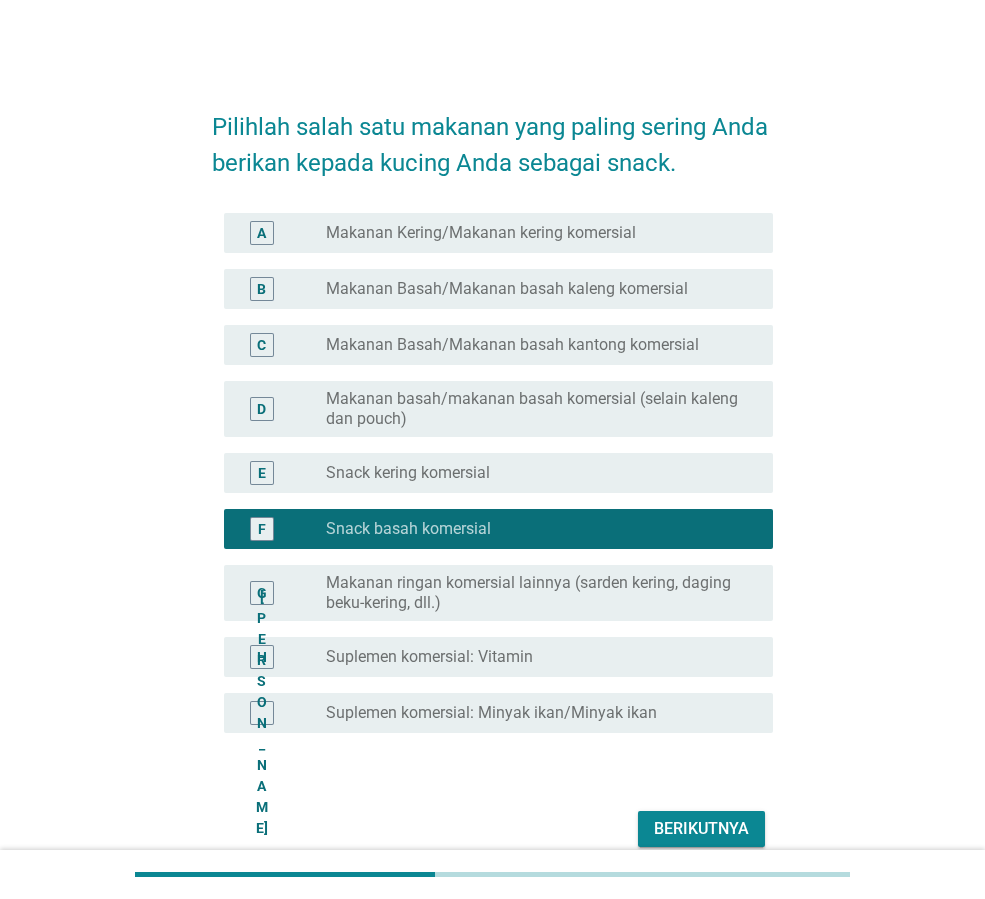 click on "Berikutnya" at bounding box center (701, 828) 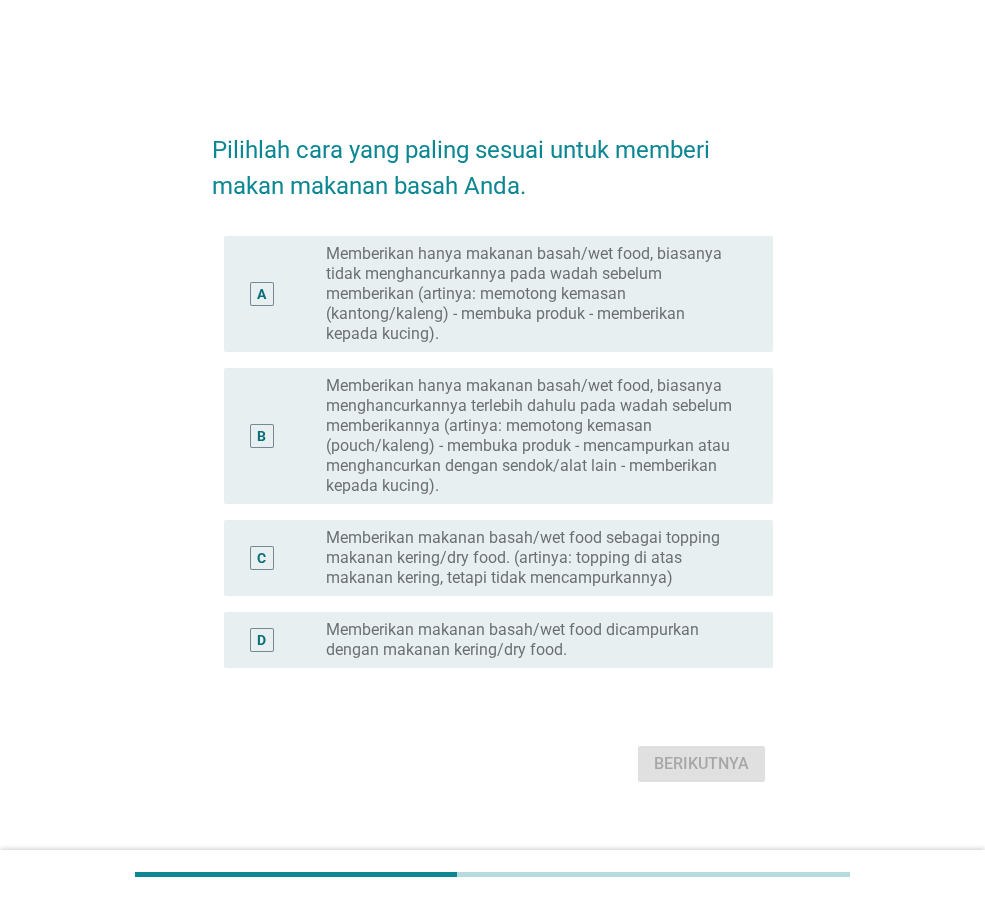 click on "Memberikan hanya makanan basah/wet food, biasanya tidak menghancurkannya pada wadah sebelum memberikan (artinya: memotong kemasan (kantong/kaleng) - membuka produk - memberikan kepada kucing)." at bounding box center [524, 293] 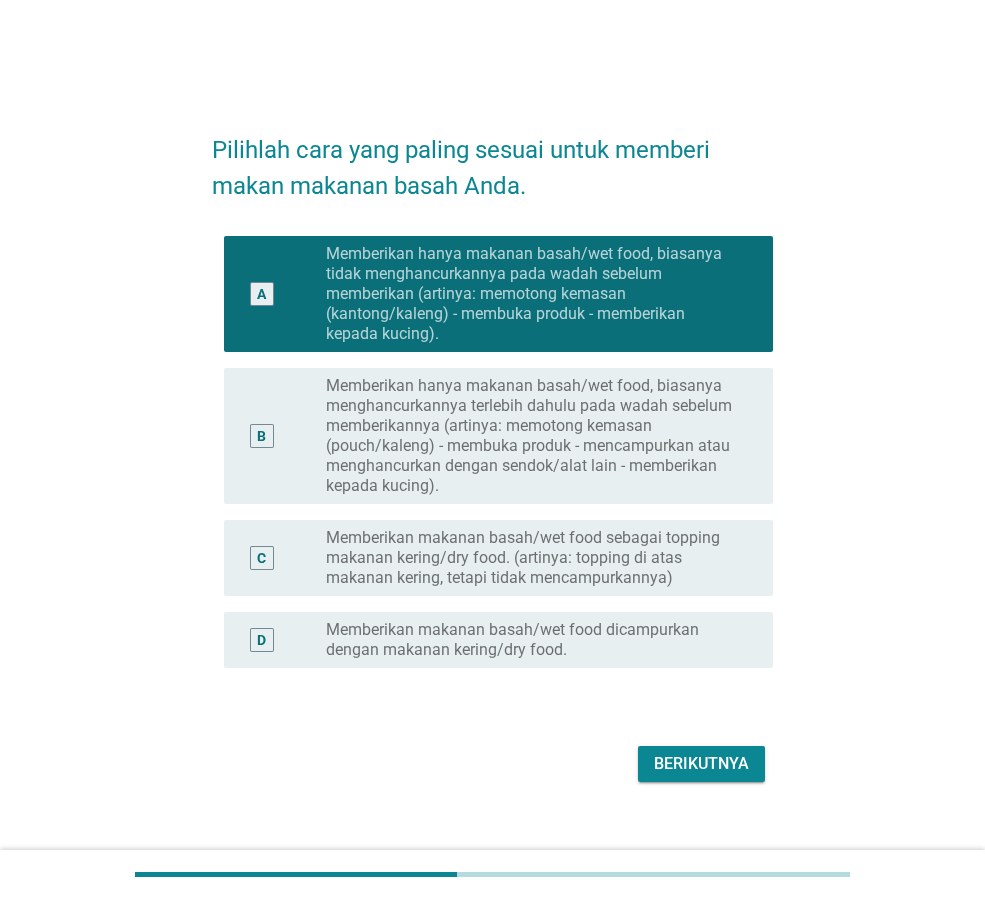 click on "Berikutnya" at bounding box center [701, 763] 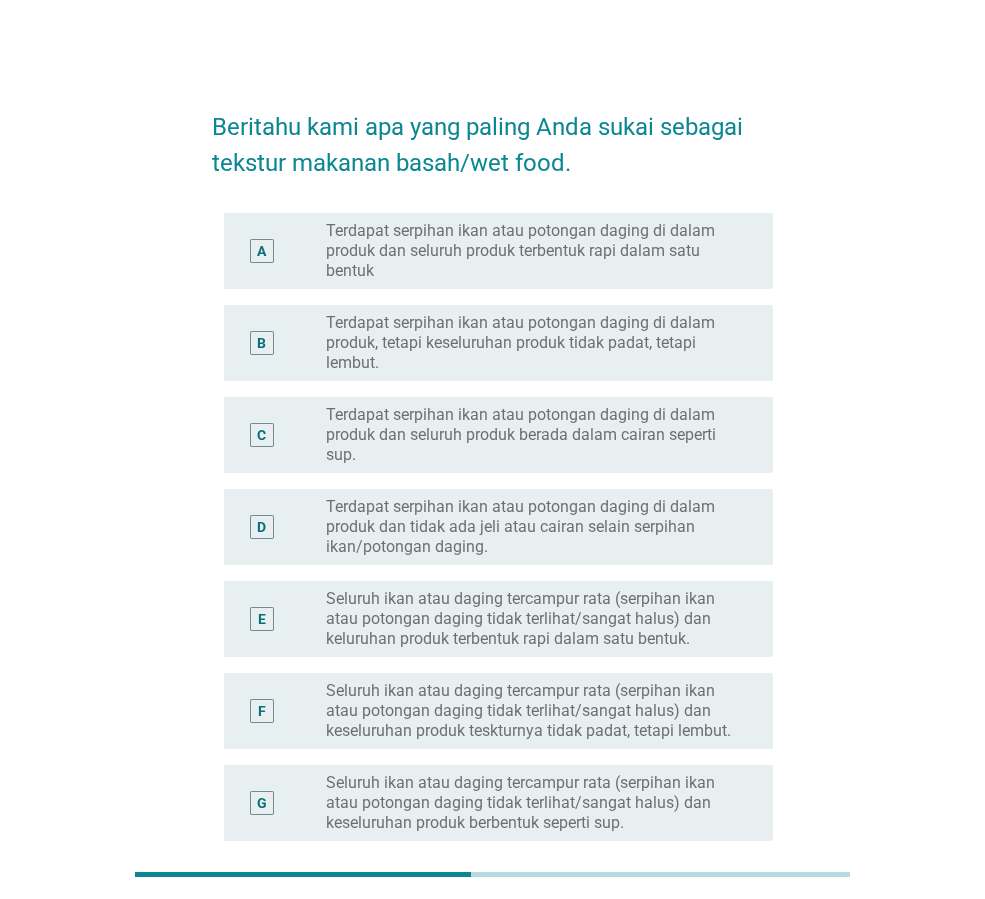 click on "Terdapat serpihan ikan atau potongan daging di dalam produk dan seluruh produk terbentuk rapi dalam satu bentuk" at bounding box center (533, 251) 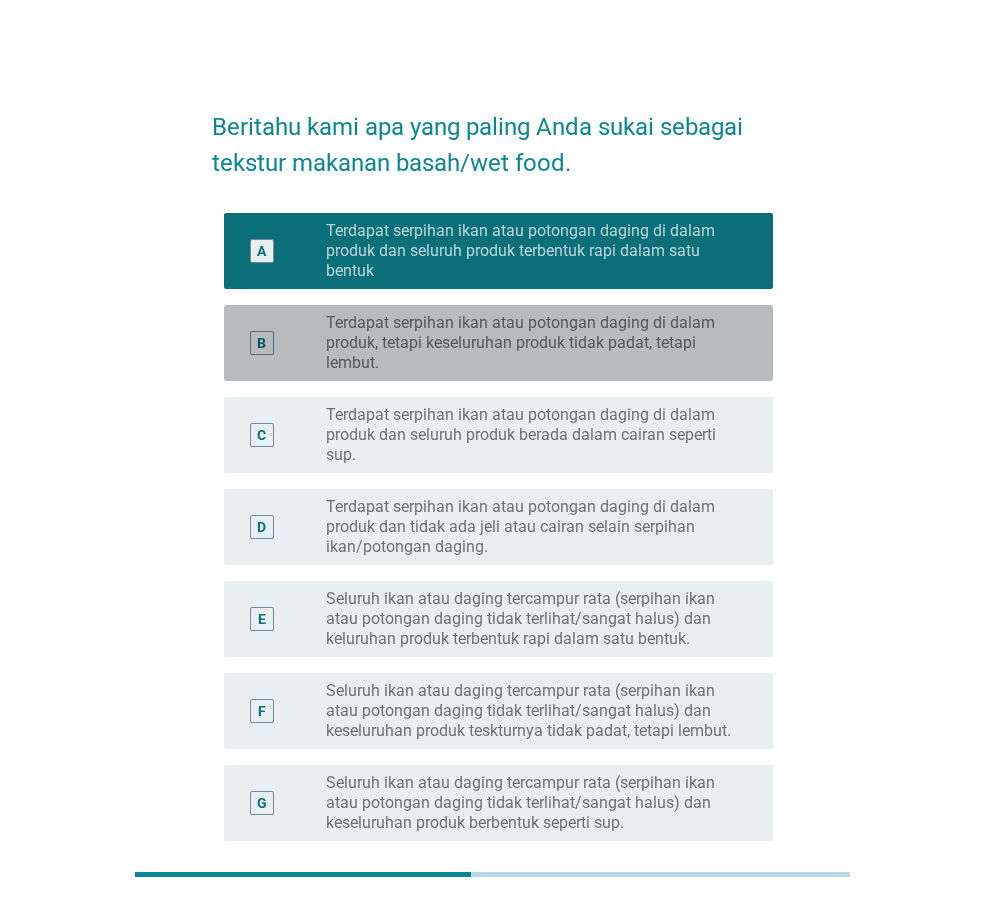 click on "Terdapat serpihan ikan atau potongan daging di dalam produk, tetapi keseluruhan produk tidak padat, tetapi lembut." at bounding box center (533, 343) 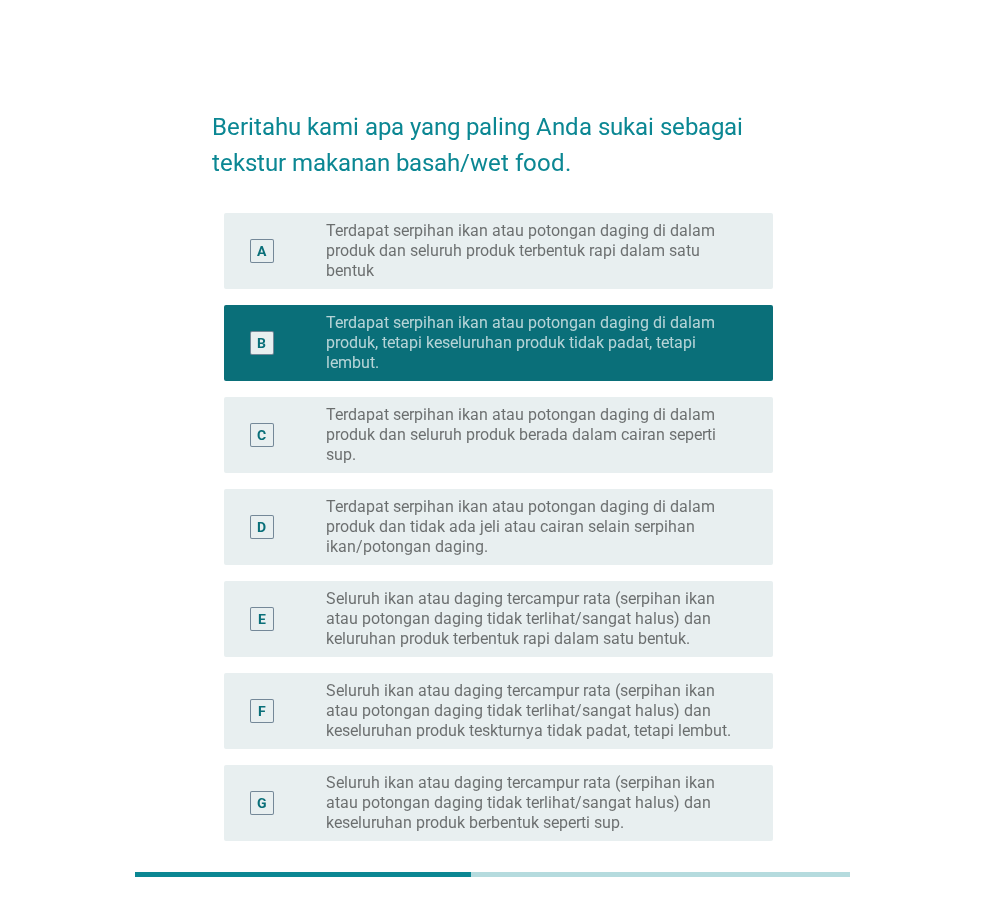 click on "Terdapat serpihan ikan atau potongan daging di dalam produk dan seluruh produk terbentuk rapi dalam satu bentuk" at bounding box center (520, 250) 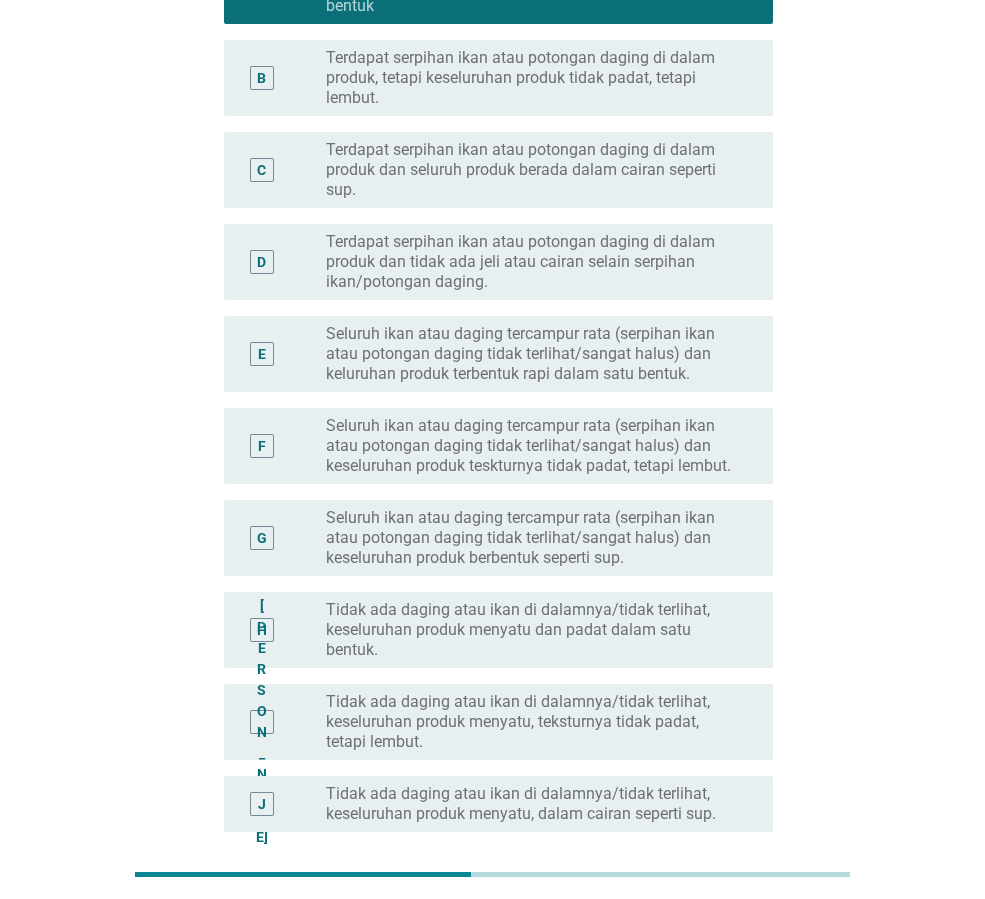 scroll, scrollTop: 400, scrollLeft: 0, axis: vertical 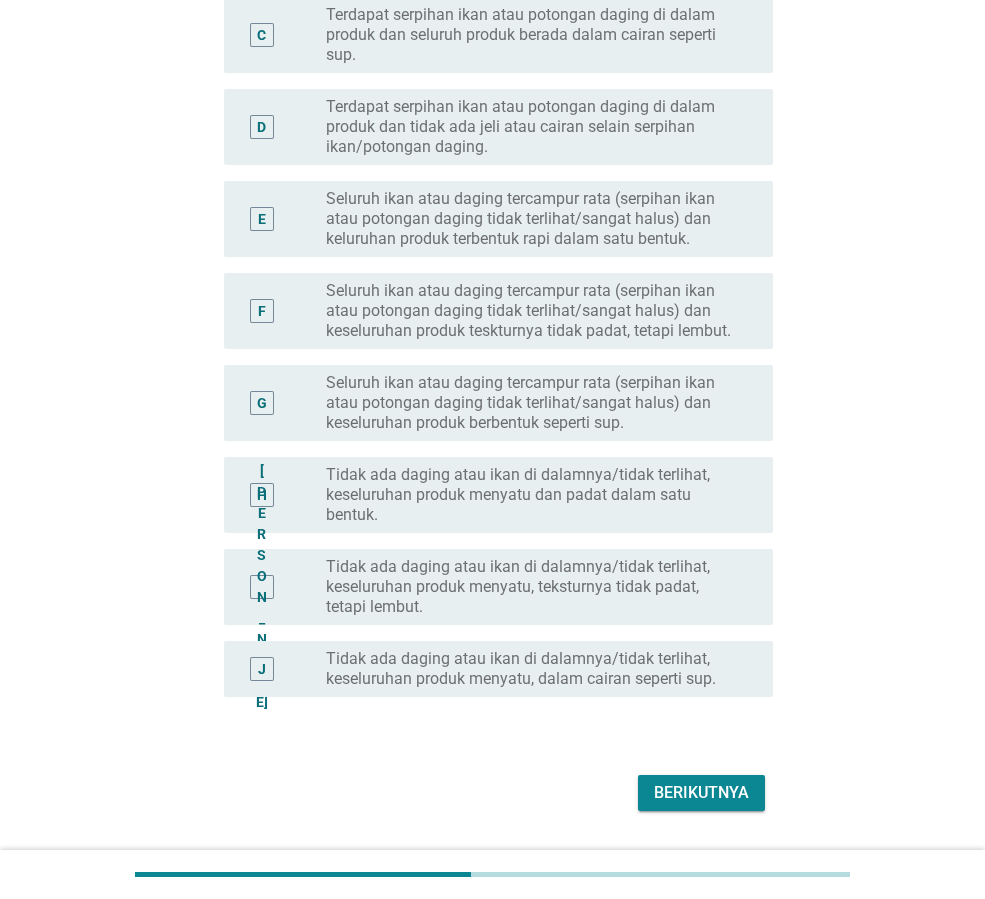 click on "Berikutnya" at bounding box center (701, 792) 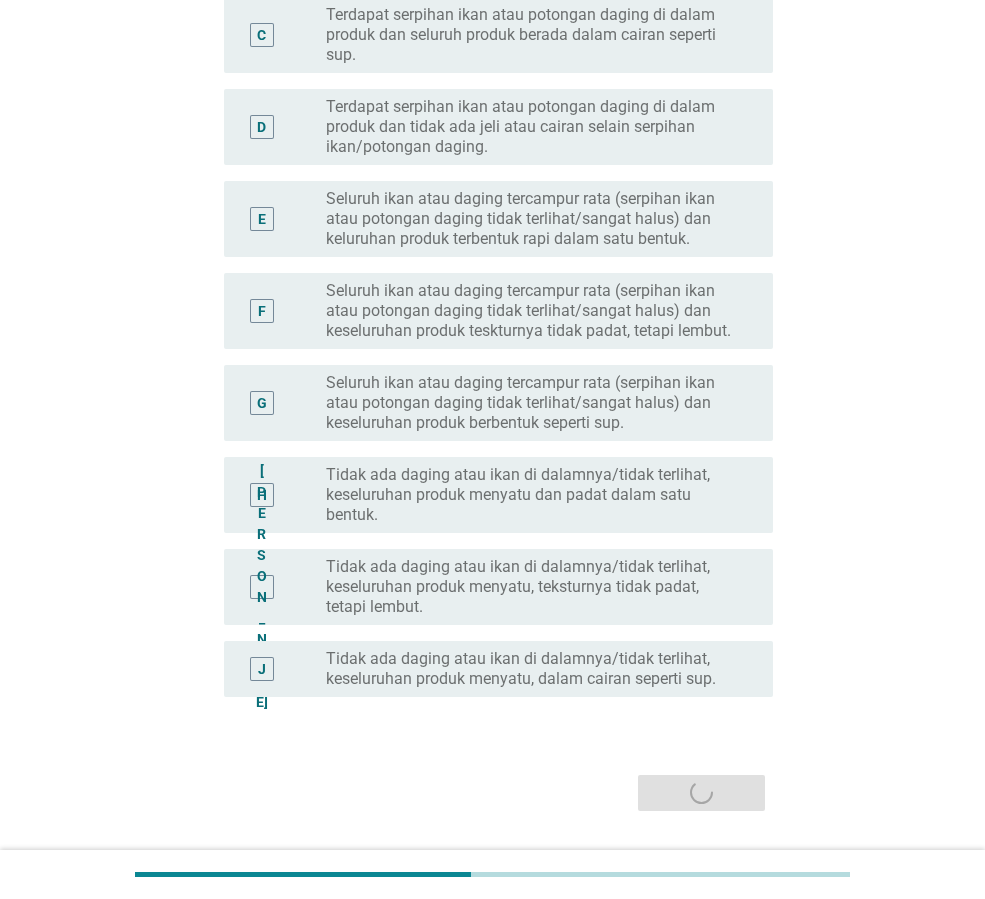 scroll, scrollTop: 0, scrollLeft: 0, axis: both 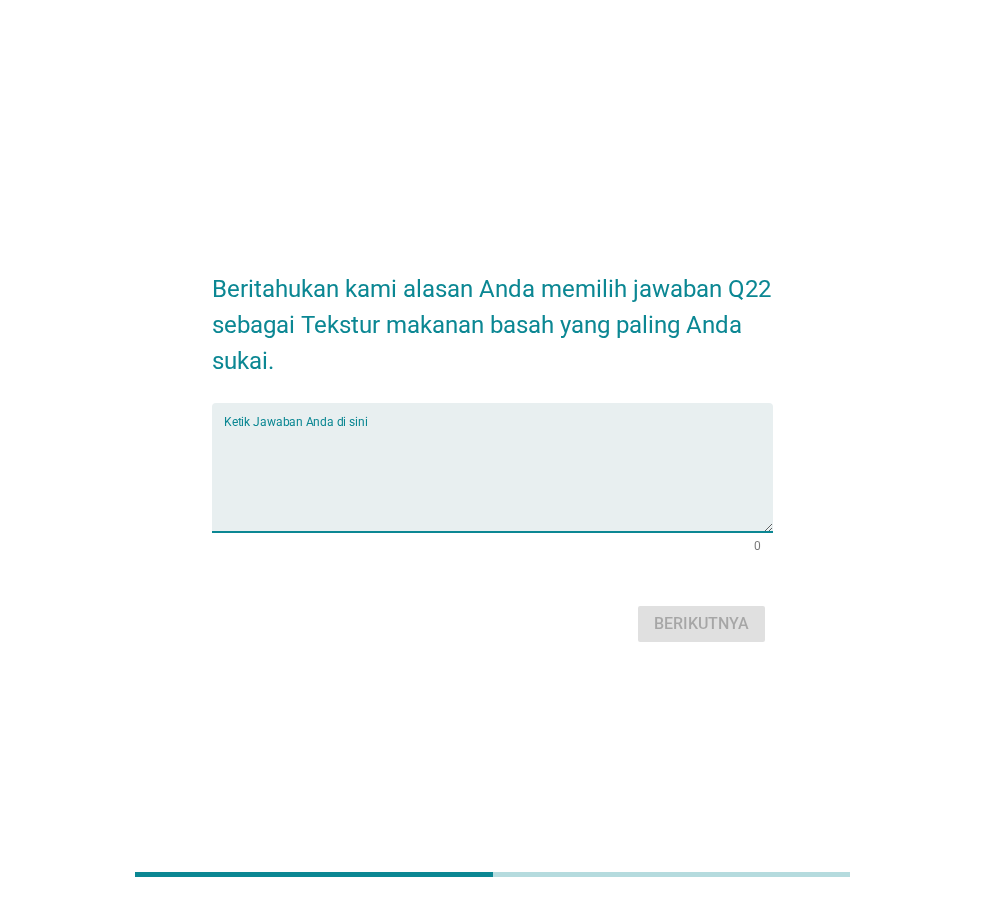 click at bounding box center (498, 479) 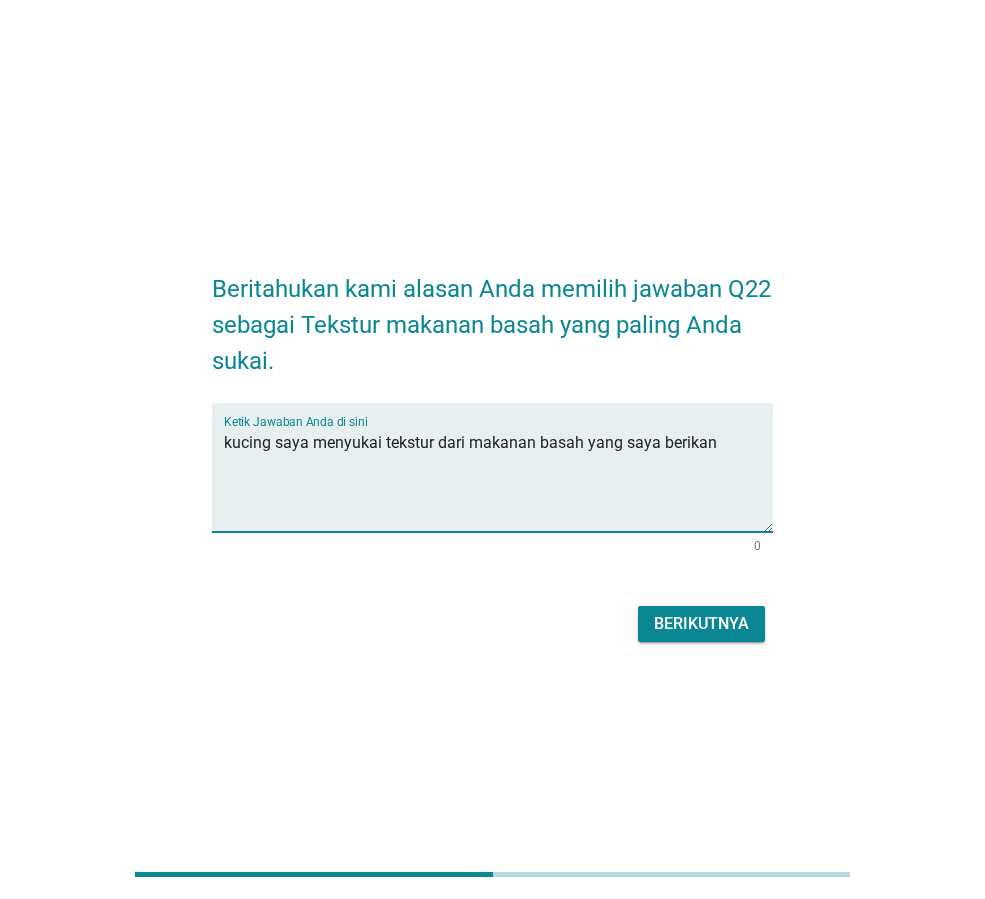 type on "kucing saya menyukai tekstur dari makanan basah yang saya berikan" 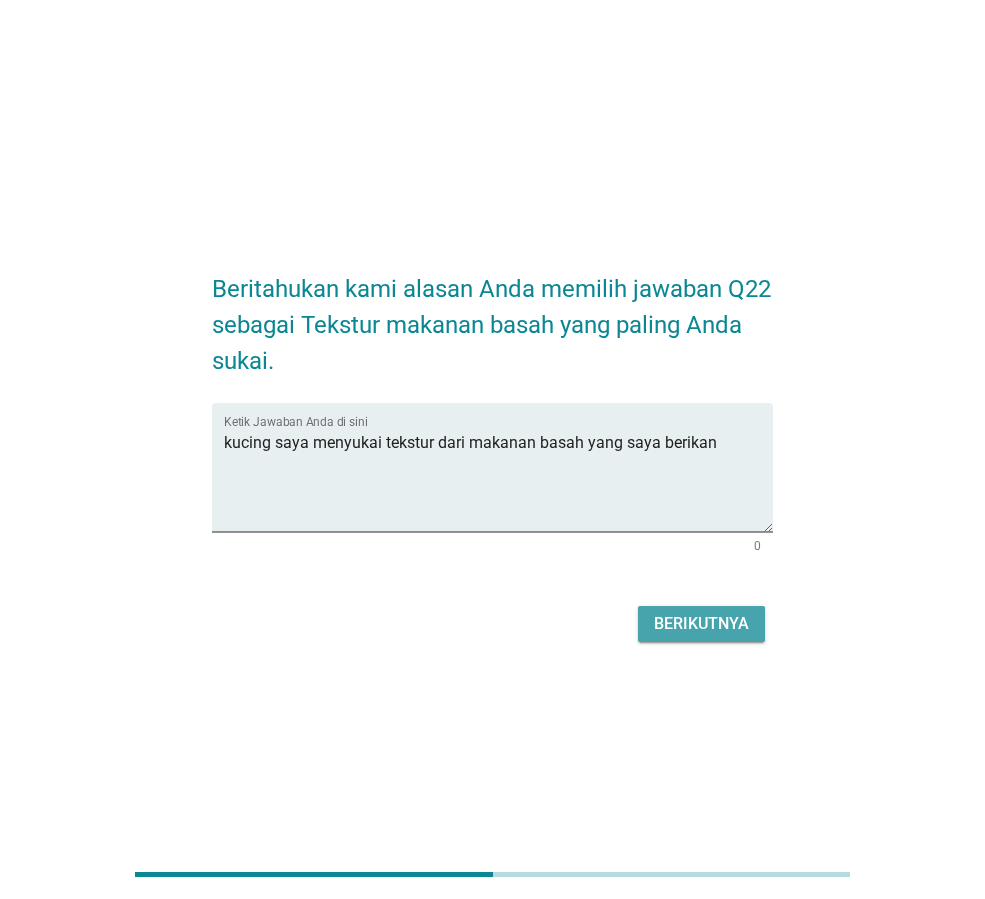 click on "Berikutnya" at bounding box center [701, 623] 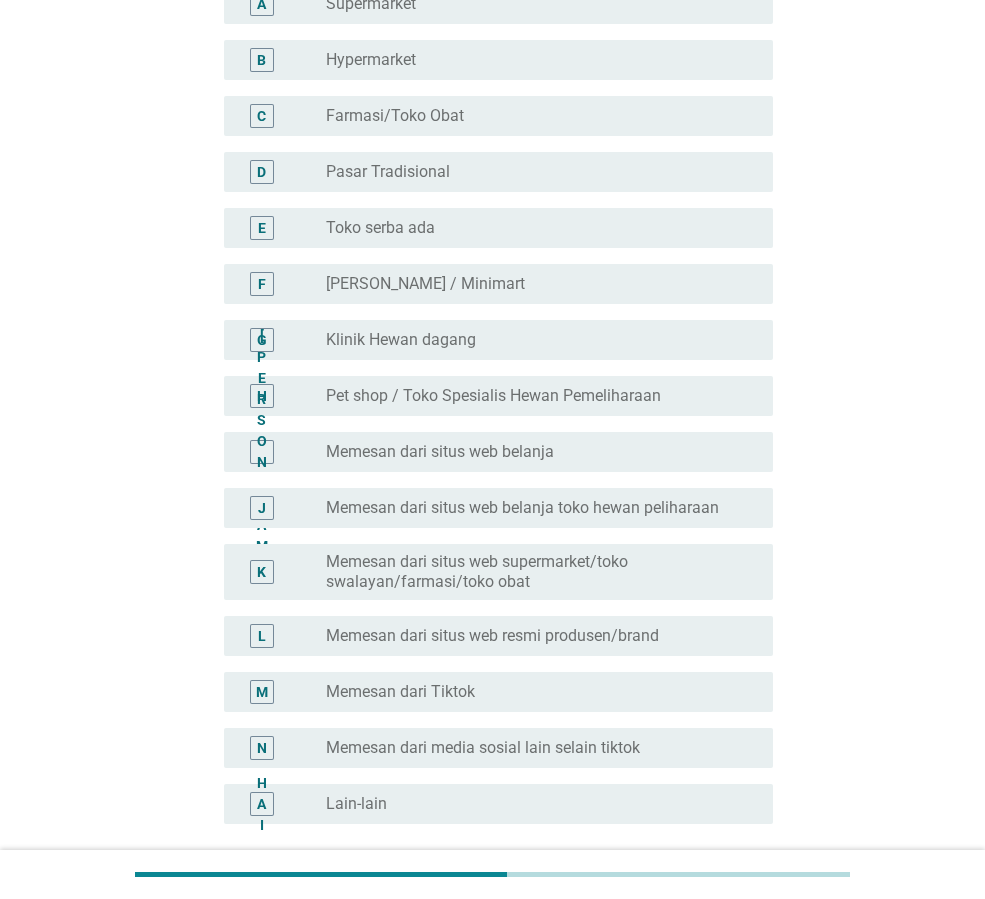 scroll, scrollTop: 300, scrollLeft: 0, axis: vertical 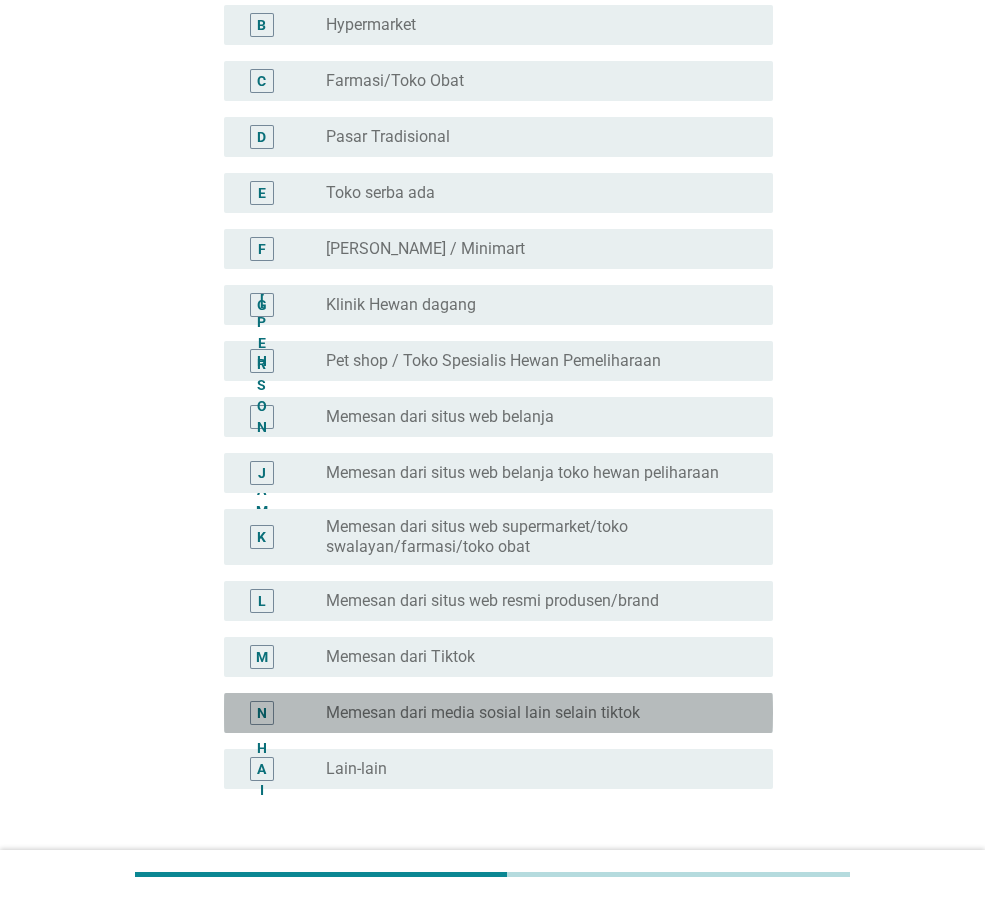 click on "N     tombol radio tidak dicentang Memesan dari media sosial lain selain tiktok" at bounding box center [498, 713] 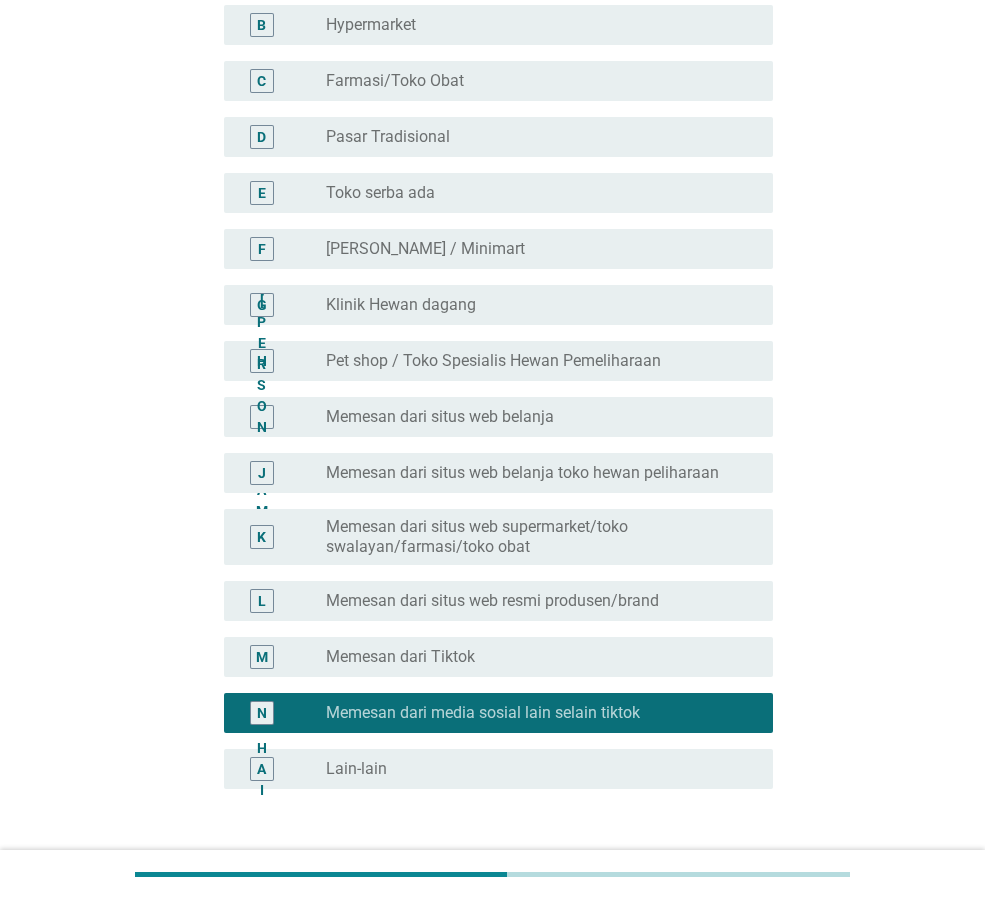 click on "tombol radio tidak dicentang Memesan dari Tiktok" at bounding box center (541, 657) 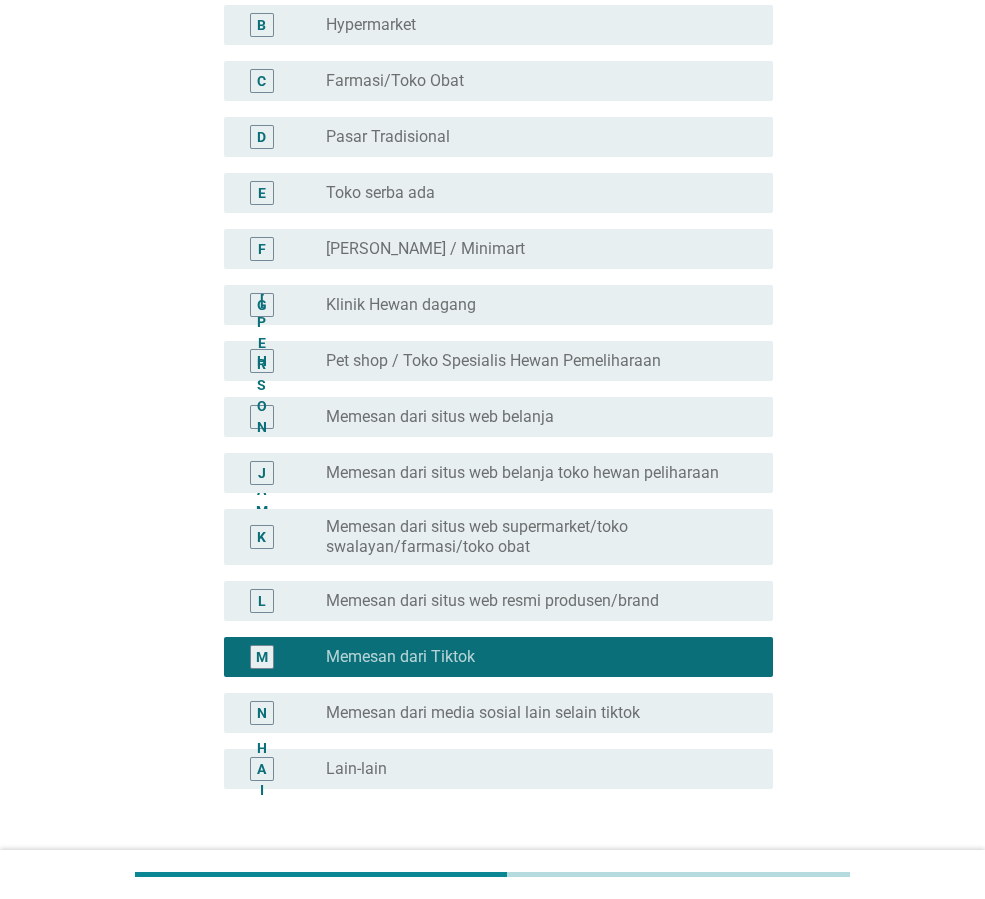 click on "tombol radio tidak dicentang Memesan dari media sosial lain selain tiktok" at bounding box center (533, 713) 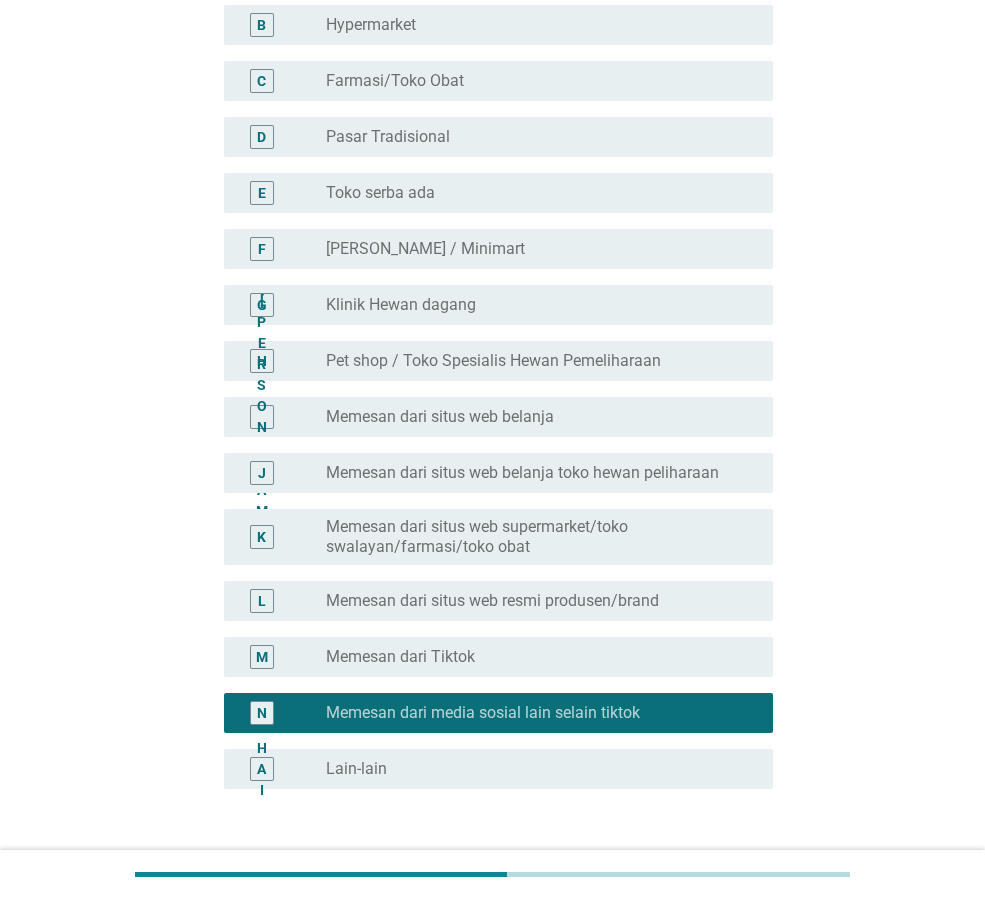 click on "tombol radio tidak dicentang [PERSON_NAME] / Minimart" at bounding box center [533, 249] 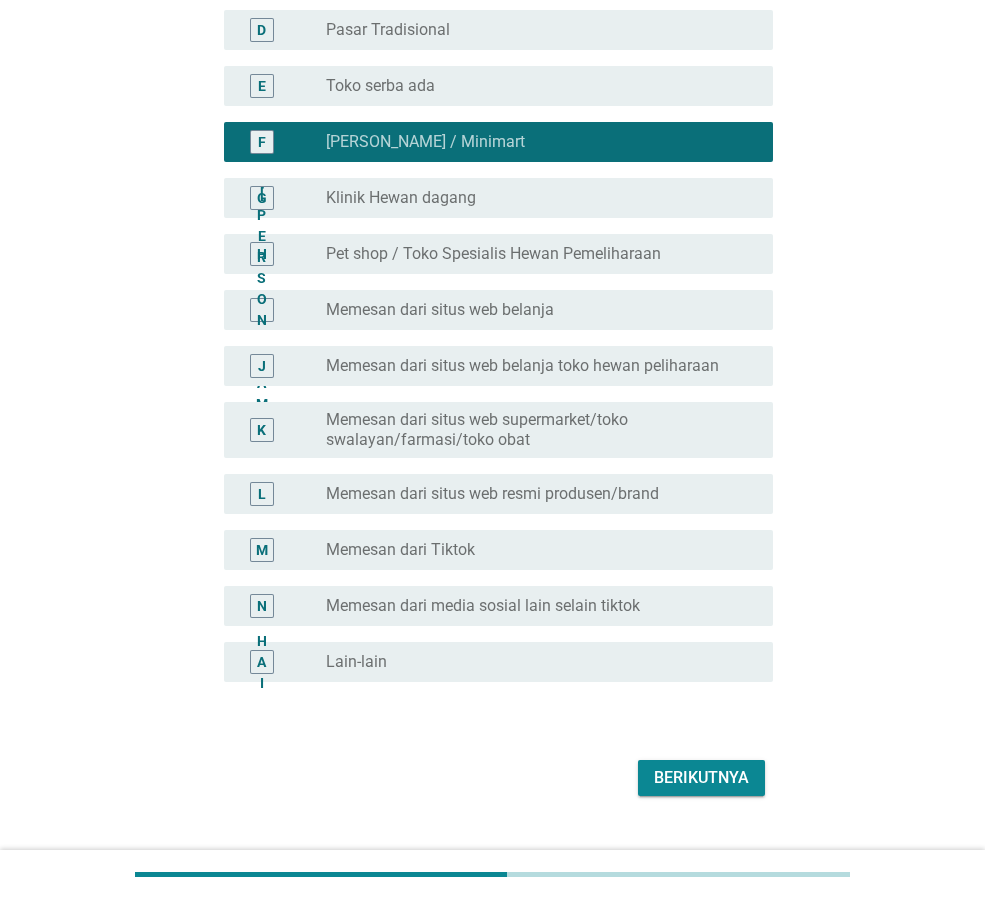 scroll, scrollTop: 347, scrollLeft: 0, axis: vertical 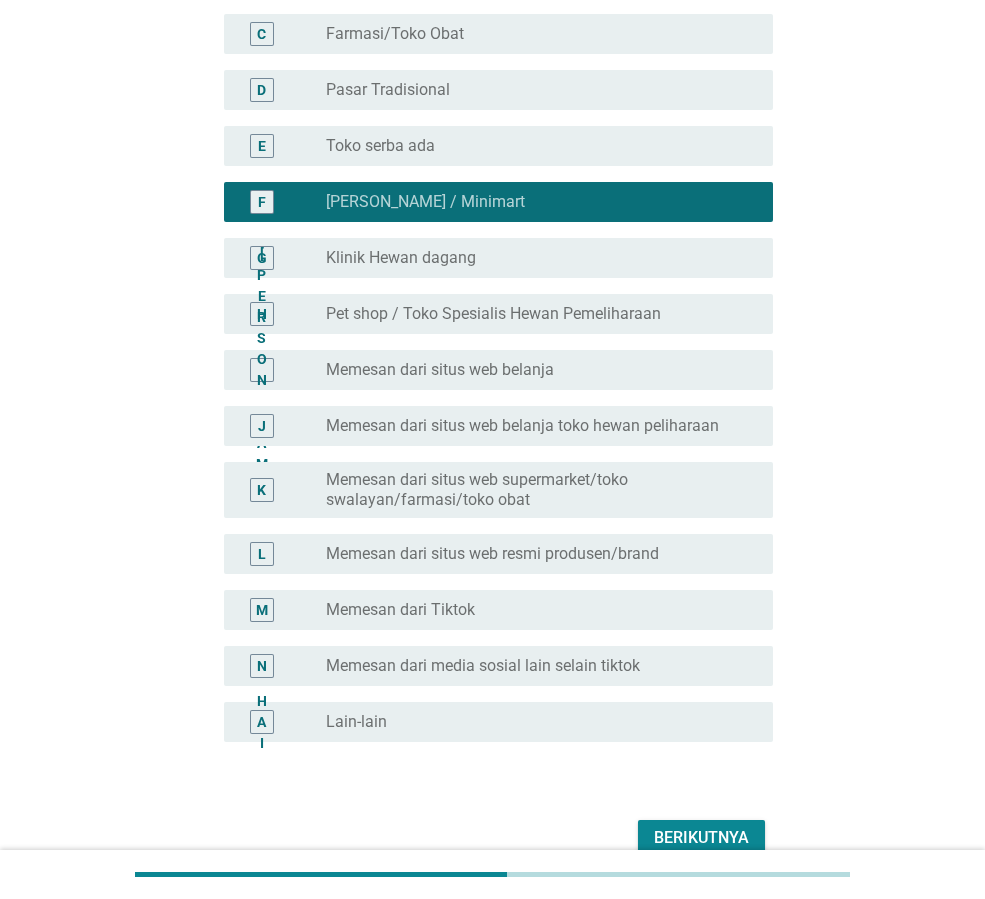click on "Berikutnya" at bounding box center [701, 838] 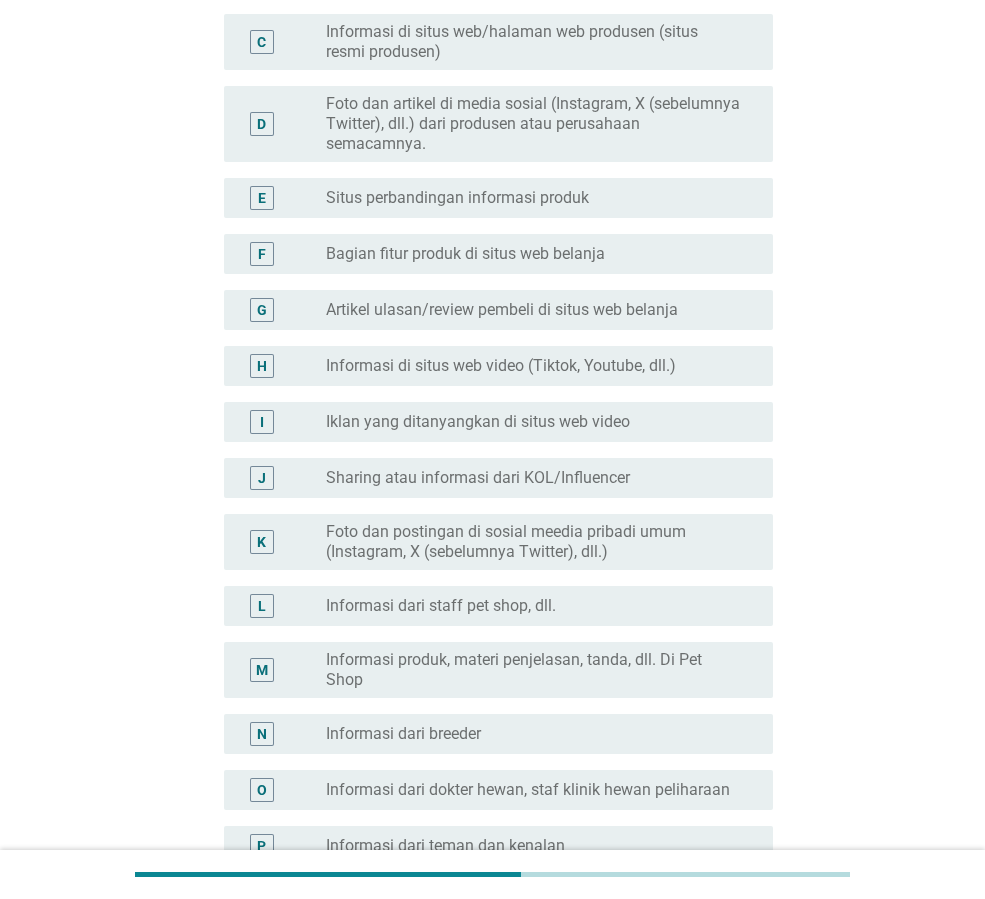 scroll, scrollTop: 0, scrollLeft: 0, axis: both 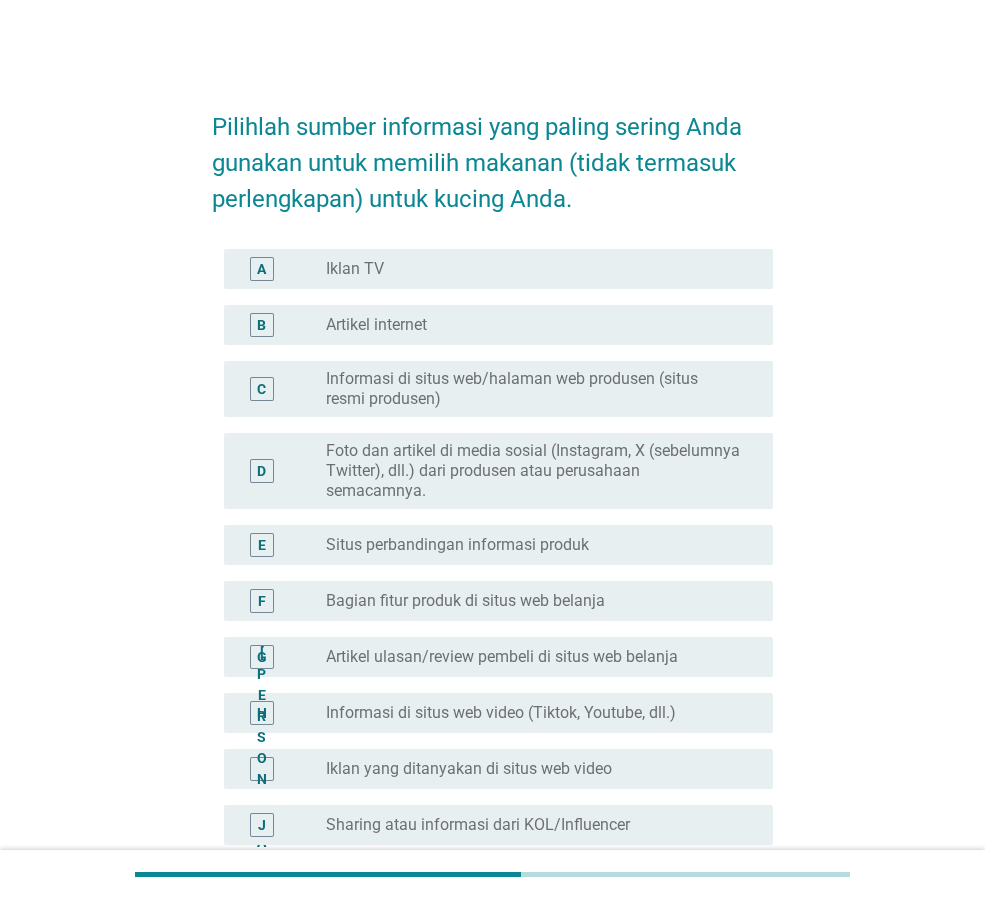 click on "tombol radio tidak dicentang Artikel internet" at bounding box center (533, 325) 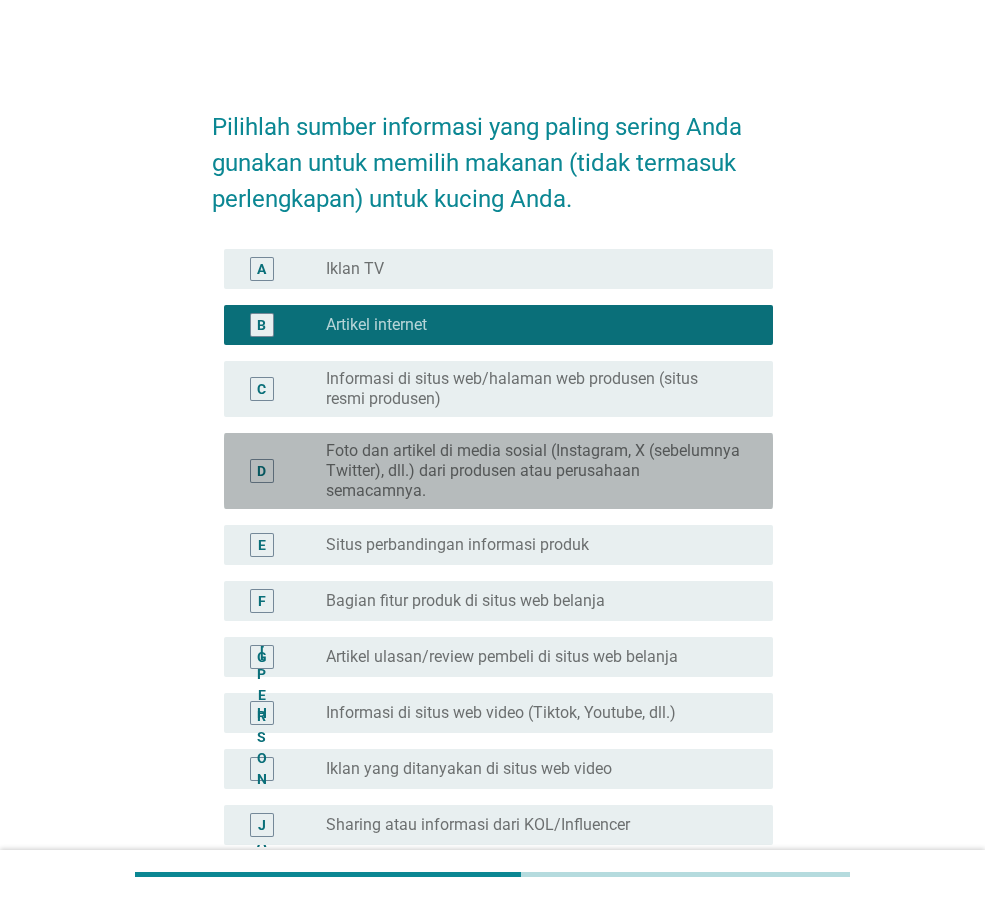 click on "Foto dan artikel di media sosial (Instagram, X (sebelumnya Twitter), dll.) dari produsen atau perusahaan semacamnya." at bounding box center [533, 470] 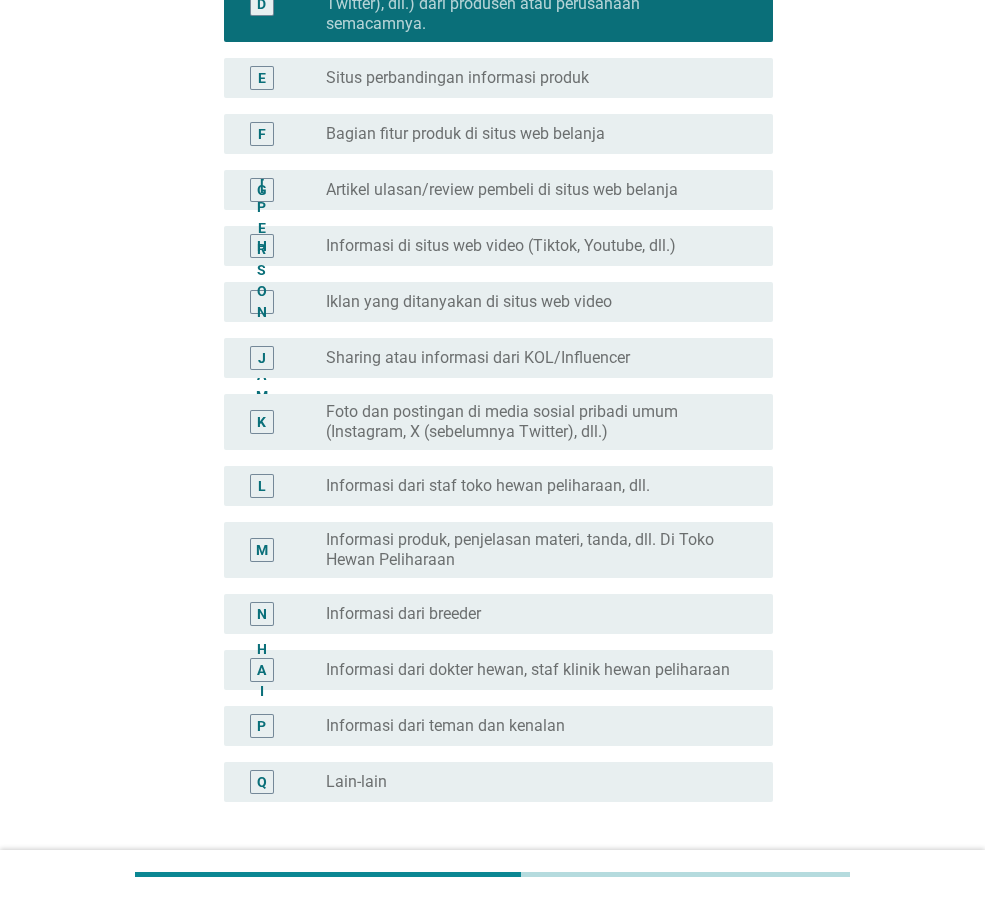 scroll, scrollTop: 600, scrollLeft: 0, axis: vertical 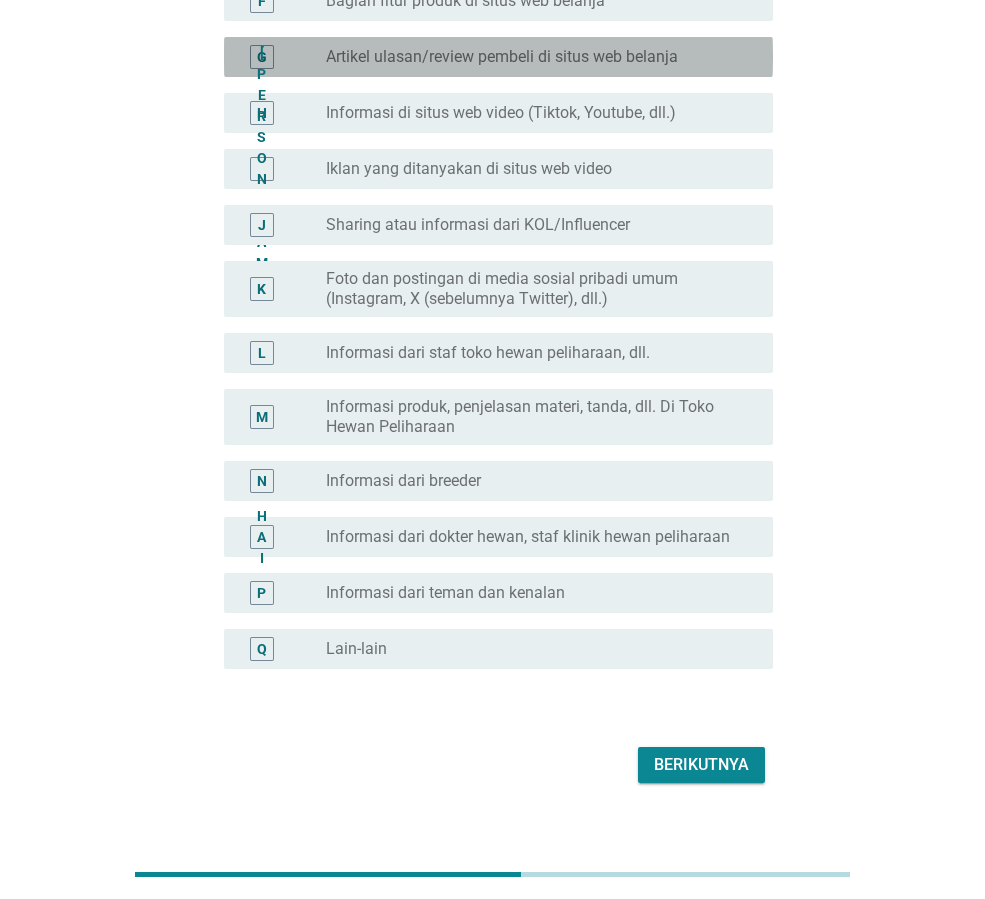 click on "Artikel ulasan/review pembeli di situs web belanja" at bounding box center [502, 56] 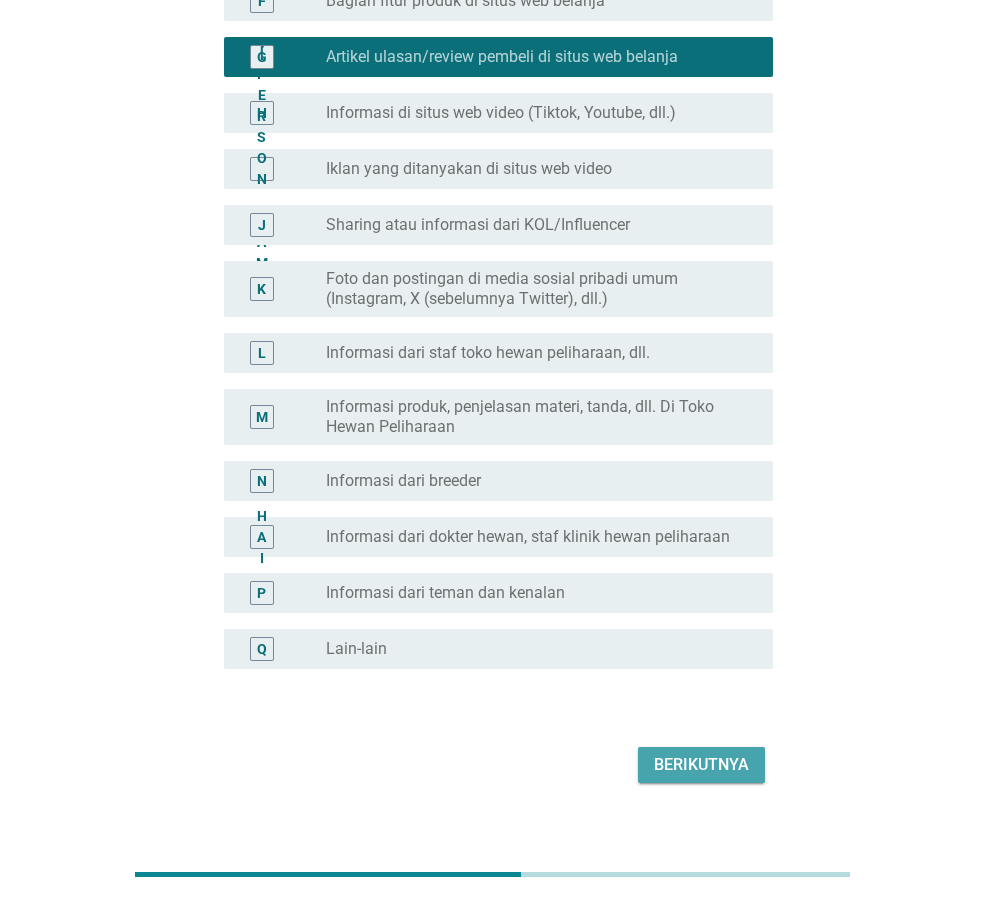 click on "Berikutnya" at bounding box center [701, 765] 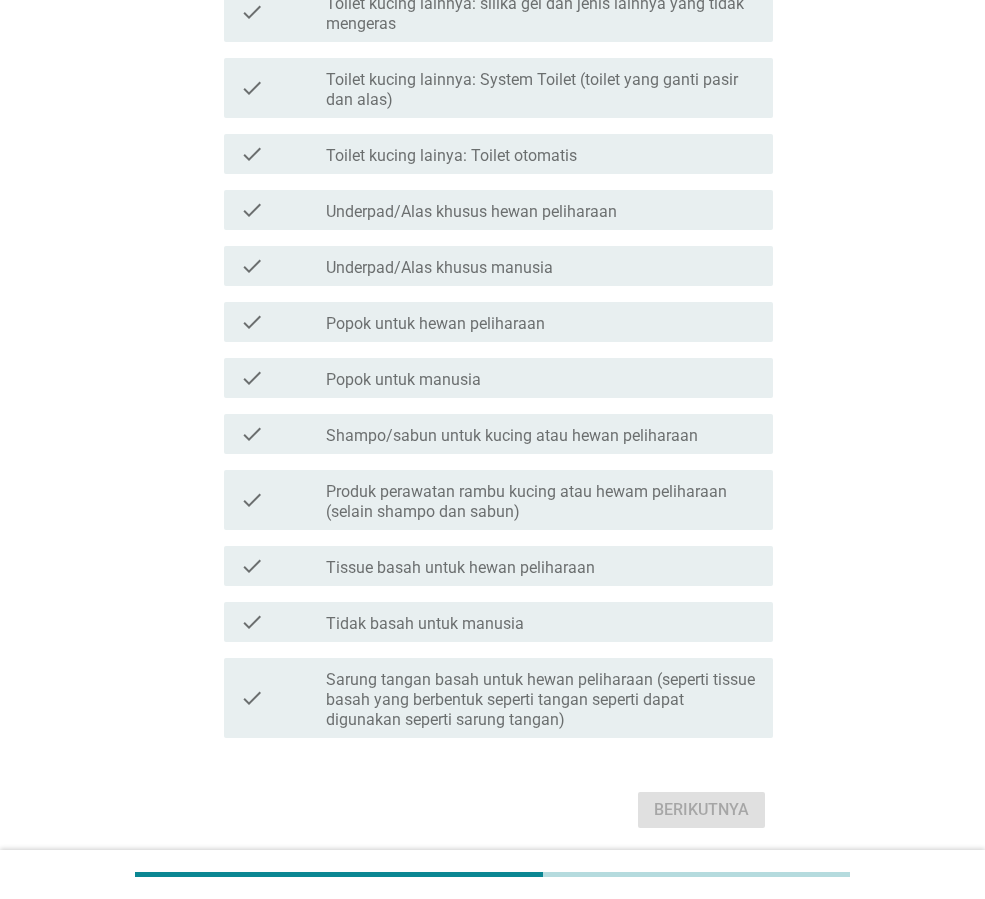 scroll, scrollTop: 0, scrollLeft: 0, axis: both 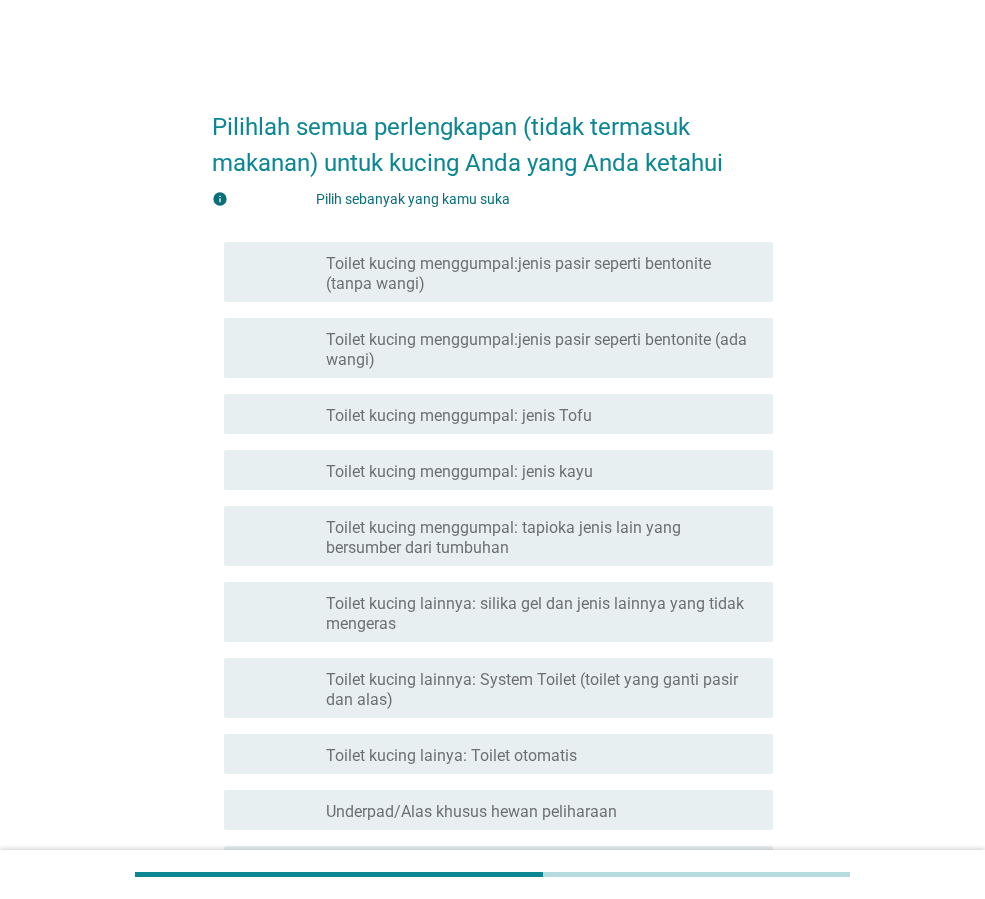 click on "Toilet kucing menggumpal:jenis pasir seperti bentonite (tanpa wangi)" at bounding box center [518, 273] 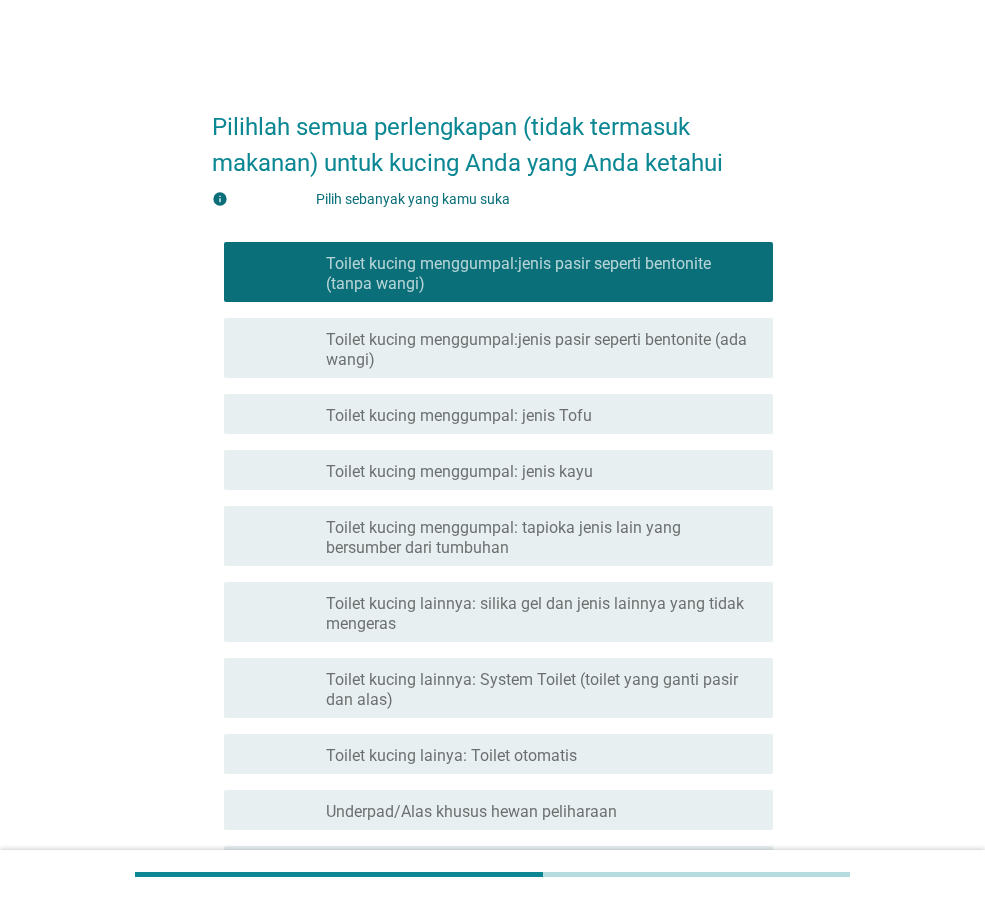 click on "Toilet kucing menggumpal:jenis pasir seperti bentonite (ada wangi)" at bounding box center [536, 349] 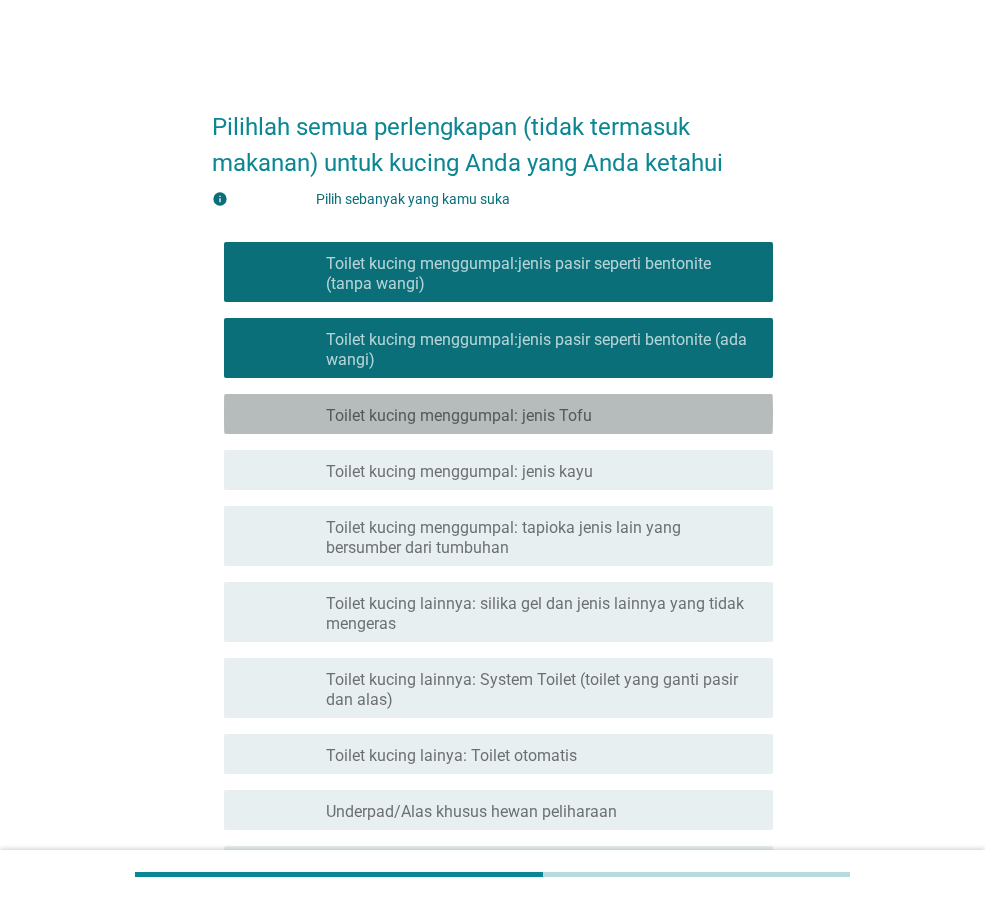 click on "Toilet kucing menggumpal: jenis Tofu" at bounding box center [459, 415] 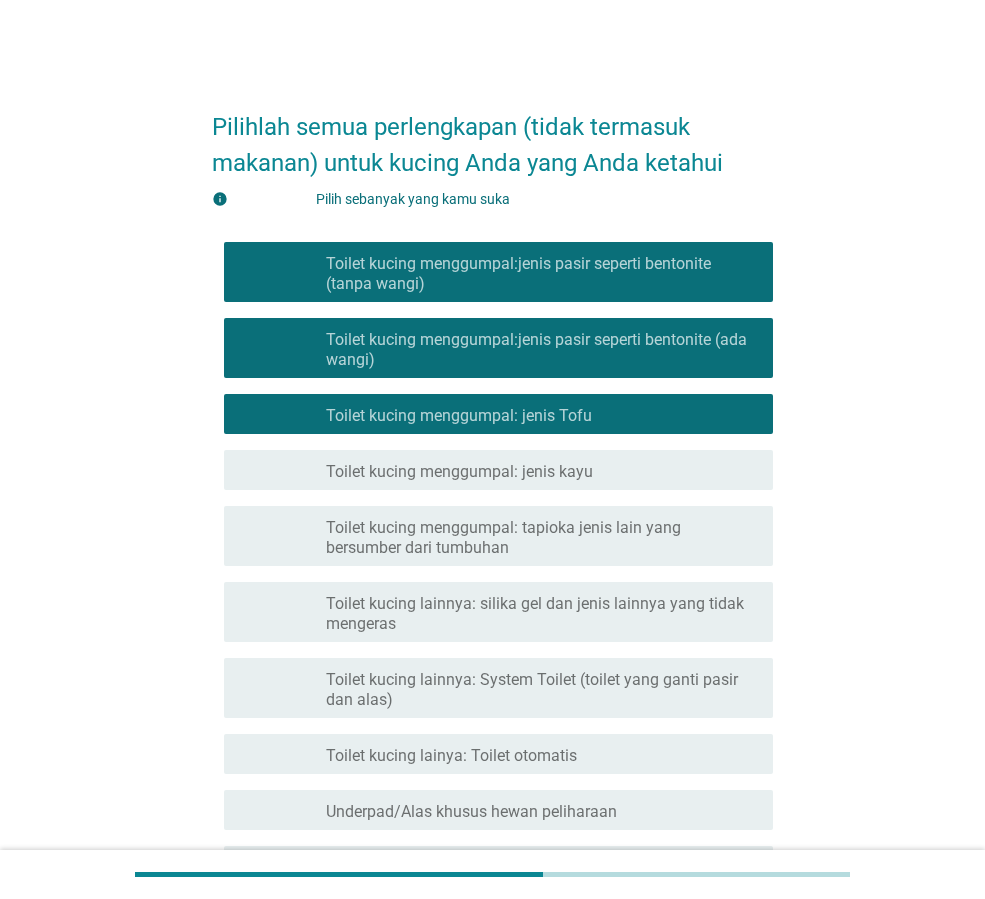 click on "Toilet kucing menggumpal: jenis kayu" at bounding box center (459, 471) 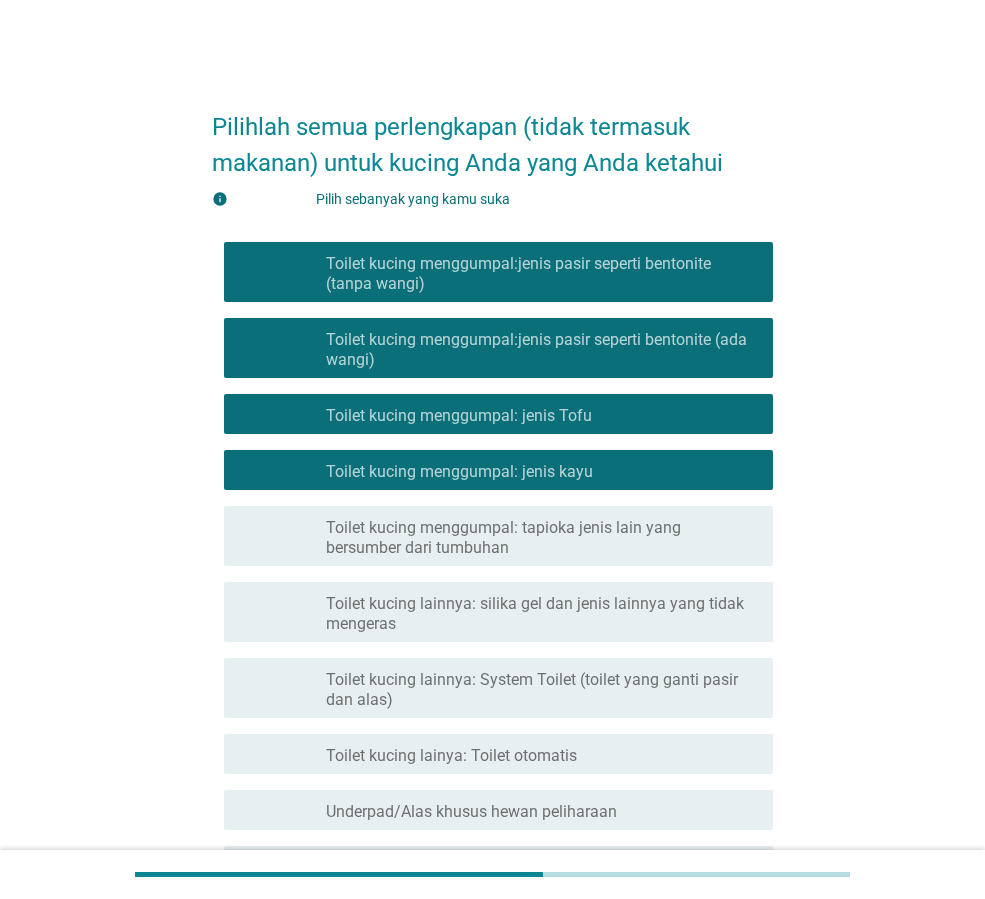 click on "Toilet kucing menggumpal: tapioka jenis lain yang bersumber dari tumbuhan" at bounding box center [503, 537] 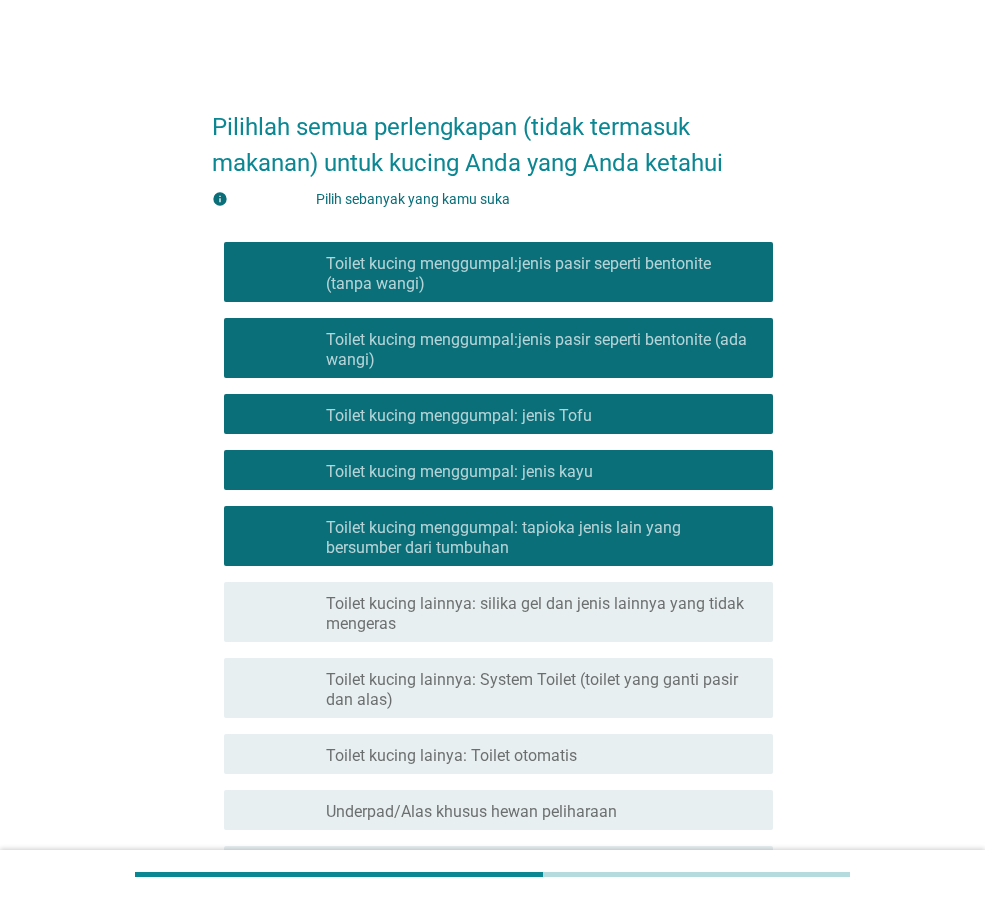 click on "Toilet kucing lainnya: silika gel dan jenis lainnya yang tidak mengeras" at bounding box center (541, 614) 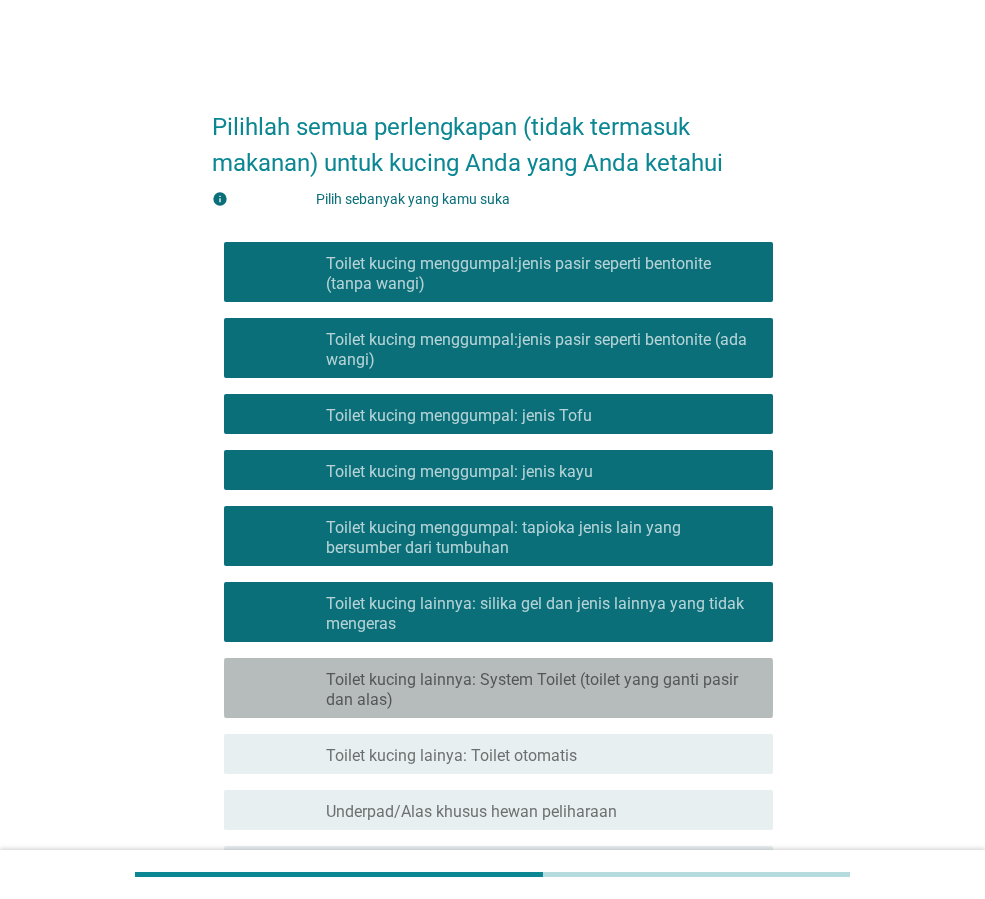 click on "Toilet kucing lainnya: System Toilet (toilet yang ganti pasir dan alas)" at bounding box center (541, 690) 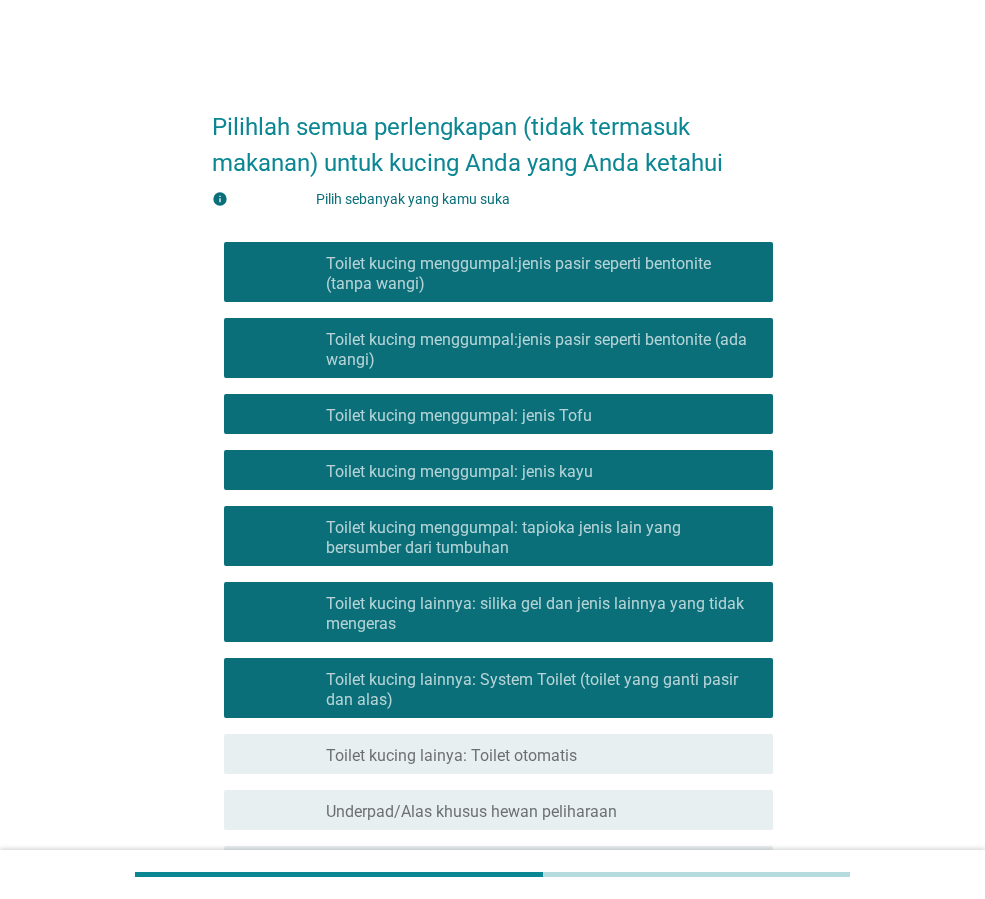 click on "memeriksa     garis besar kotak centang kosong Toilet kucing lainya: Toilet otomatis" at bounding box center (498, 754) 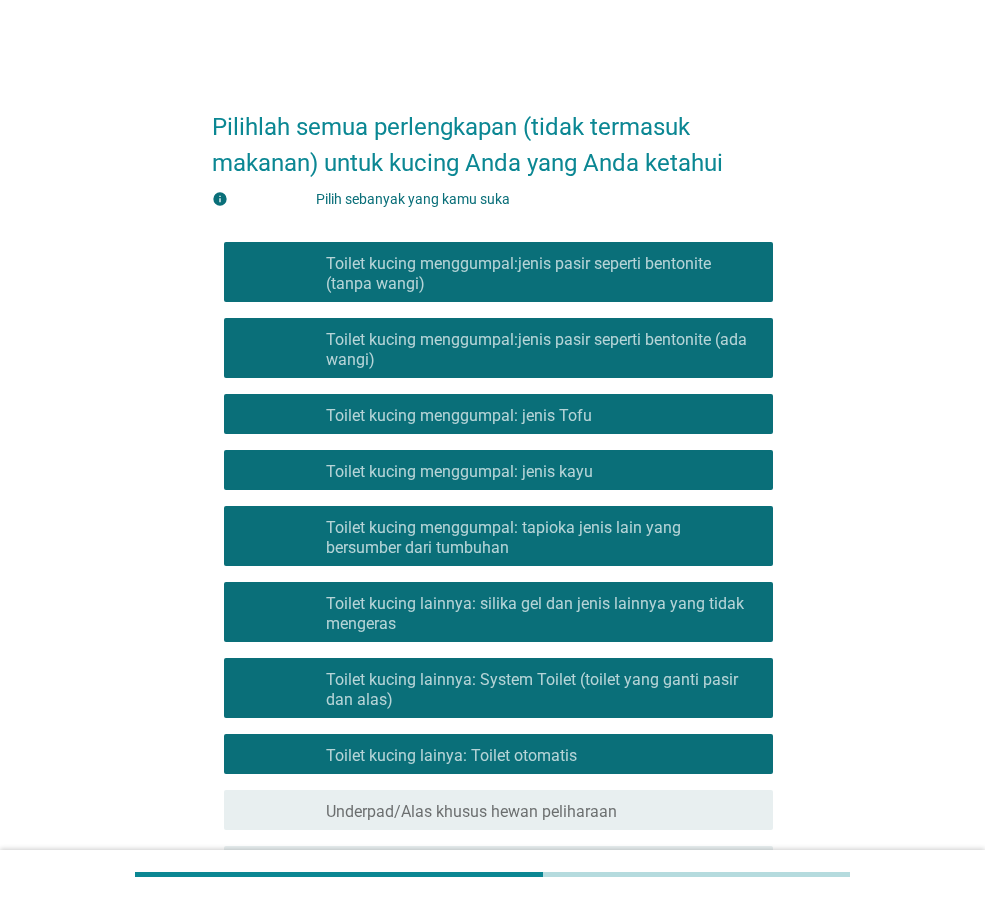 click on "Underpad/Alas khusus hewan peliharaan" at bounding box center [471, 811] 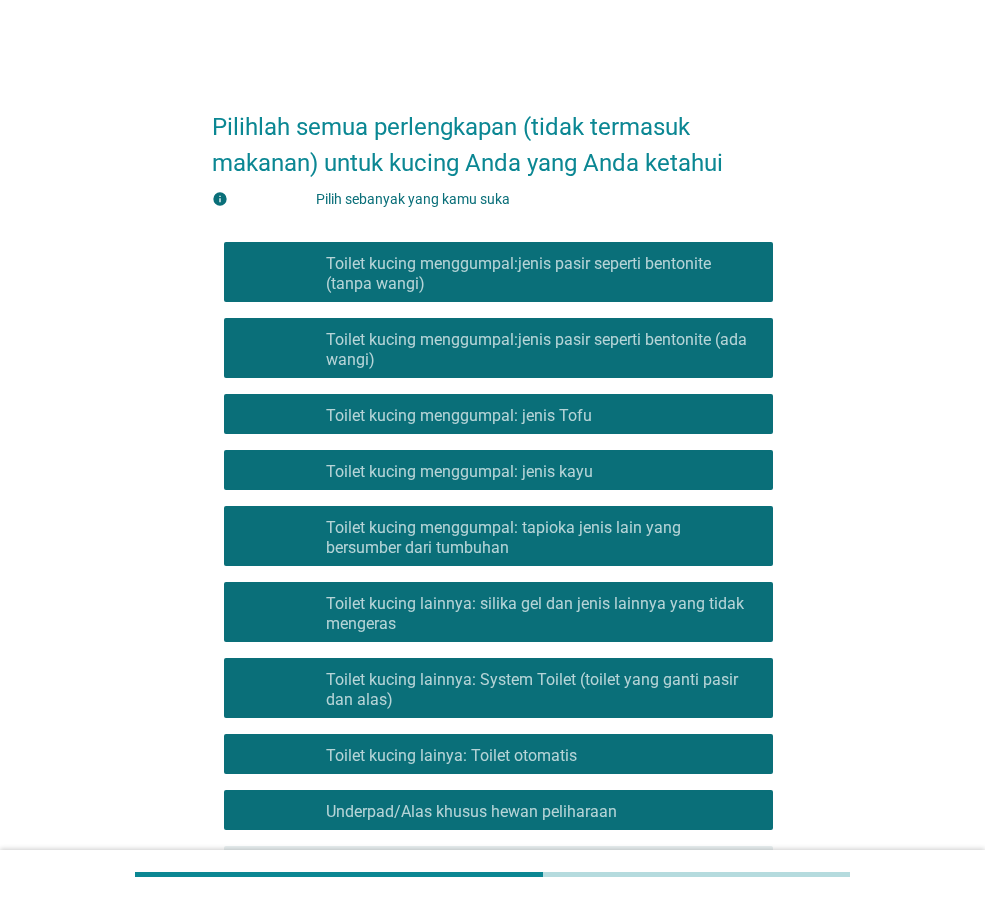 scroll, scrollTop: 300, scrollLeft: 0, axis: vertical 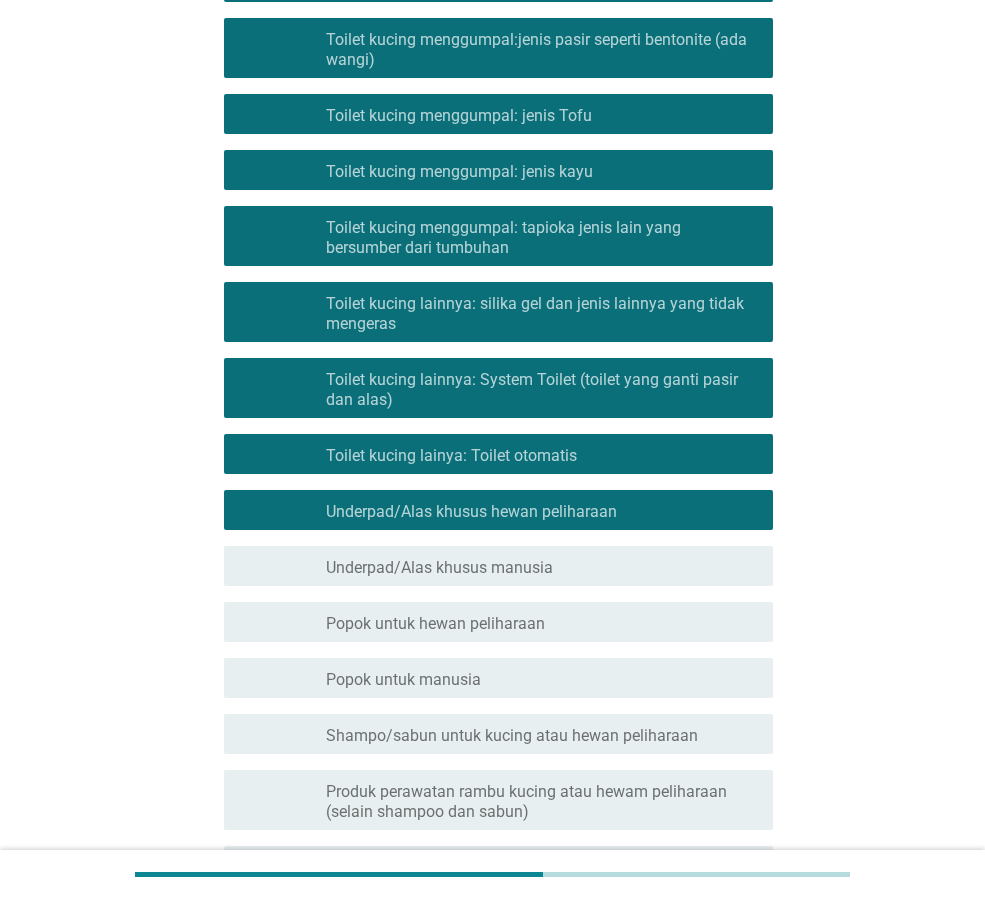 click on "Underpad/Alas khusus manusia" at bounding box center [439, 567] 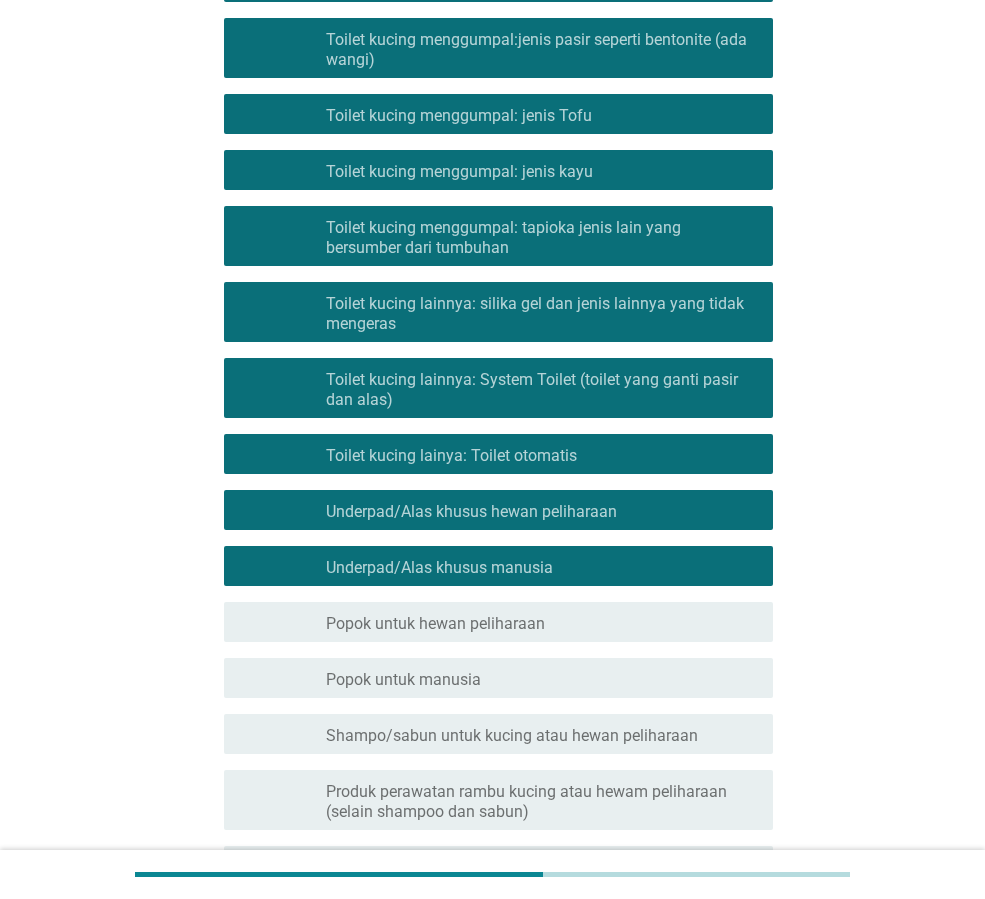 click on "Popok untuk hewan peliharaan" at bounding box center [435, 623] 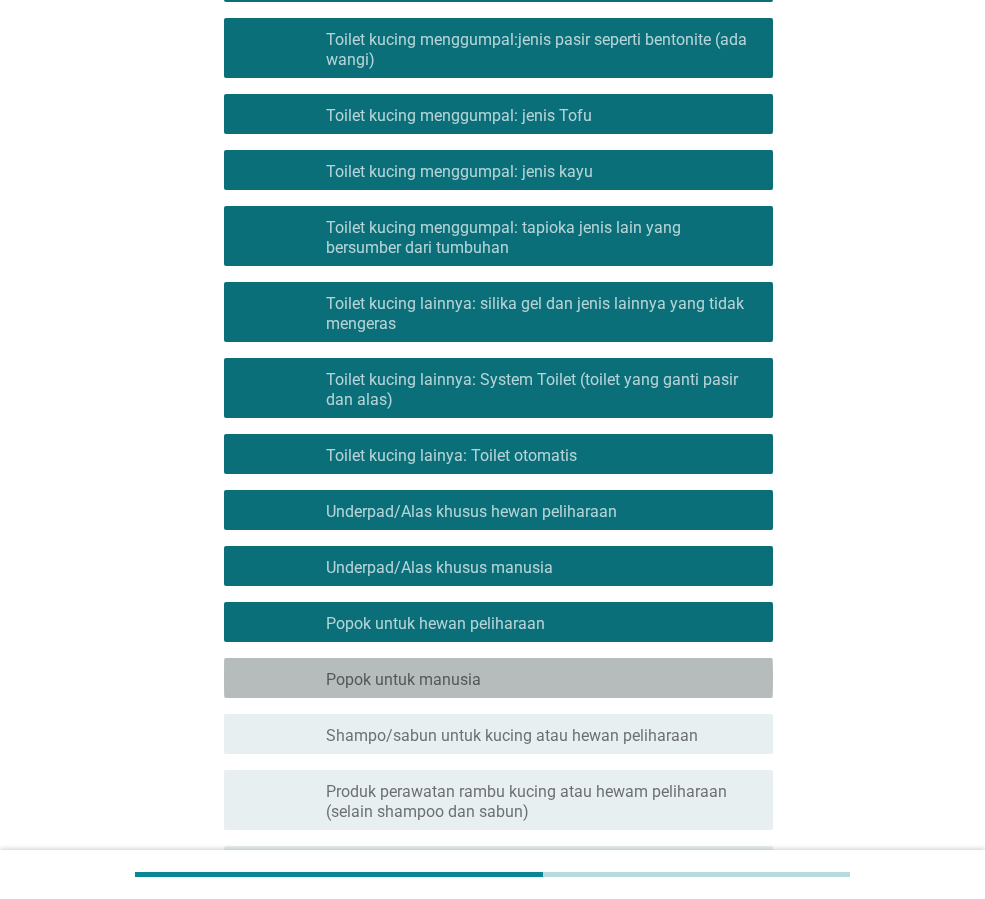 click on "Popok untuk manusia" at bounding box center [403, 679] 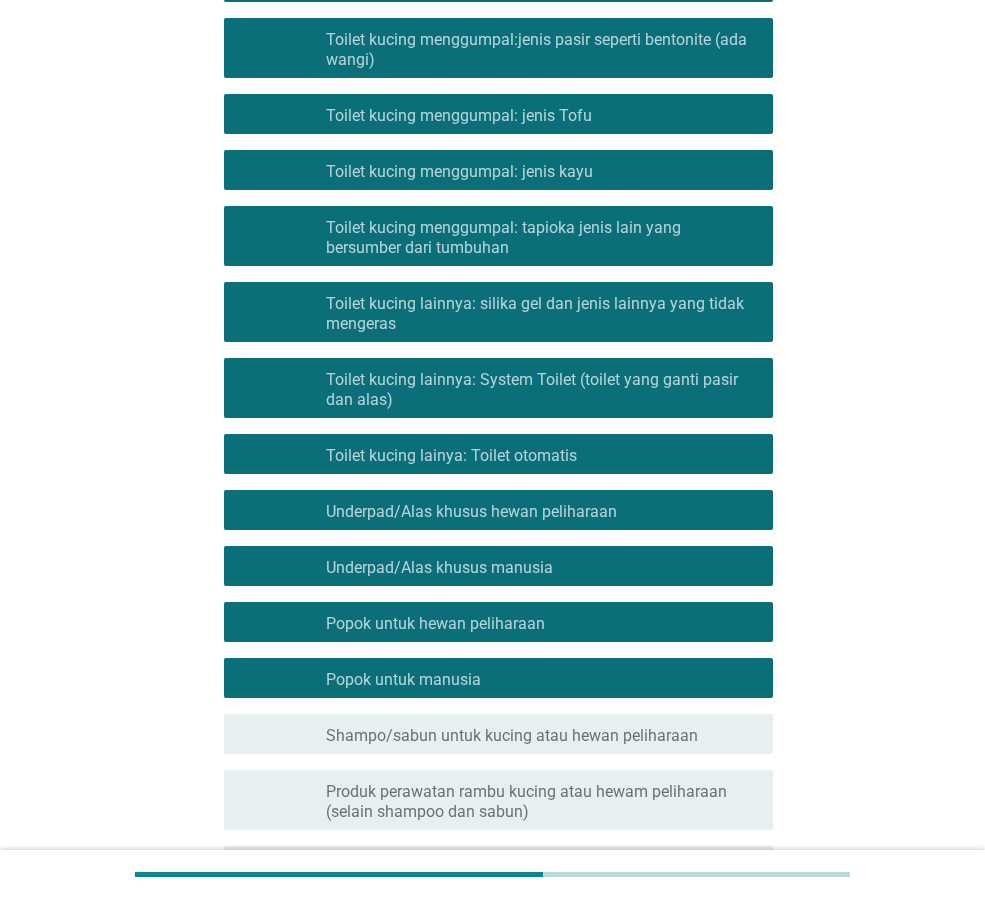 click on "memeriksa     garis besar kotak centang kosong Shampo/sabun untuk kucing atau hewan peliharaan" at bounding box center [498, 734] 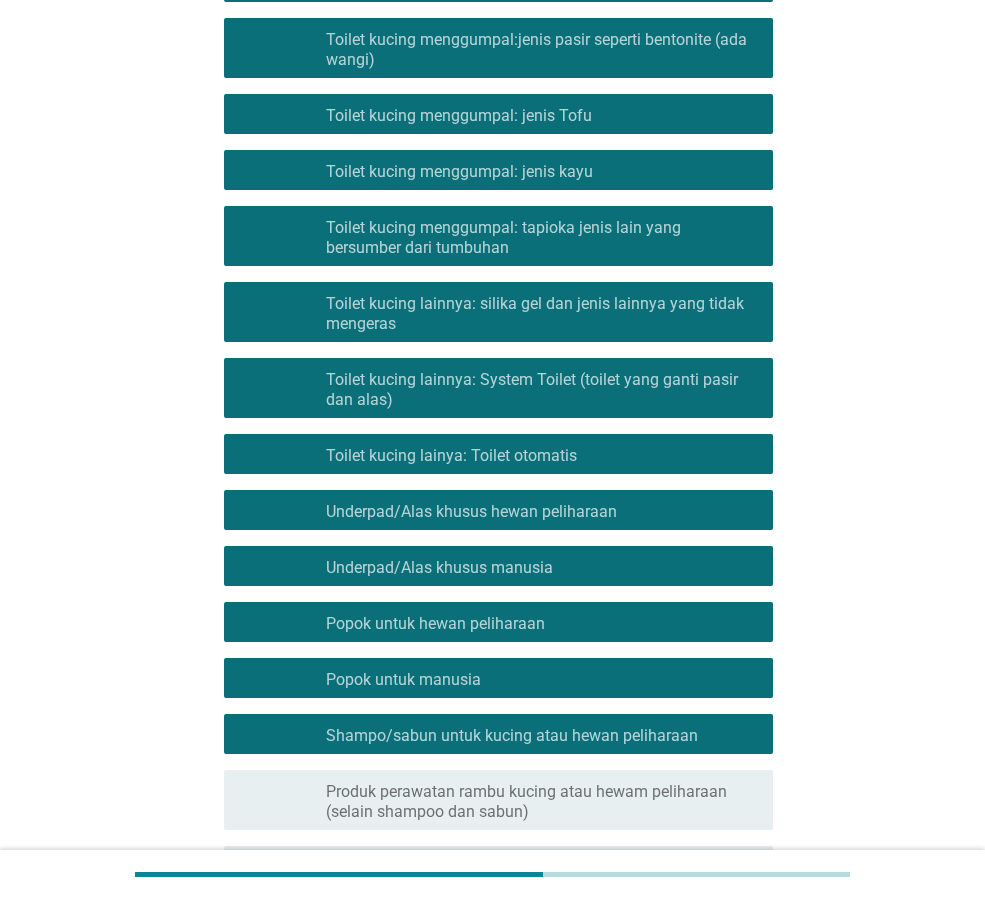 click on "Produk perawatan rambu kucing atau hewam peliharaan (selain shampoo dan sabun)" at bounding box center [526, 801] 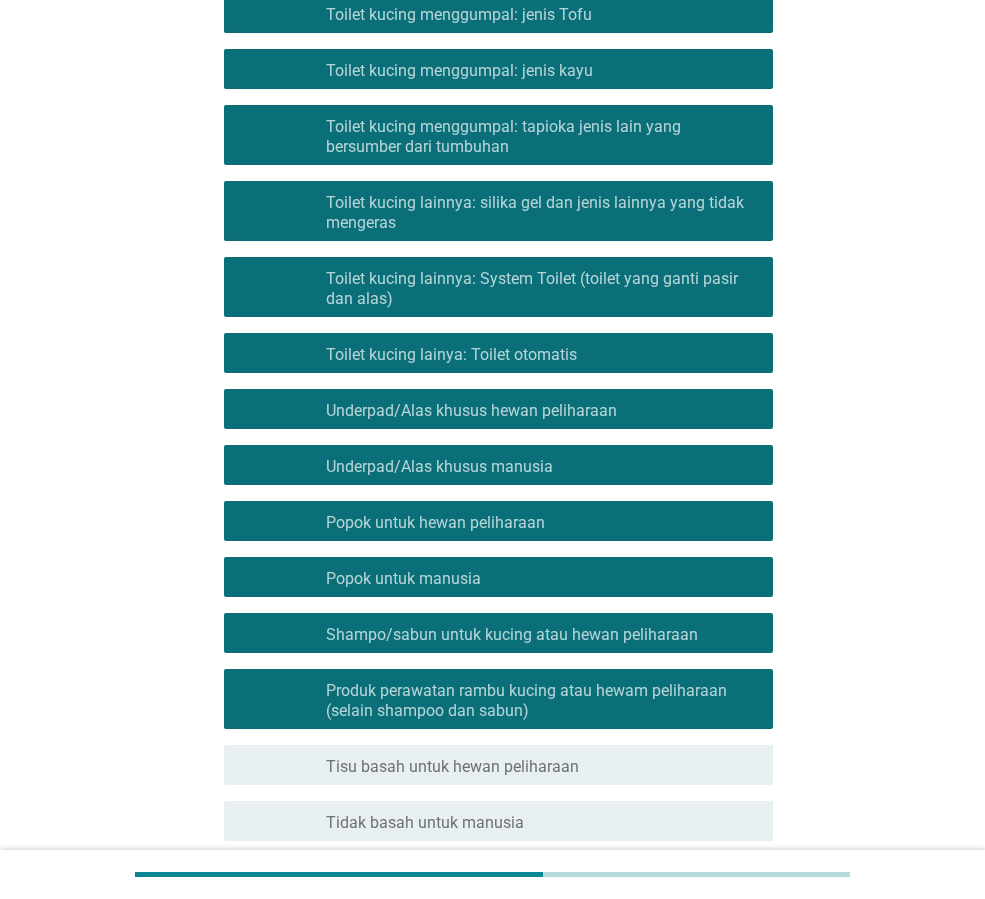 scroll, scrollTop: 600, scrollLeft: 0, axis: vertical 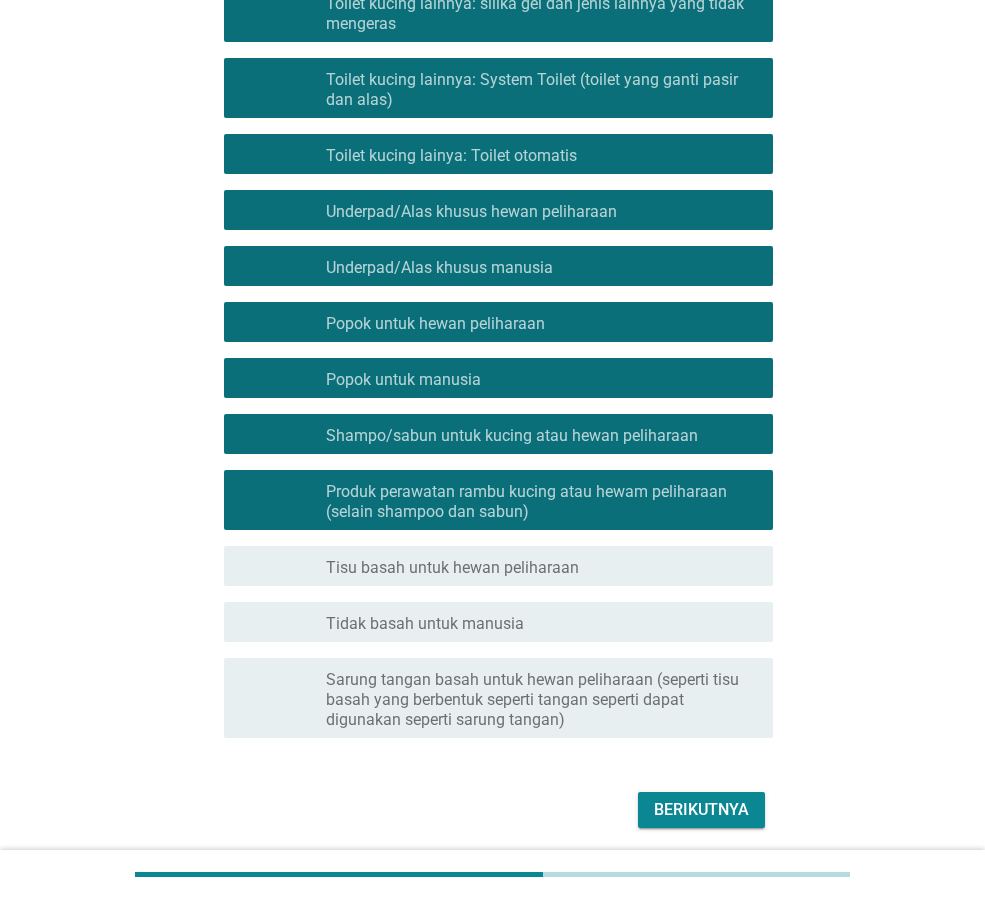 click on "Tisu basah untuk hewan peliharaan" at bounding box center (452, 567) 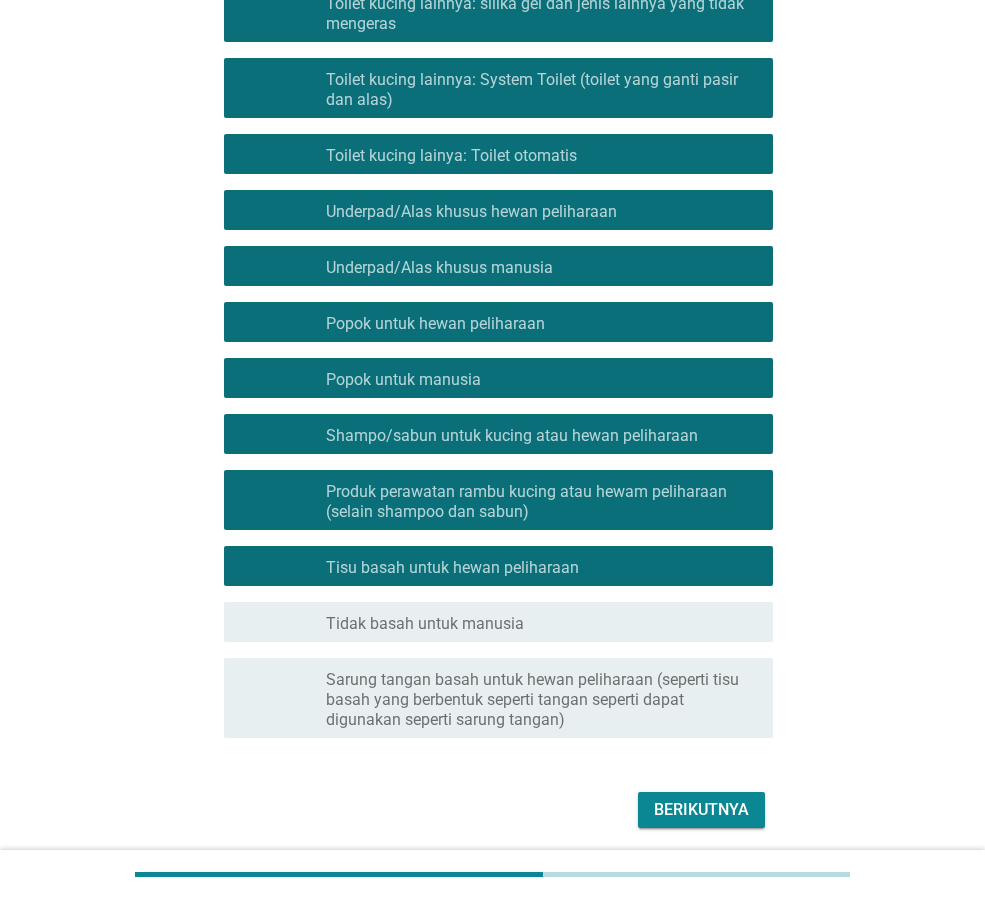 click on "Tidak basah untuk manusia" at bounding box center (425, 623) 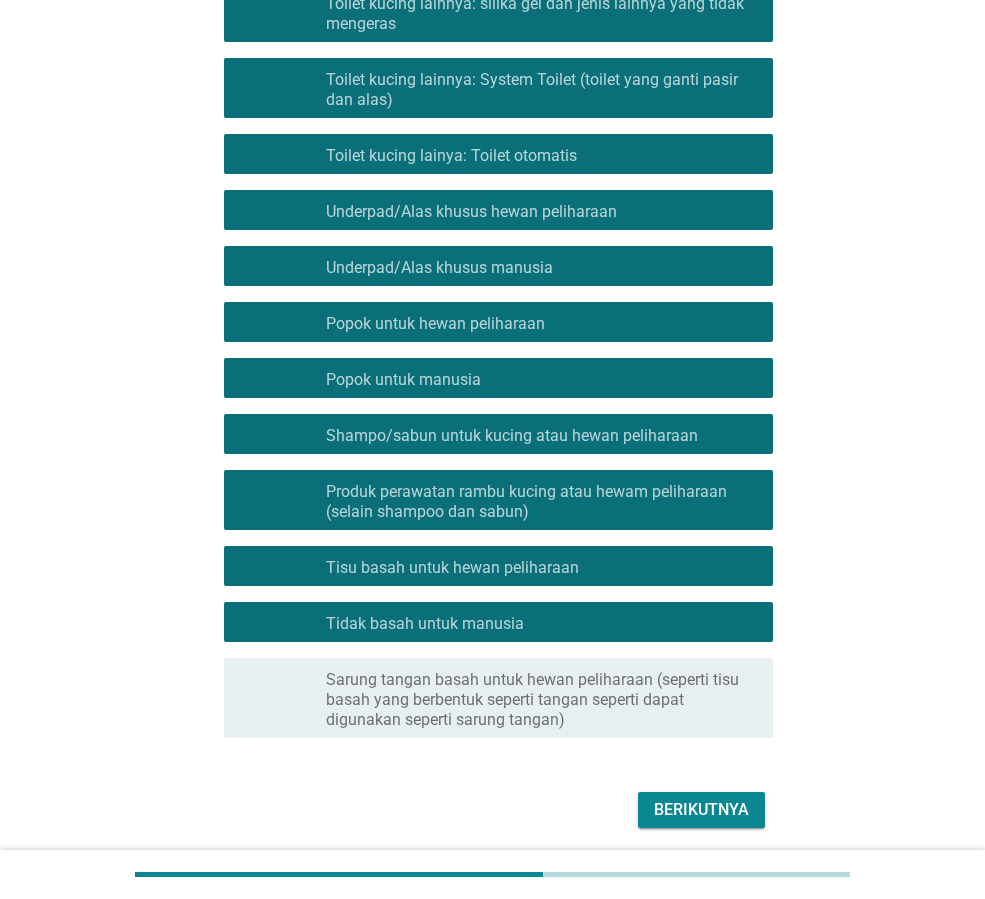 click on "Sarung tangan basah untuk hewan peliharaan (seperti tisu basah yang berbentuk seperti tangan seperti dapat digunakan seperti sarung tangan)" at bounding box center (532, 699) 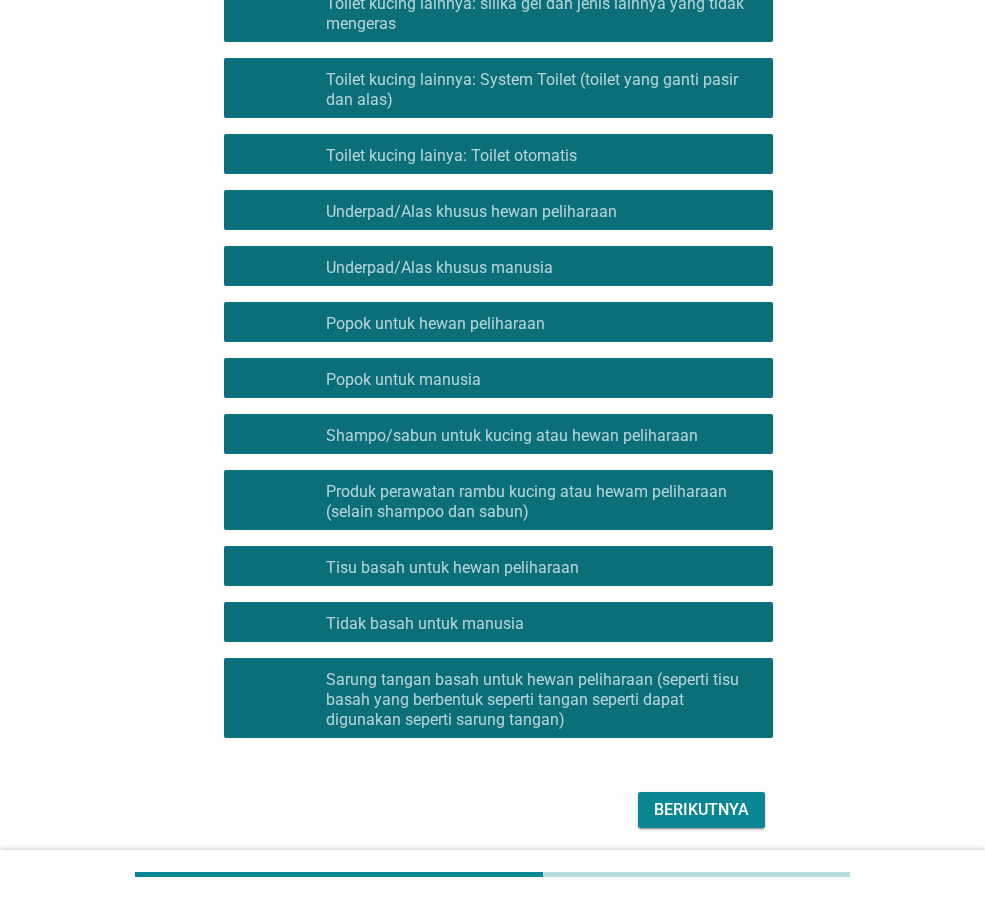 click on "Berikutnya" at bounding box center (701, 809) 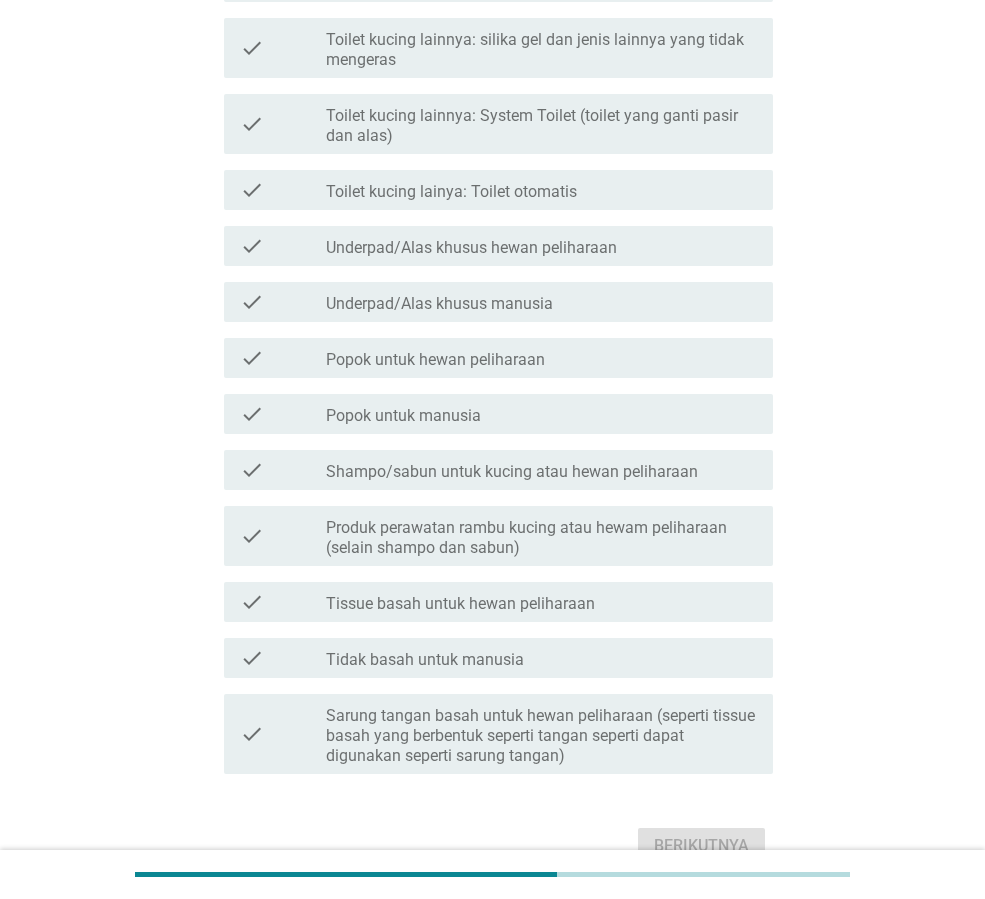 scroll, scrollTop: 0, scrollLeft: 0, axis: both 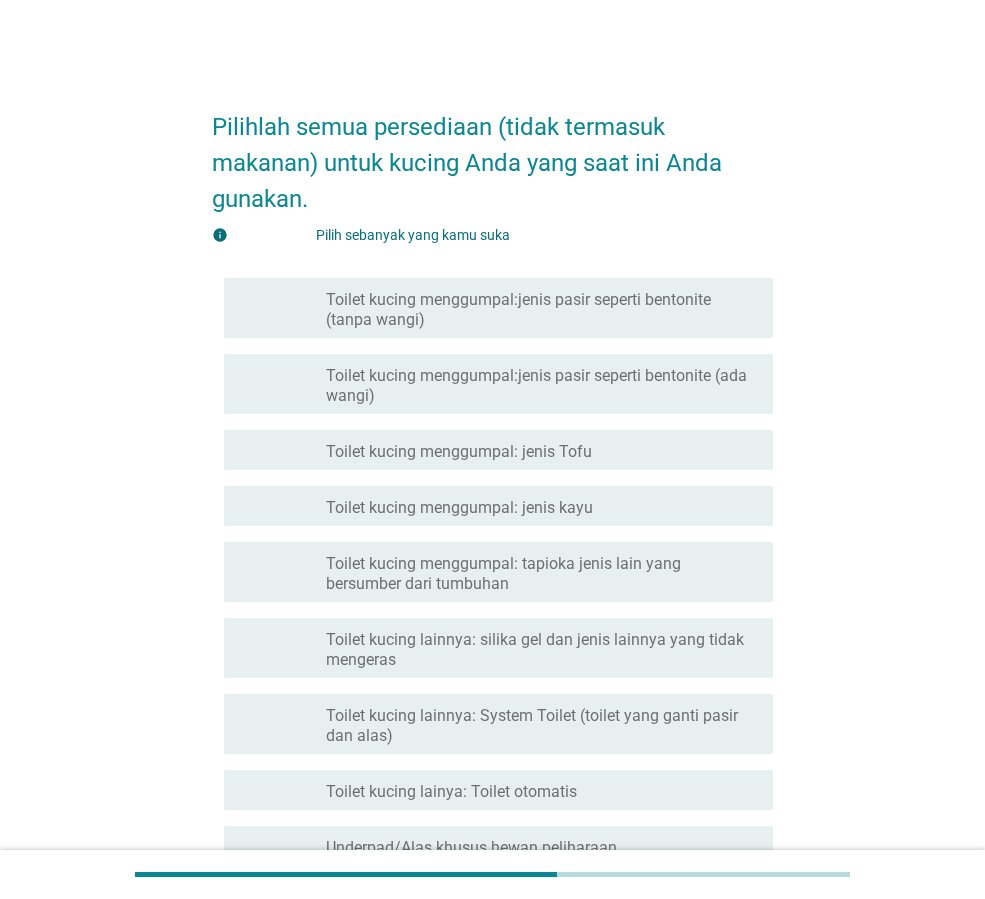 click on "memeriksa     garis besar kotak centang kosong Toilet kucing menggumpal:jenis pasir seperti bentonite (ada wangi)" at bounding box center (498, 384) 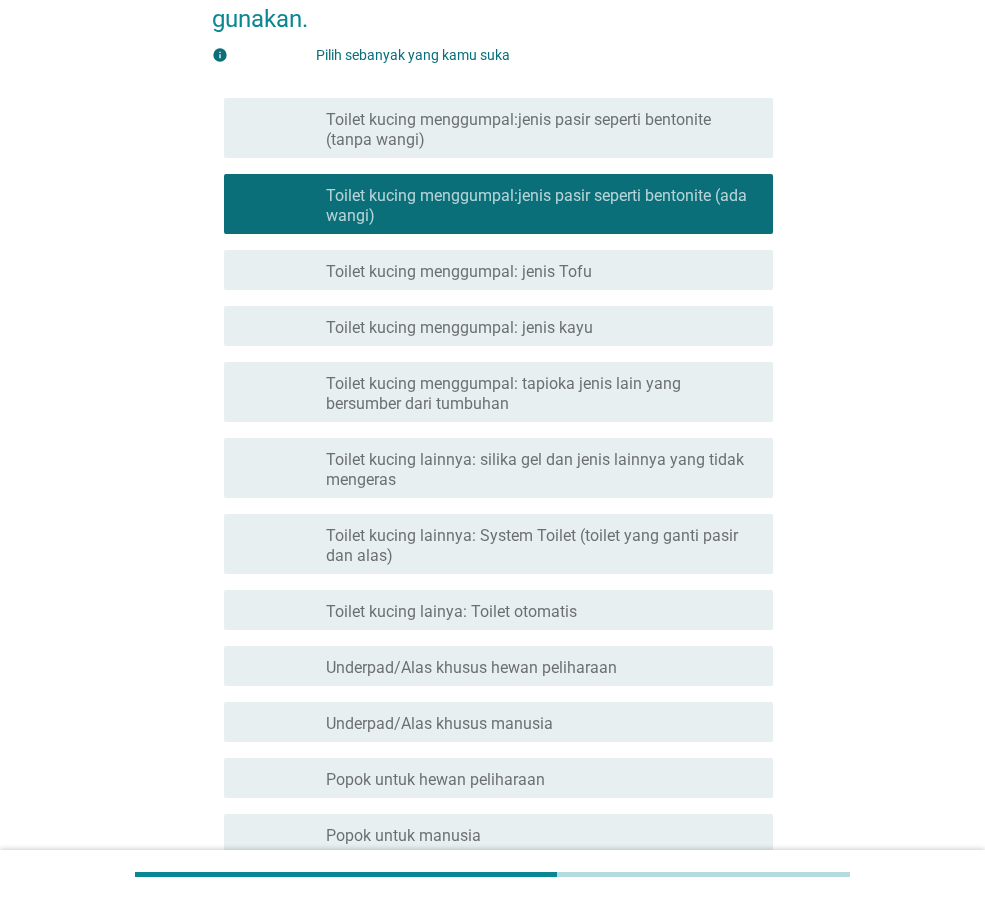 scroll, scrollTop: 200, scrollLeft: 0, axis: vertical 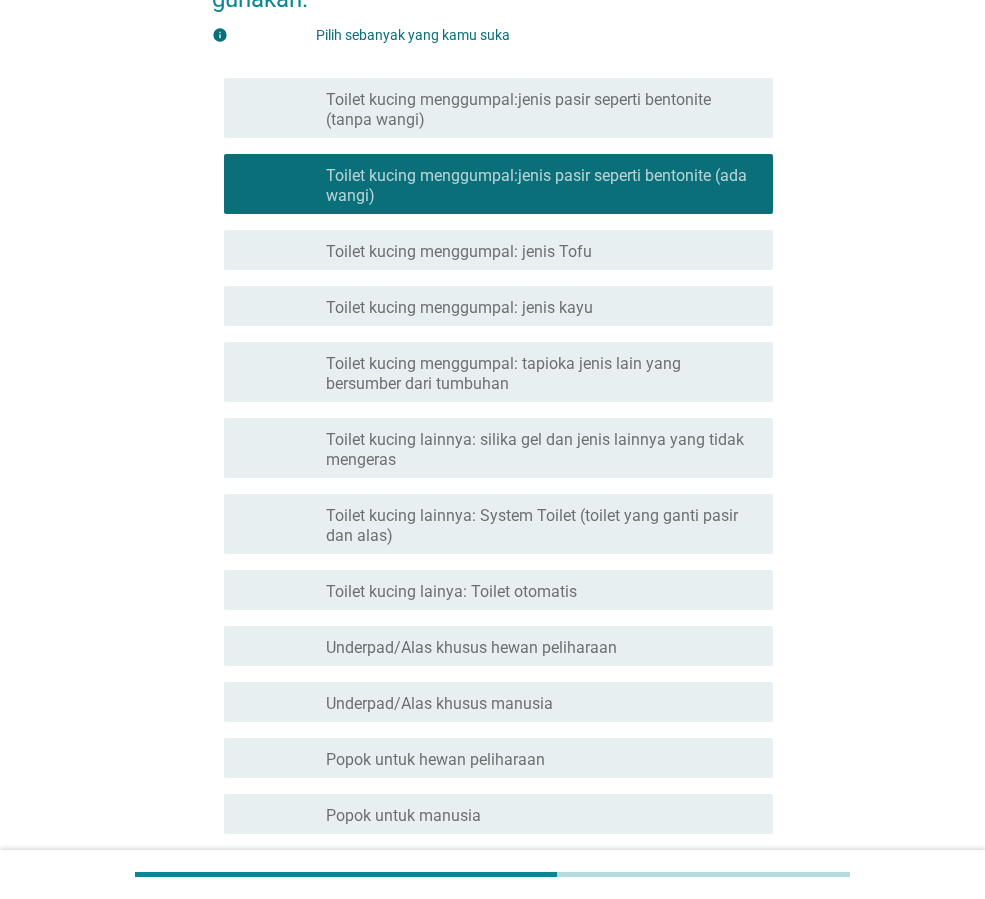 click on "garis besar kotak centang kosong Underpad/Alas khusus hewan peliharaan" at bounding box center [541, 646] 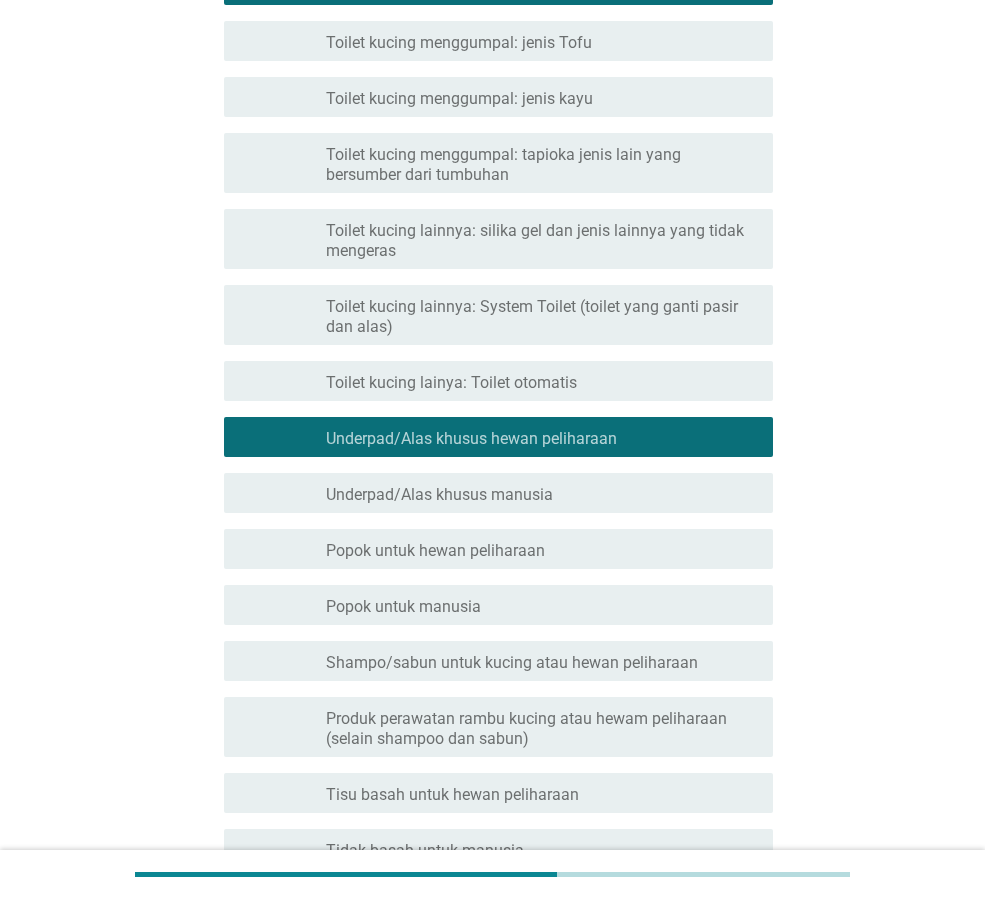 scroll, scrollTop: 500, scrollLeft: 0, axis: vertical 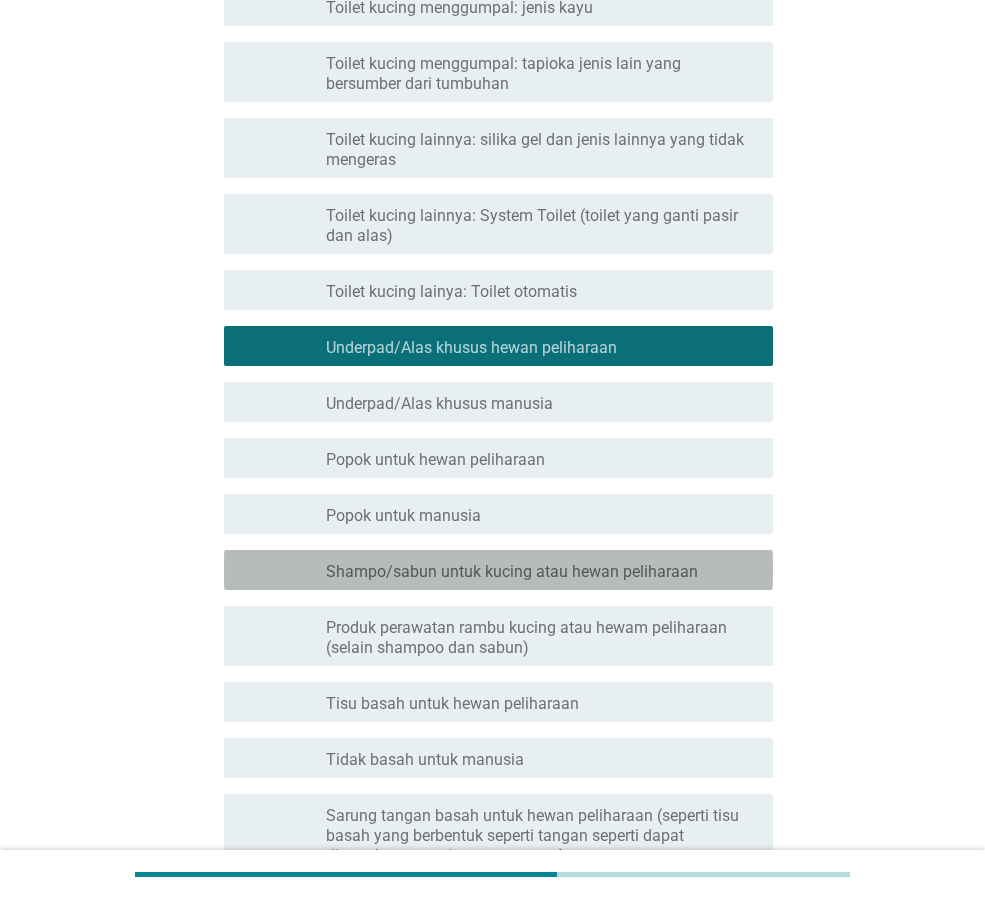 click on "Shampo/sabun untuk kucing atau hewan peliharaan" at bounding box center (512, 571) 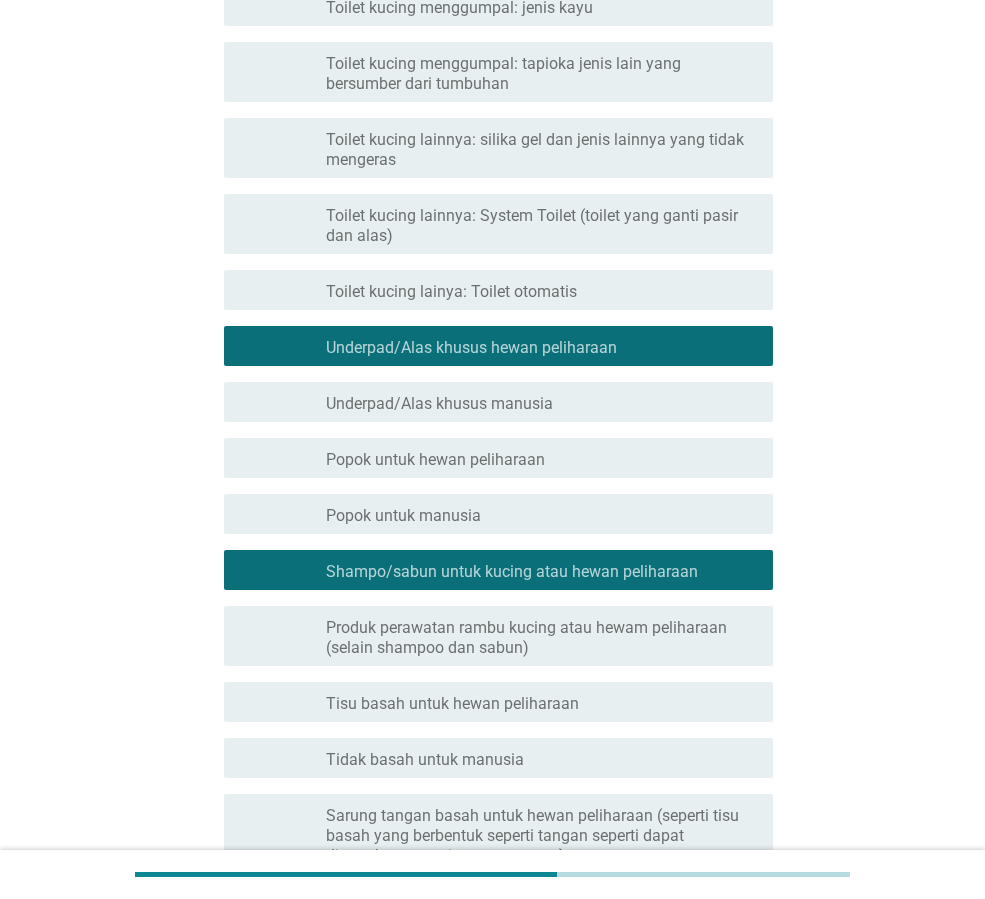click on "Produk perawatan rambu kucing atau hewam peliharaan (selain shampoo dan sabun)" at bounding box center [541, 638] 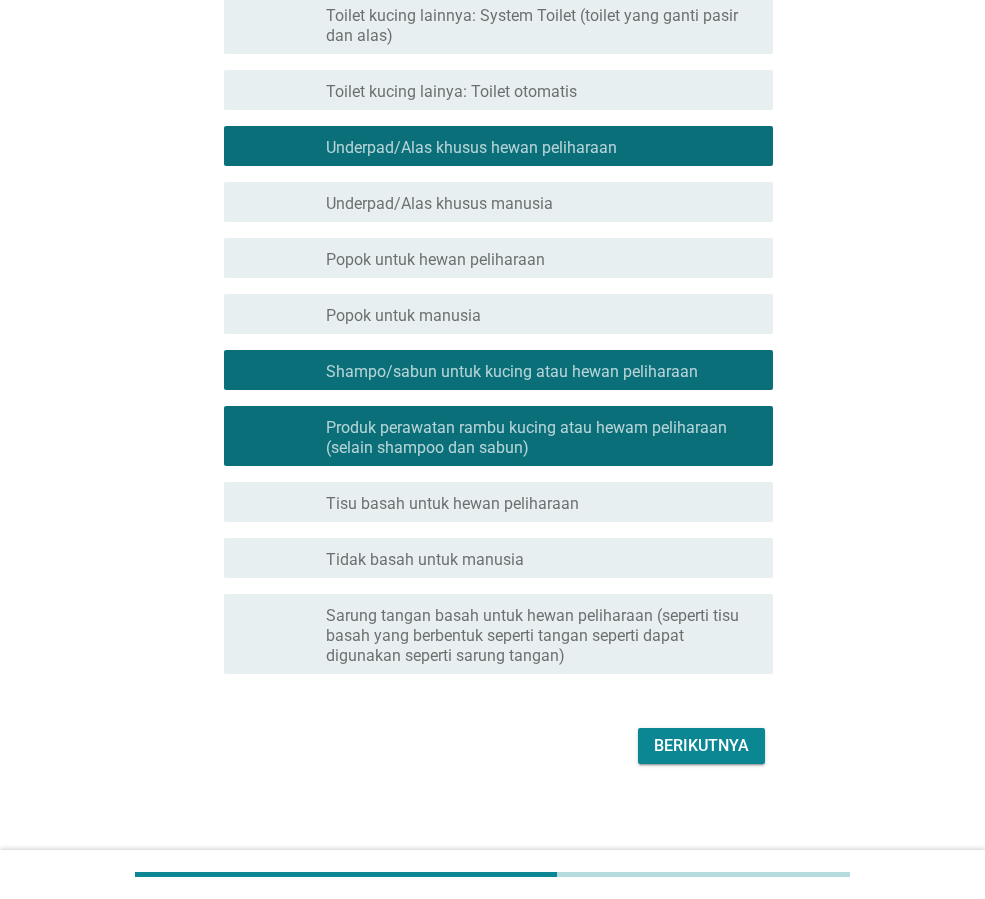 scroll, scrollTop: 708, scrollLeft: 0, axis: vertical 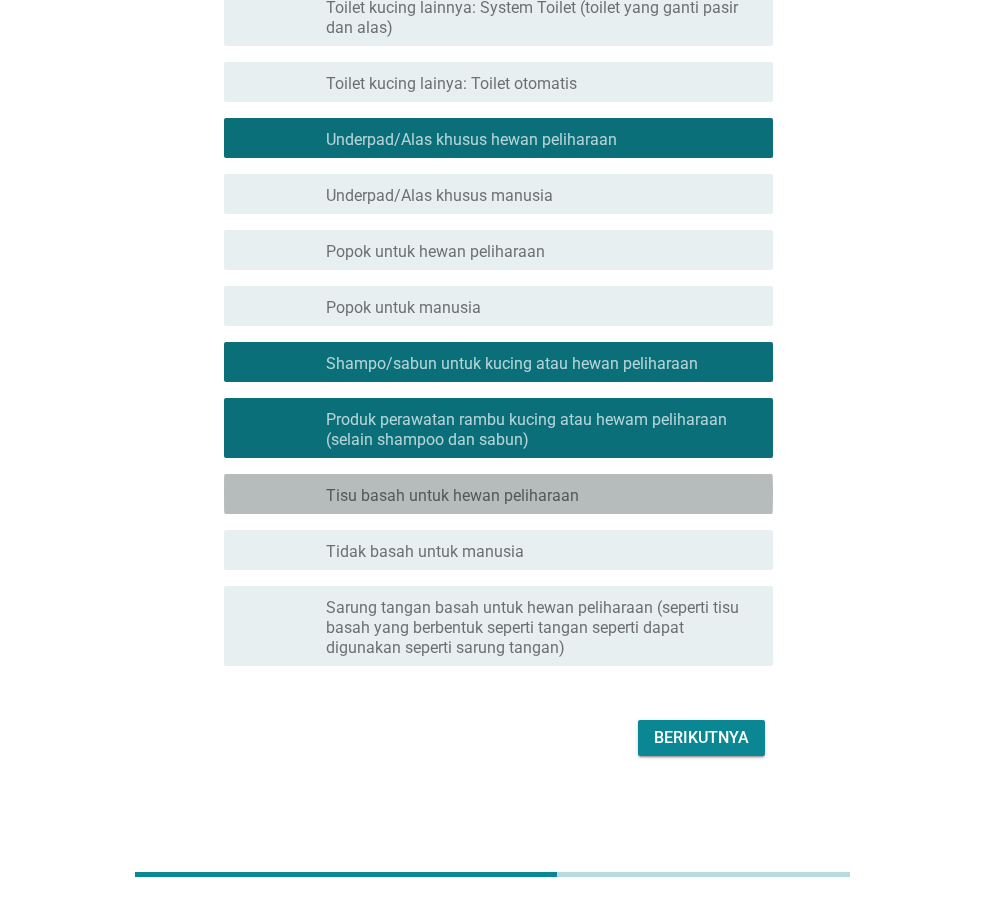 click on "memeriksa     garis besar kotak centang kosong Tisu basah untuk hewan peliharaan" at bounding box center (498, 494) 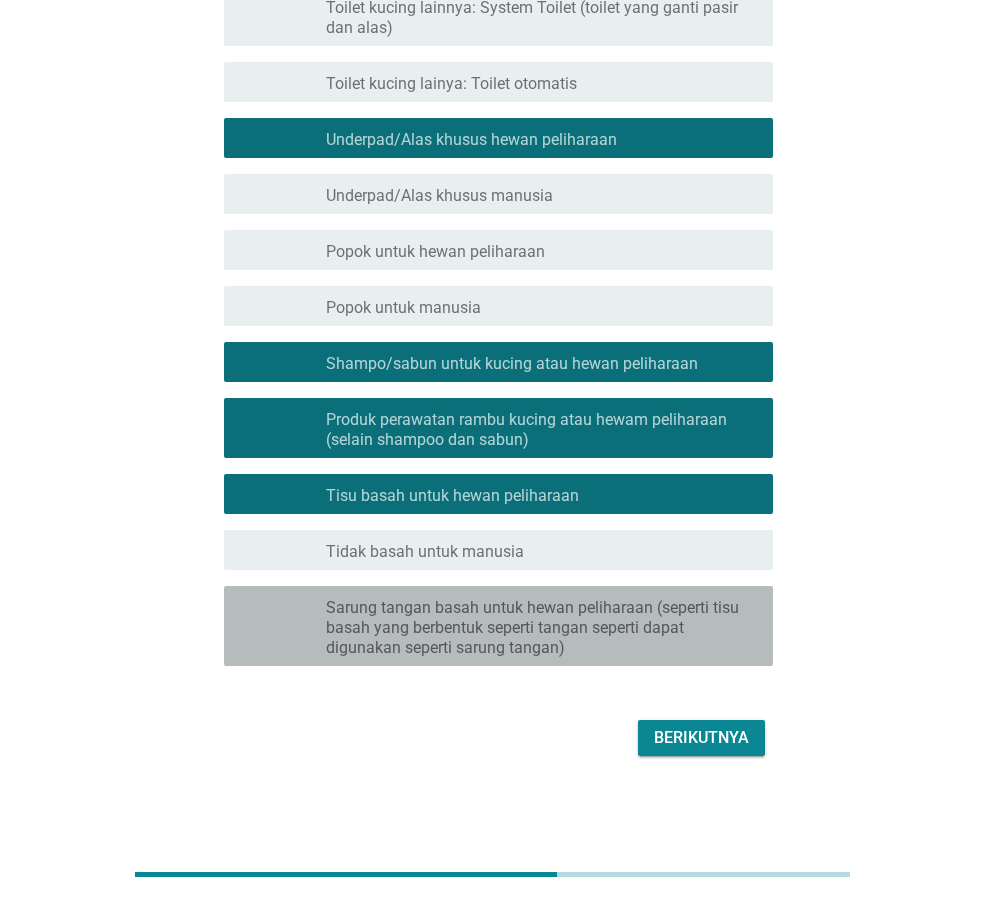 click on "Sarung tangan basah untuk hewan peliharaan (seperti tisu basah yang berbentuk seperti tangan seperti dapat digunakan seperti sarung tangan)" at bounding box center (541, 628) 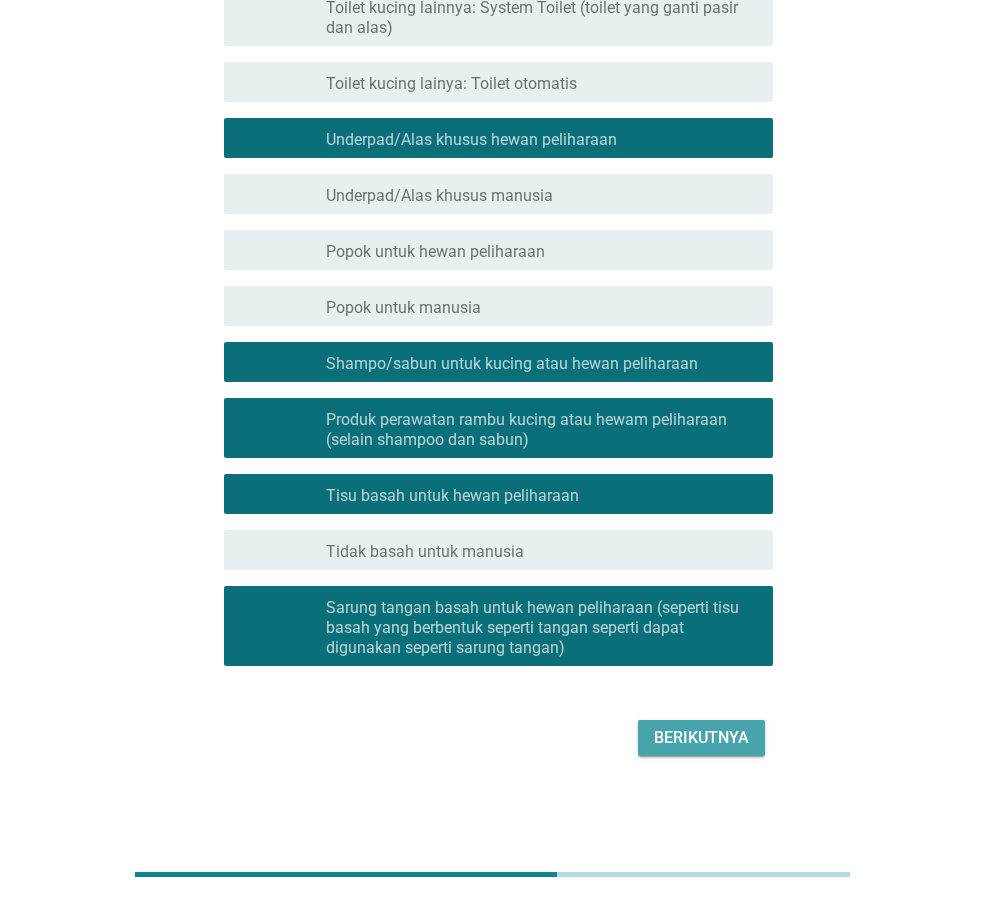 click on "Berikutnya" at bounding box center (701, 737) 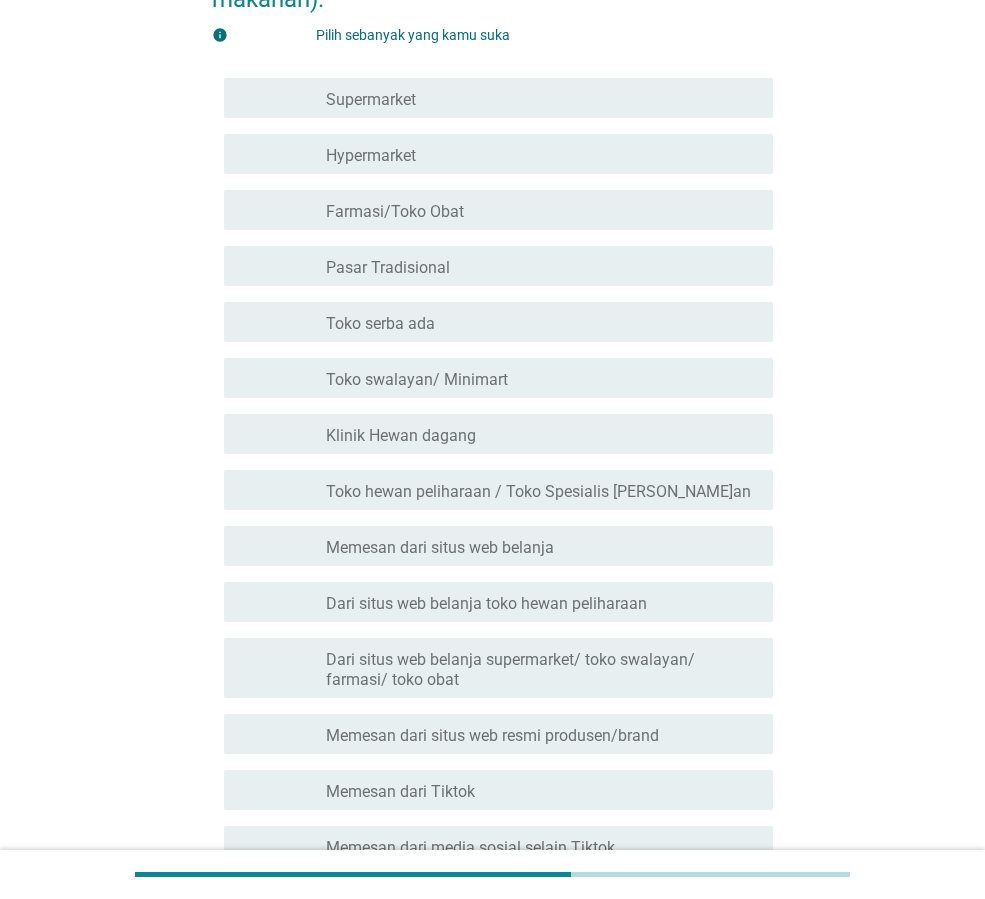 scroll, scrollTop: 300, scrollLeft: 0, axis: vertical 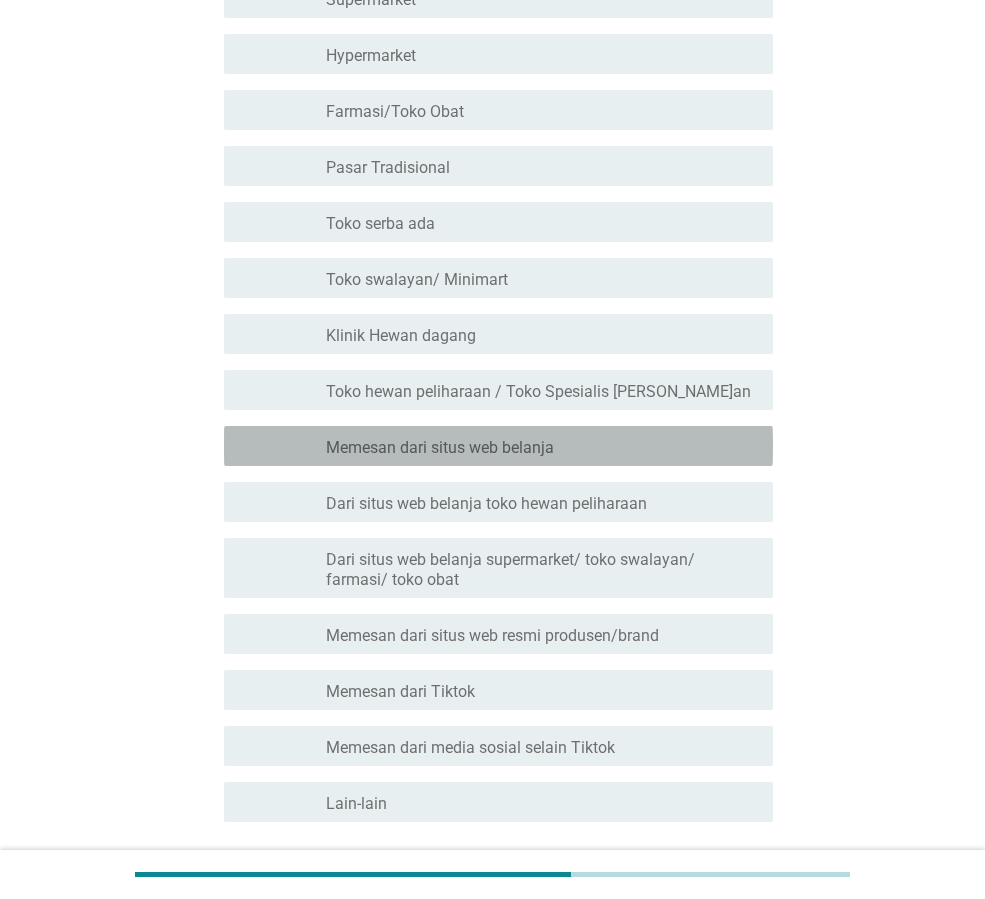click on "memeriksa     garis besar kotak centang kosong Memesan dari situs web belanja" at bounding box center [498, 446] 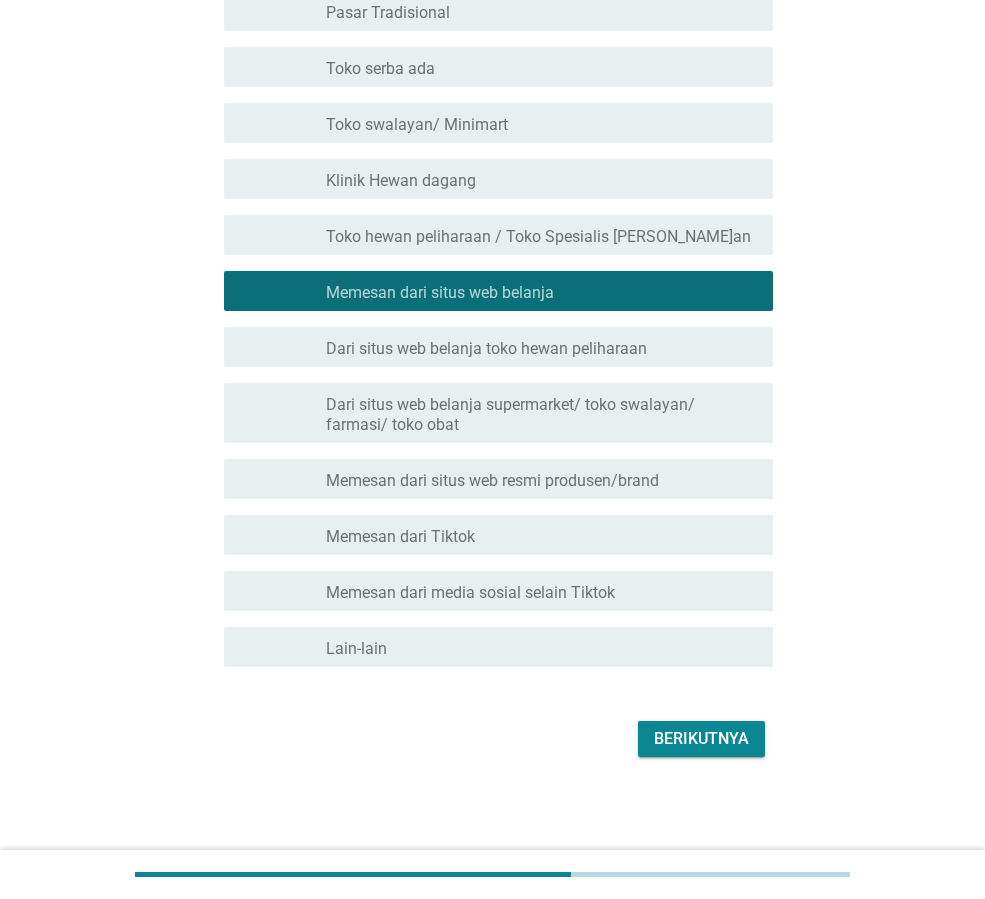 scroll, scrollTop: 456, scrollLeft: 0, axis: vertical 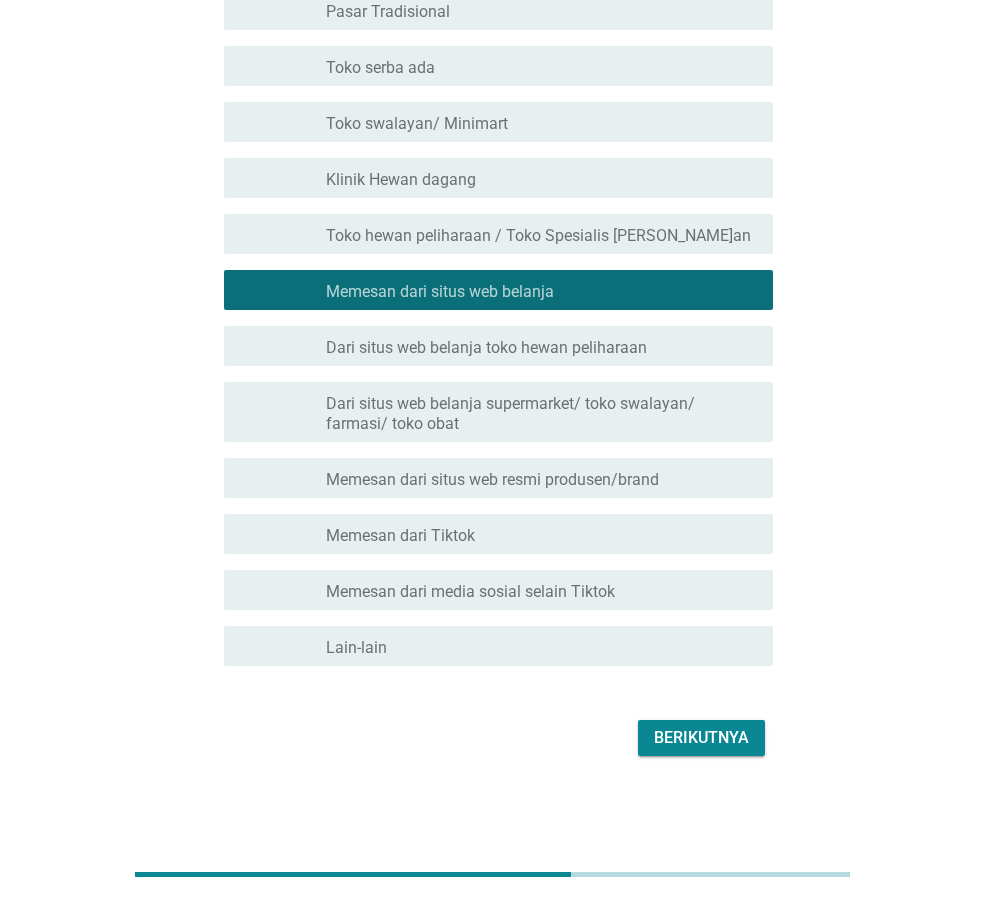 click on "Berikutnya" at bounding box center (701, 737) 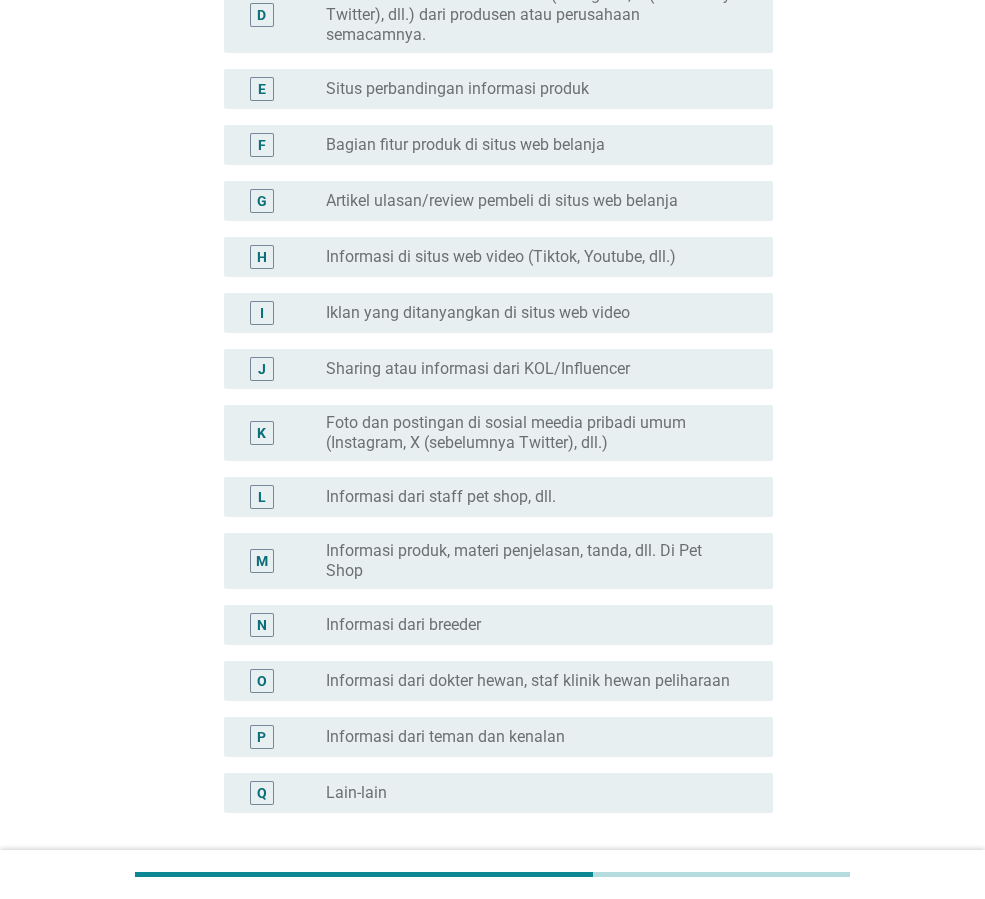 scroll, scrollTop: 0, scrollLeft: 0, axis: both 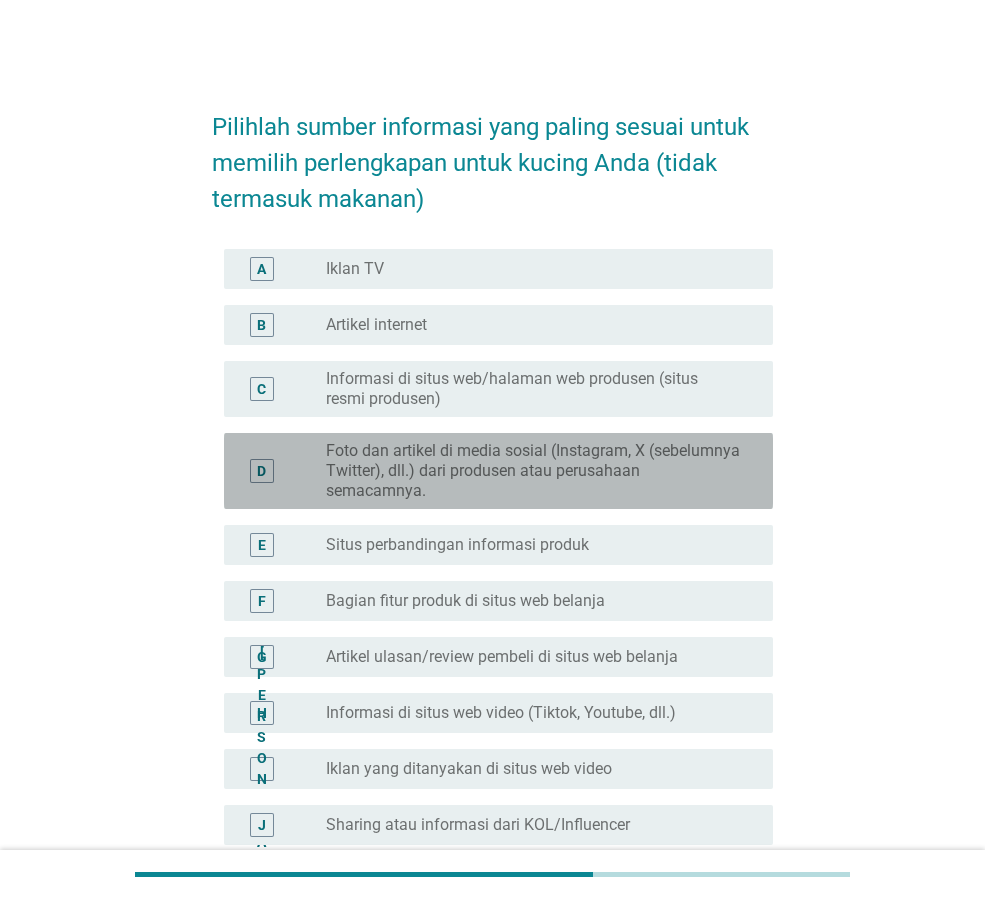 click on "Foto dan artikel di media sosial (Instagram, X (sebelumnya Twitter), dll.) dari produsen atau perusahaan semacamnya." at bounding box center [533, 471] 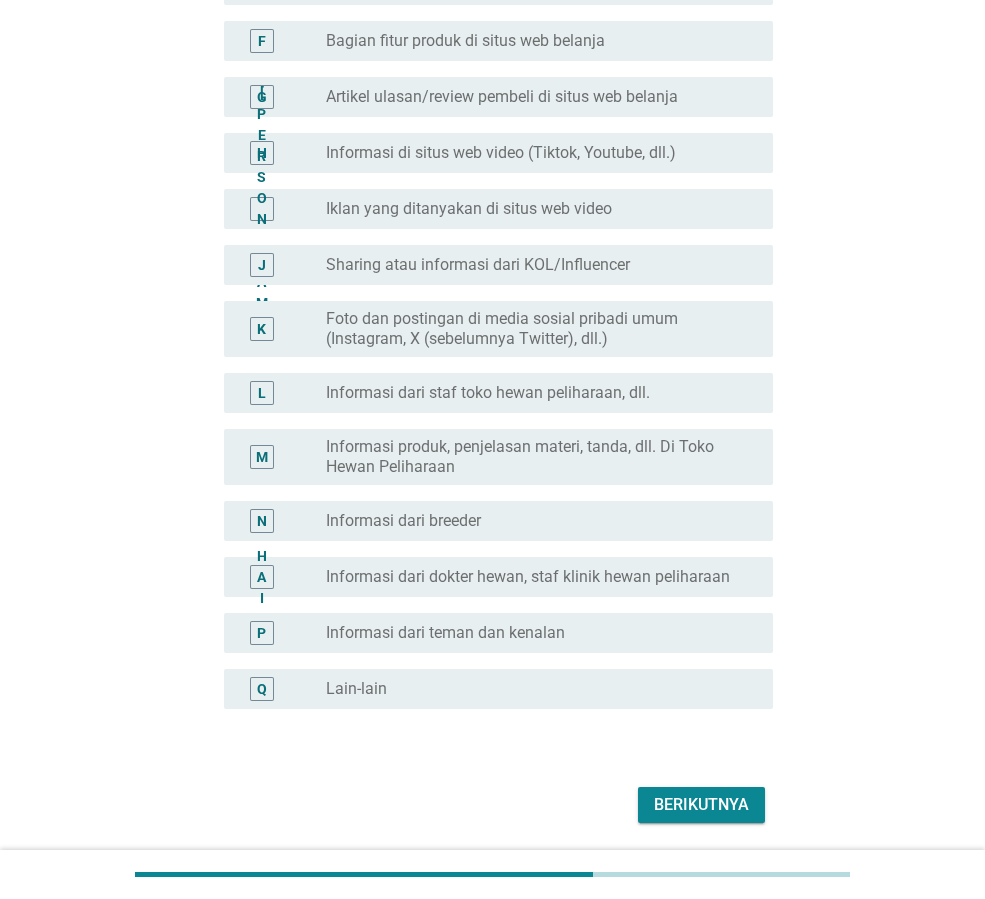 scroll, scrollTop: 627, scrollLeft: 0, axis: vertical 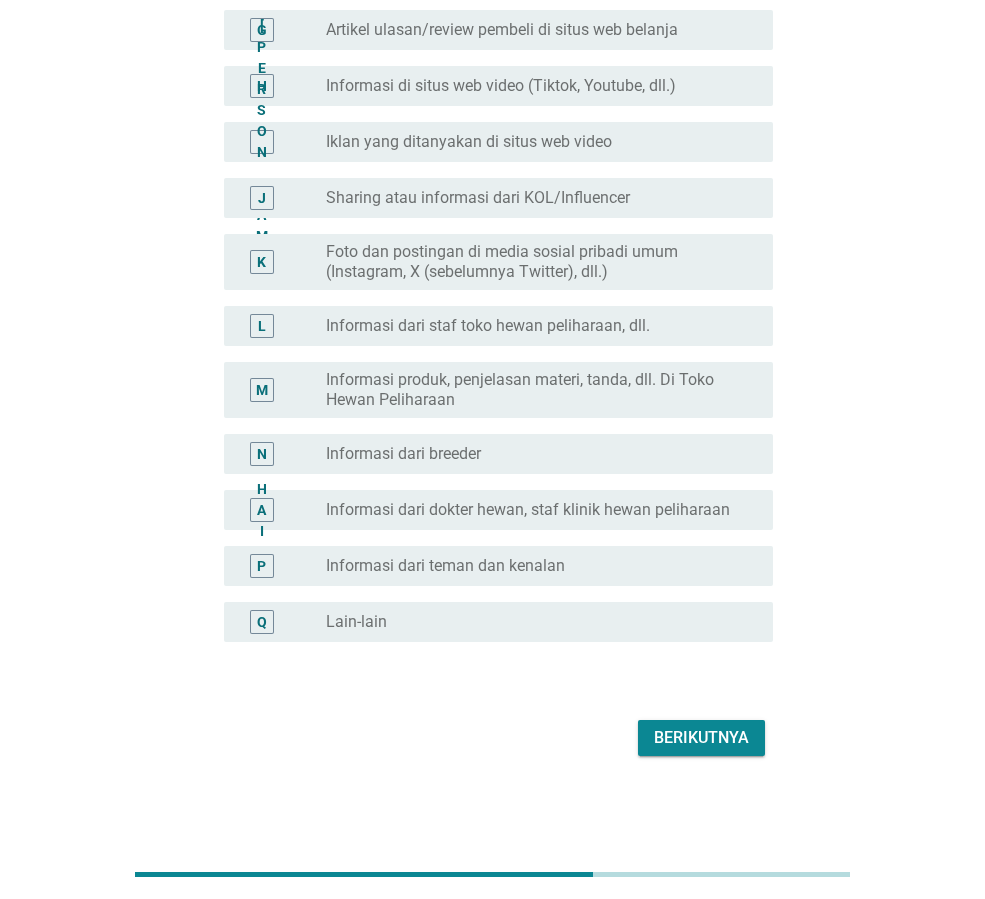 click on "Berikutnya" at bounding box center (701, 738) 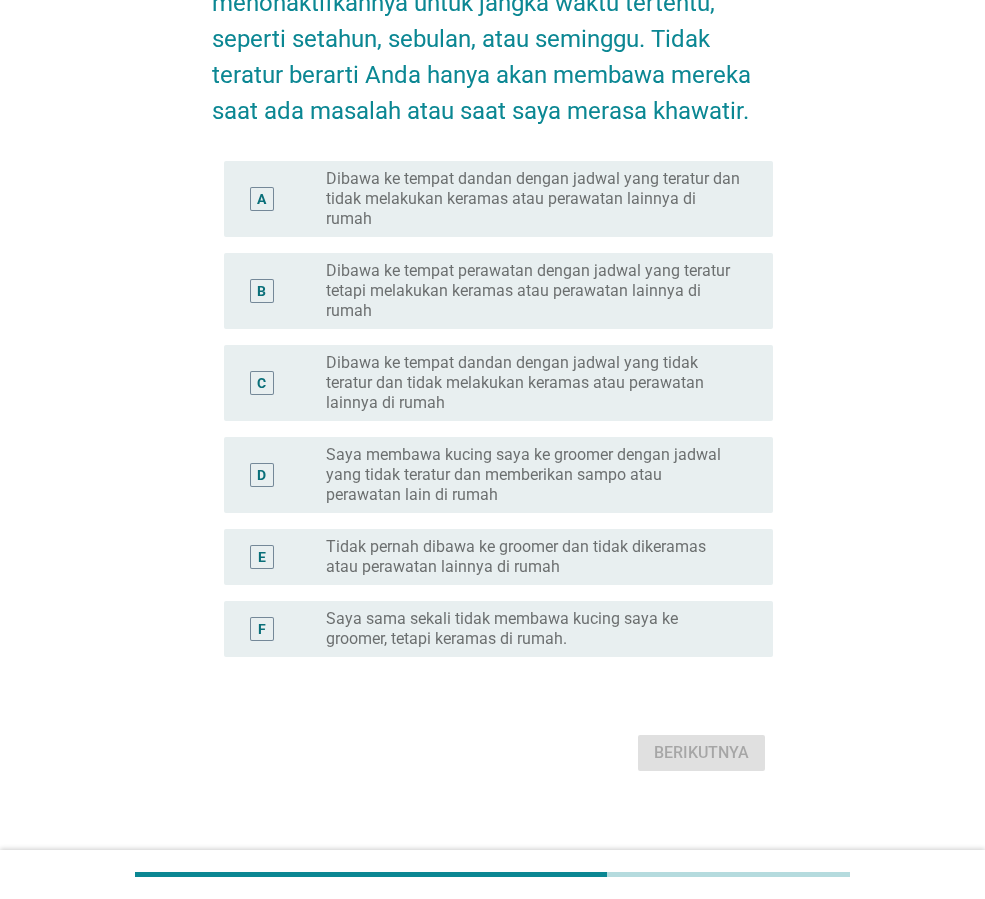 scroll, scrollTop: 211, scrollLeft: 0, axis: vertical 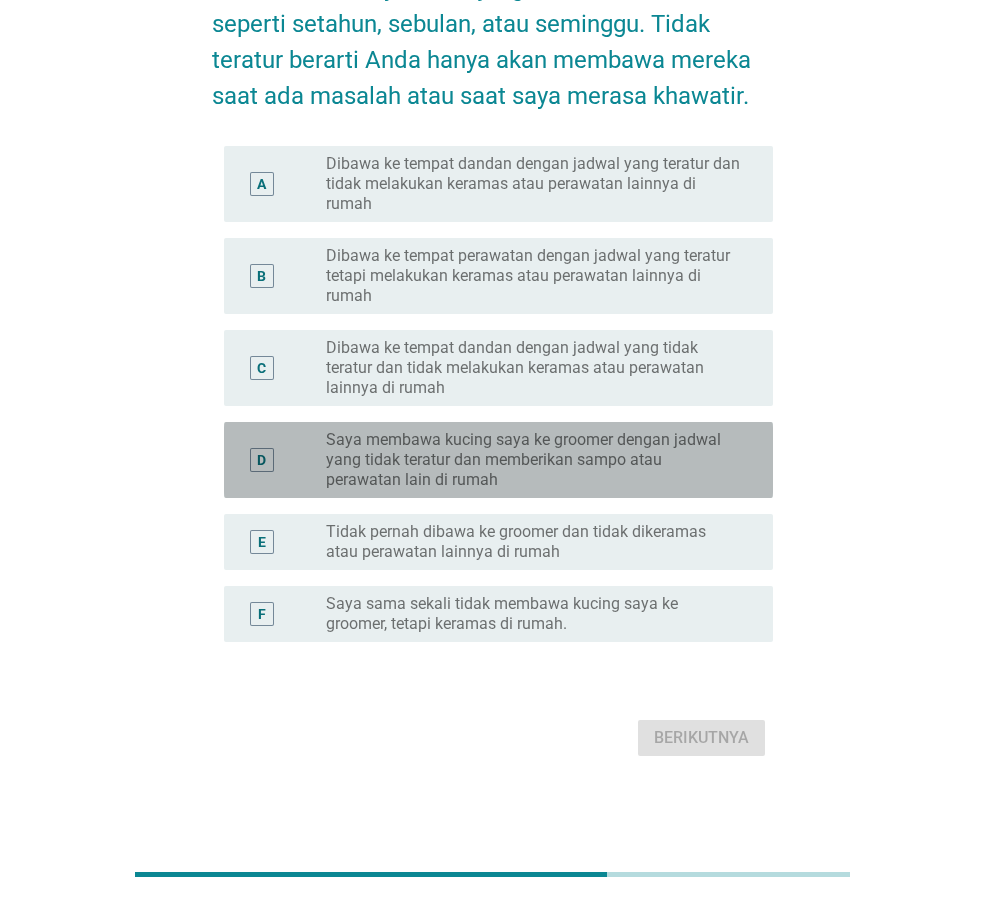 click on "Saya membawa kucing saya ke groomer dengan jadwal yang tidak teratur dan memberikan sampo atau perawatan lain di rumah" at bounding box center [533, 460] 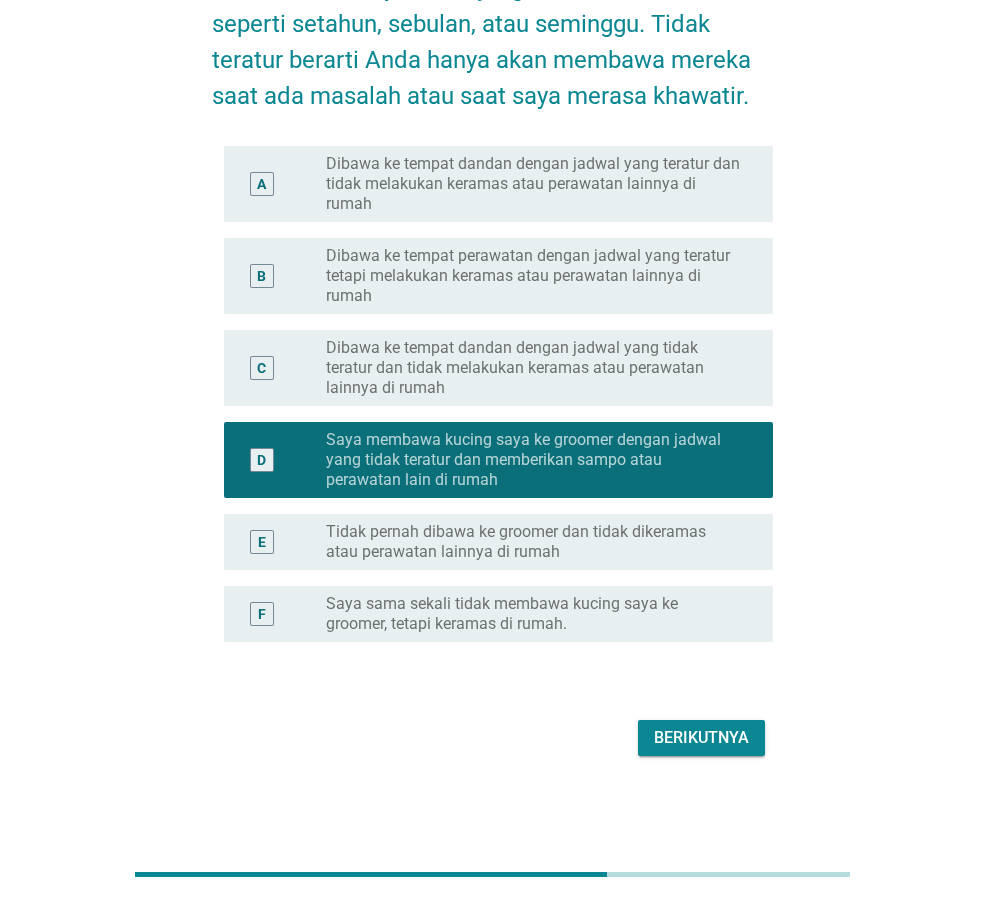 click on "Berikutnya" at bounding box center [701, 737] 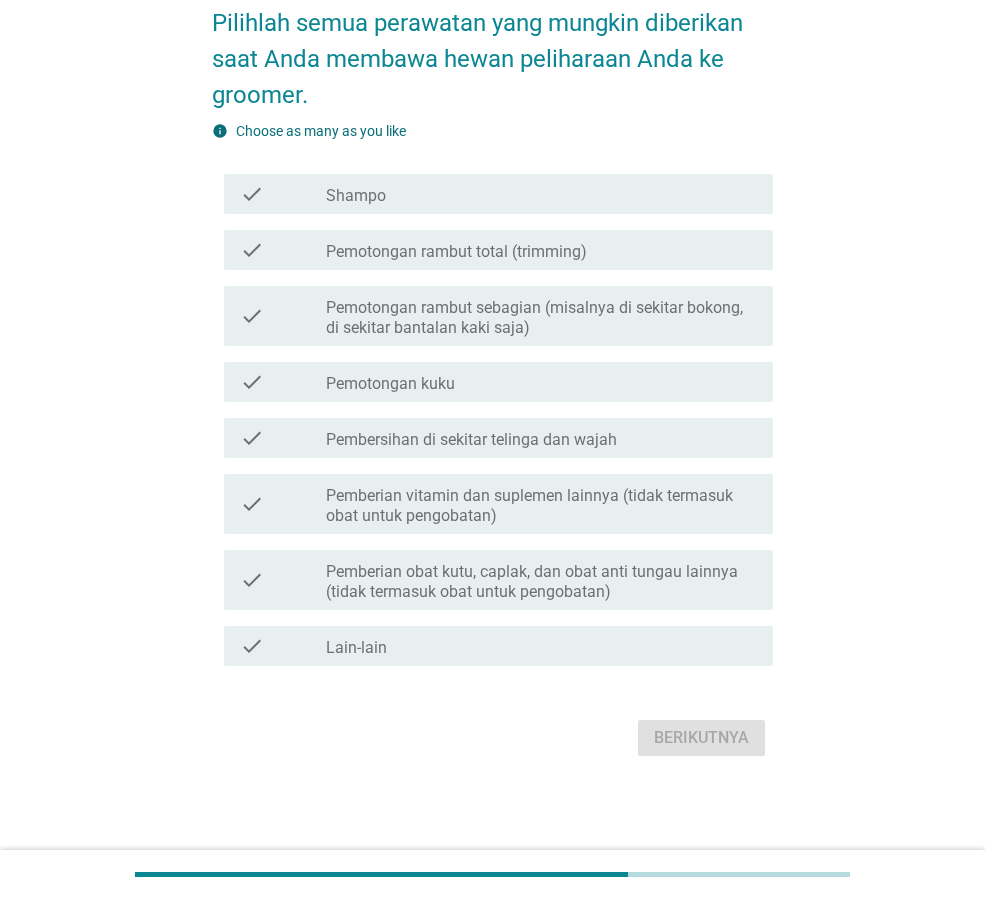 scroll, scrollTop: 0, scrollLeft: 0, axis: both 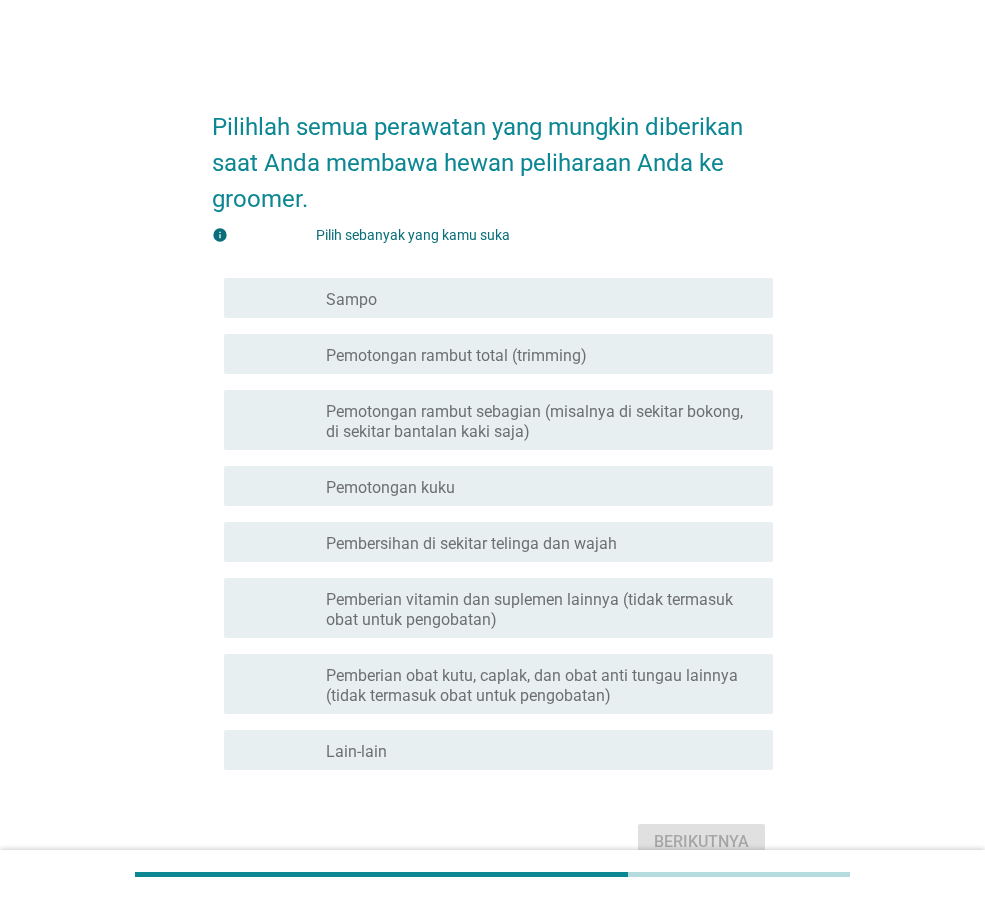 click on "garis besar kotak centang kosong Sampo" at bounding box center [541, 298] 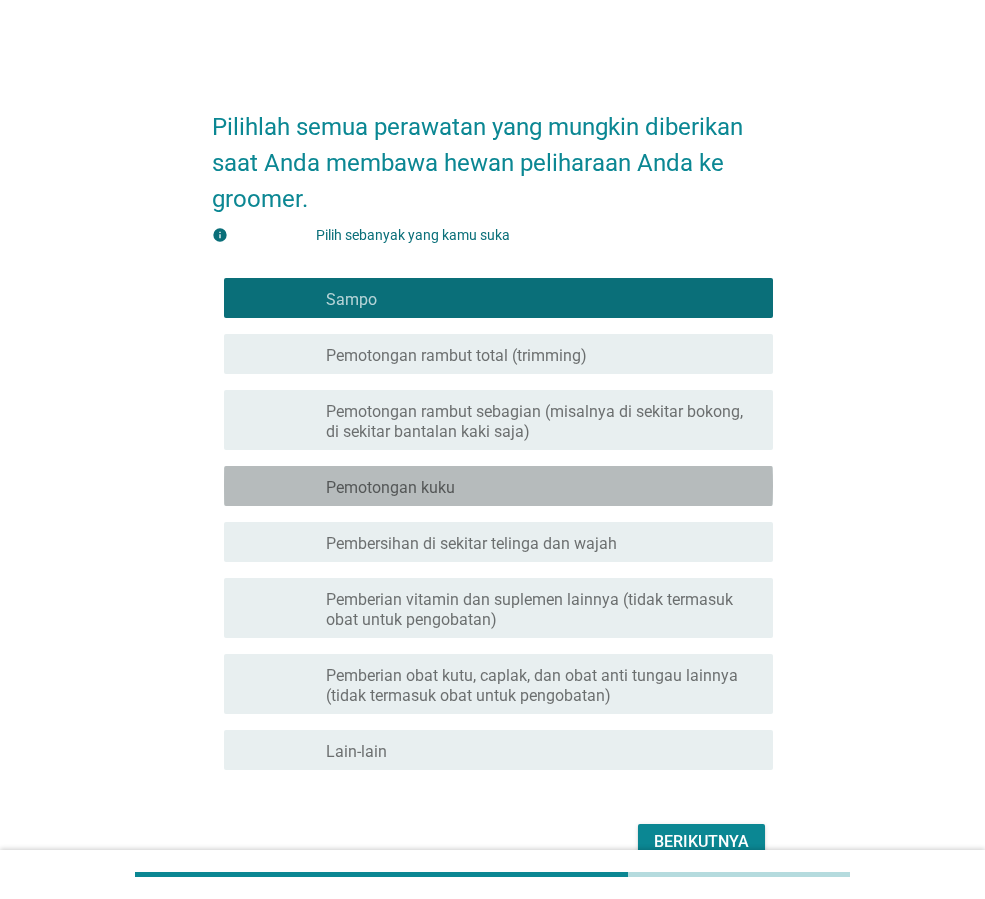 click on "garis besar kotak centang kosong Pemotongan kuku" at bounding box center [541, 486] 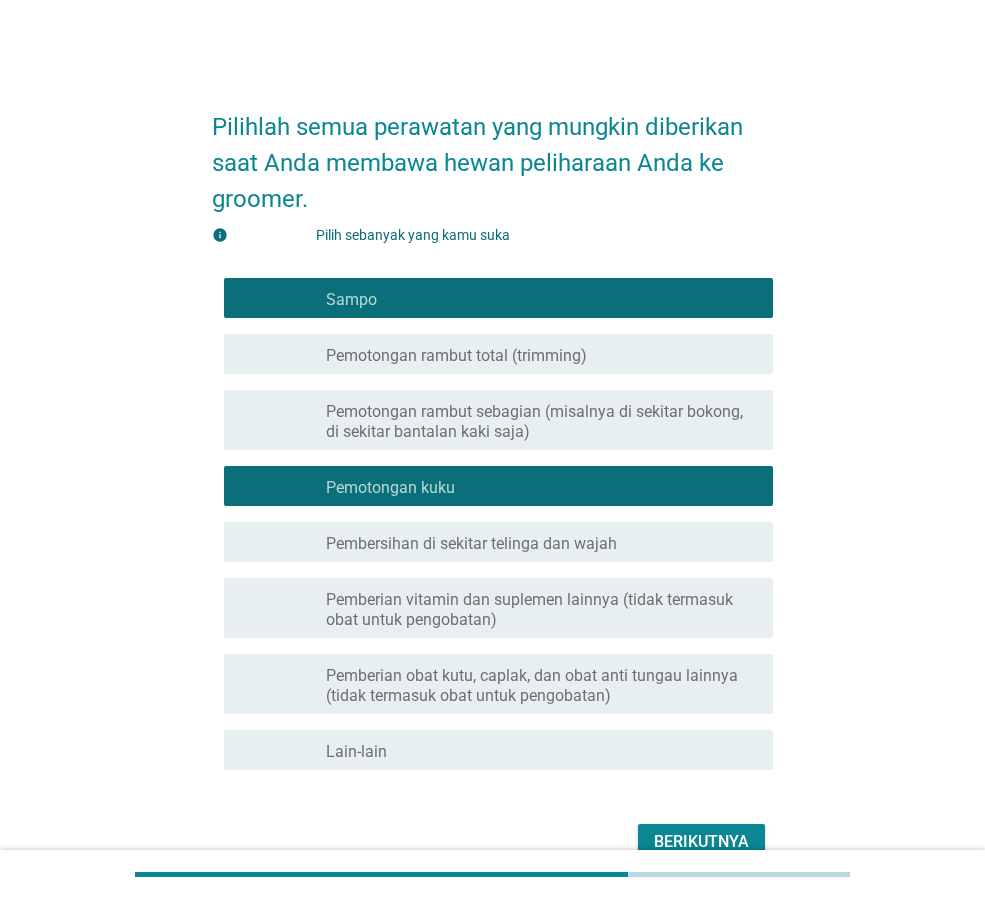 click on "garis besar kotak centang kosong Pembersihan di sekitar telinga dan wajah" at bounding box center [541, 542] 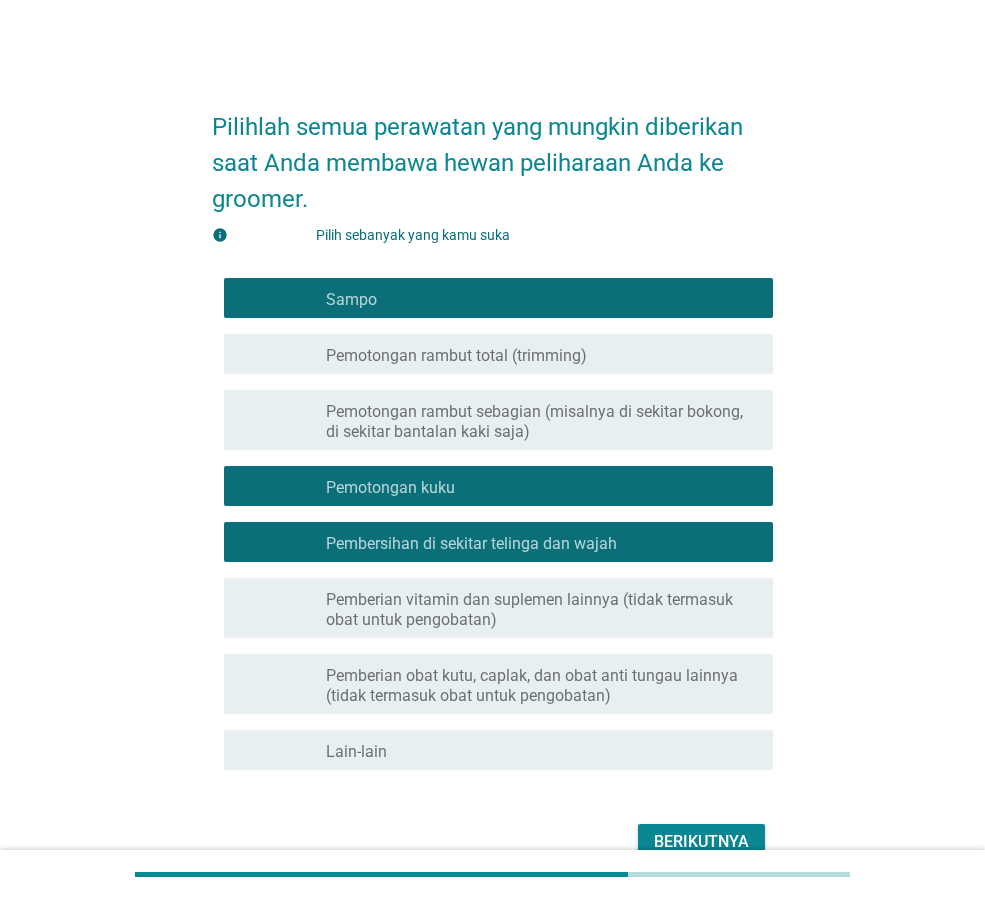 click on "Pemberian vitamin dan suplemen lainnya (tidak termasuk obat untuk pengobatan)" at bounding box center (529, 609) 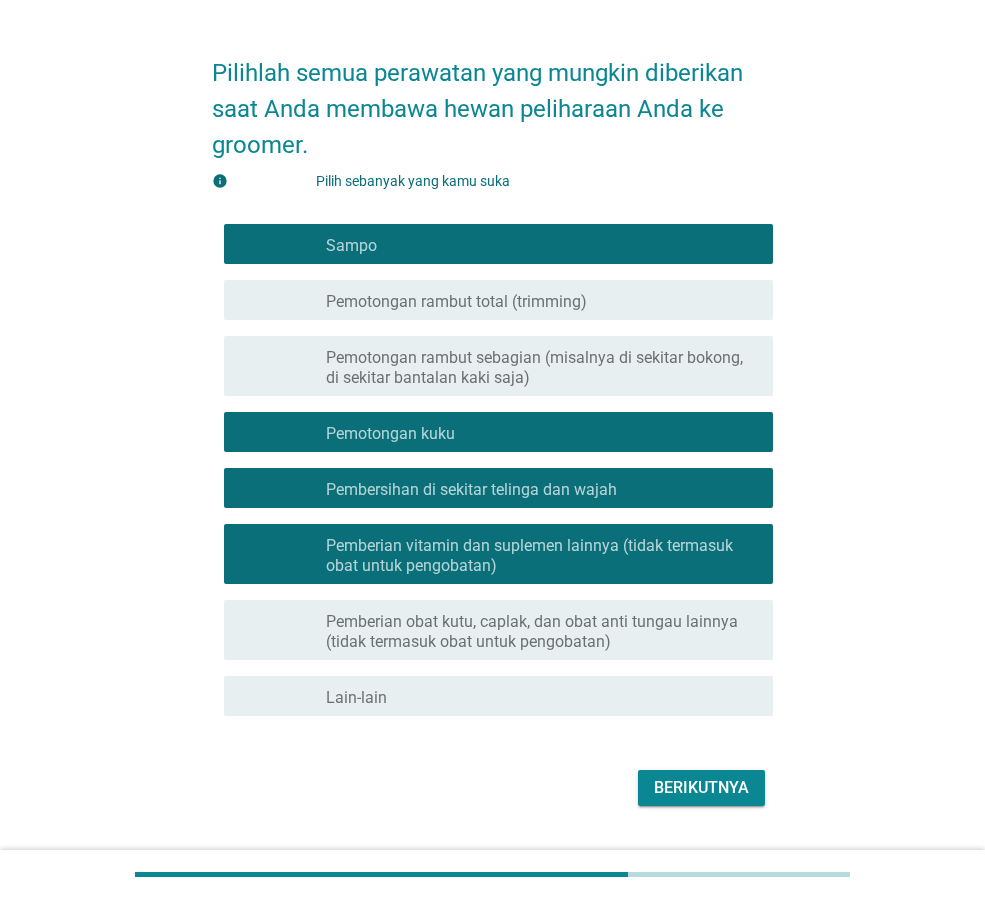 scroll, scrollTop: 104, scrollLeft: 0, axis: vertical 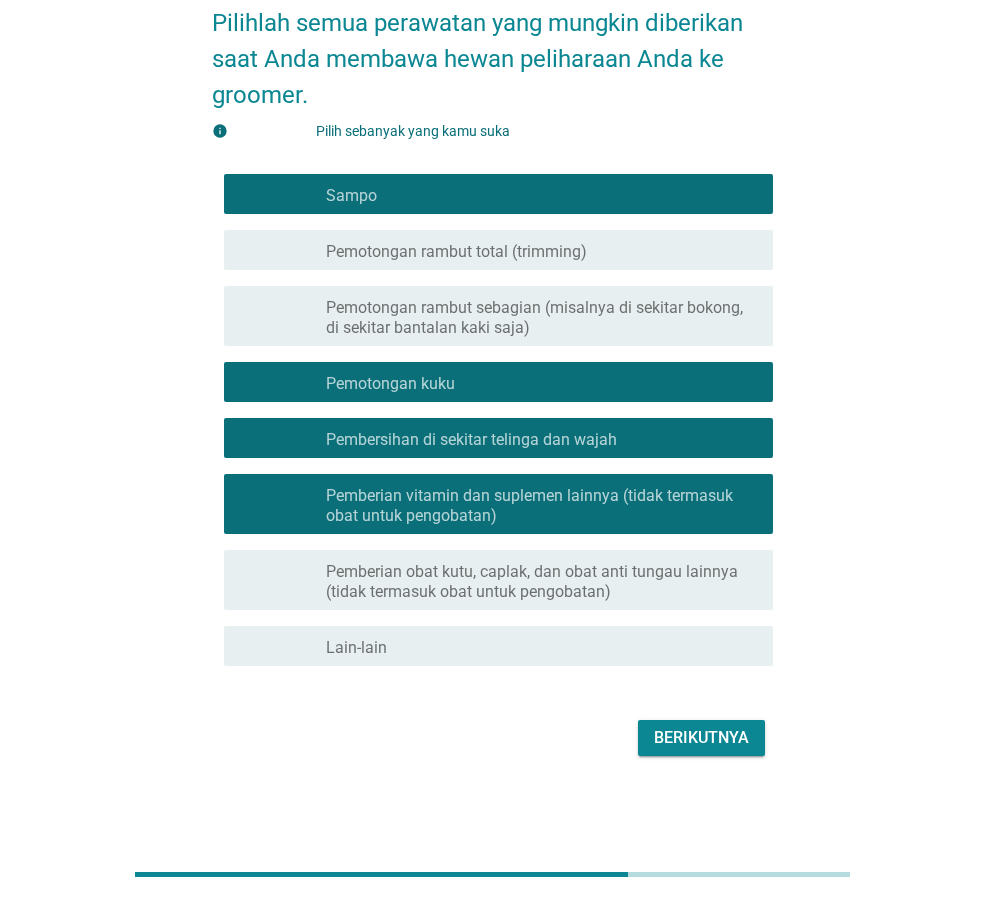 click on "Berikutnya" at bounding box center (701, 737) 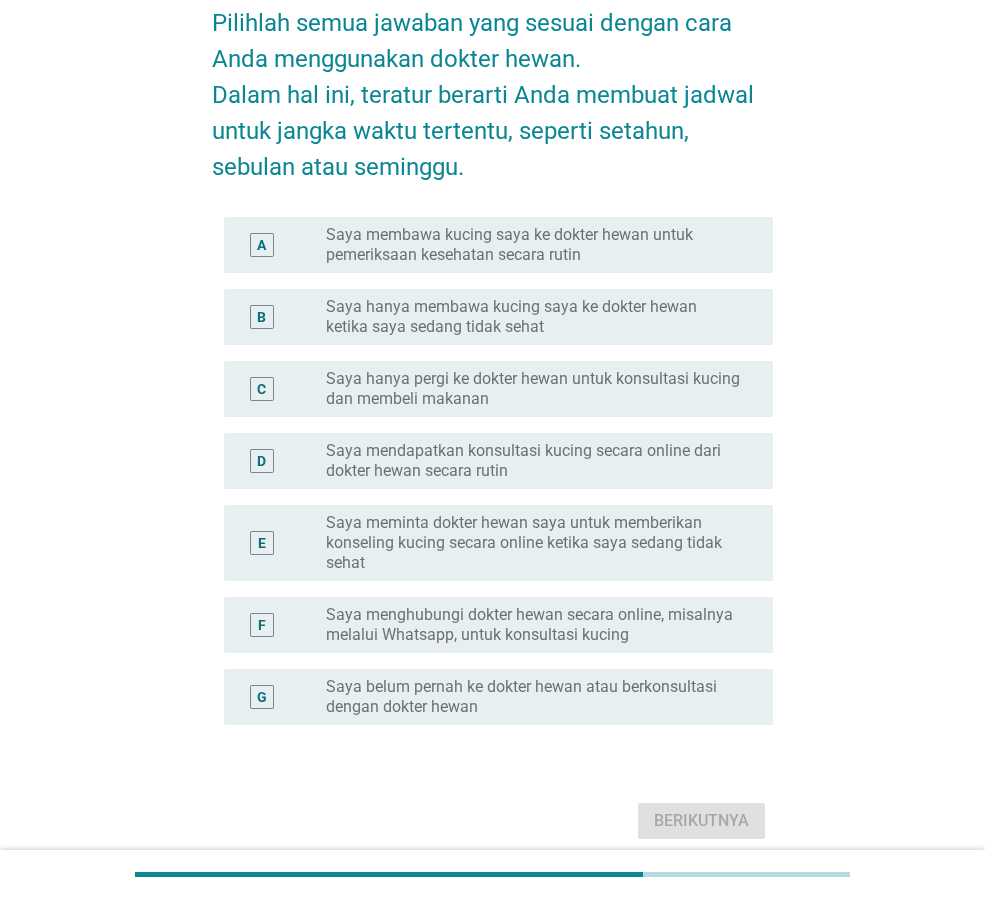 scroll, scrollTop: 0, scrollLeft: 0, axis: both 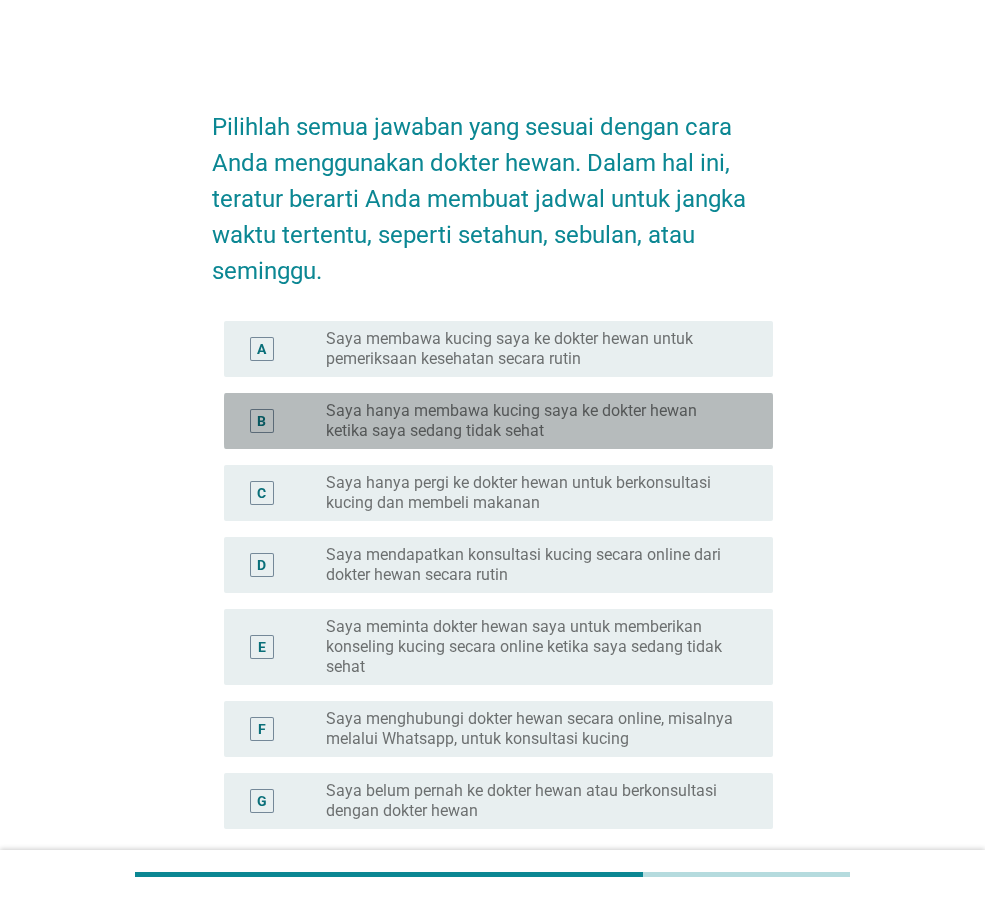 click on "Saya hanya membawa kucing saya ke dokter hewan ketika saya sedang tidak sehat" at bounding box center [511, 420] 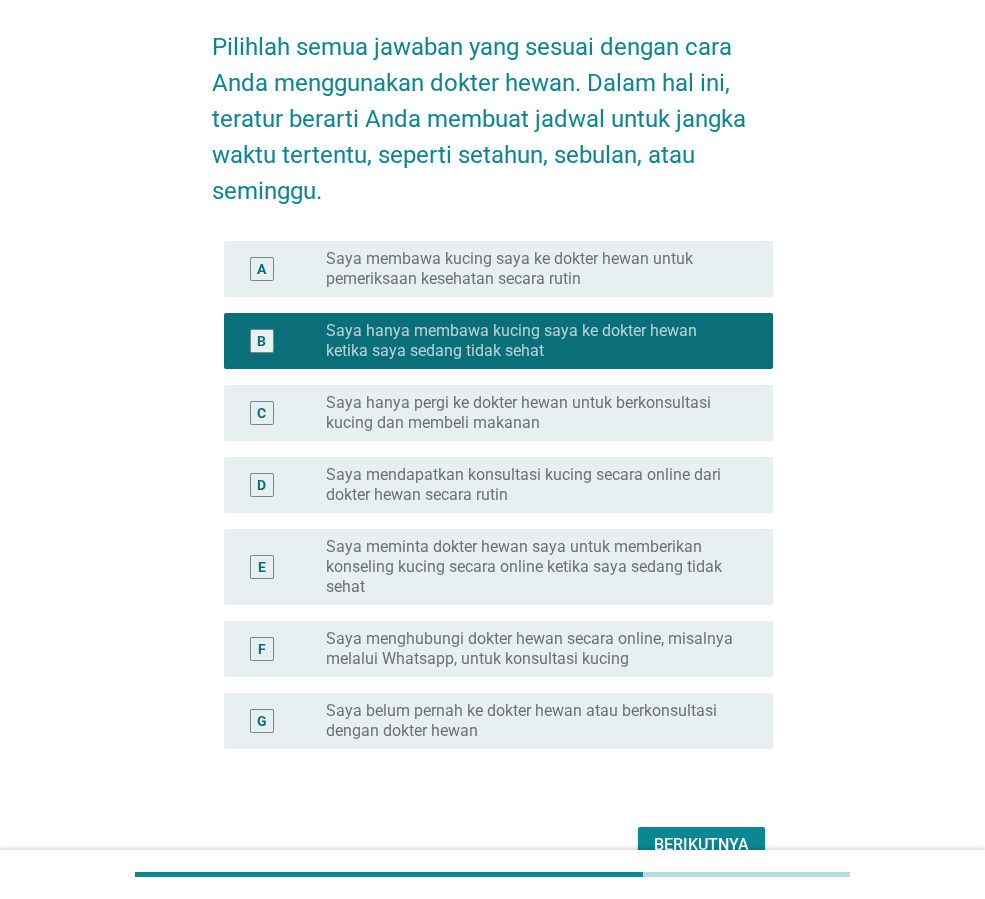 scroll, scrollTop: 187, scrollLeft: 0, axis: vertical 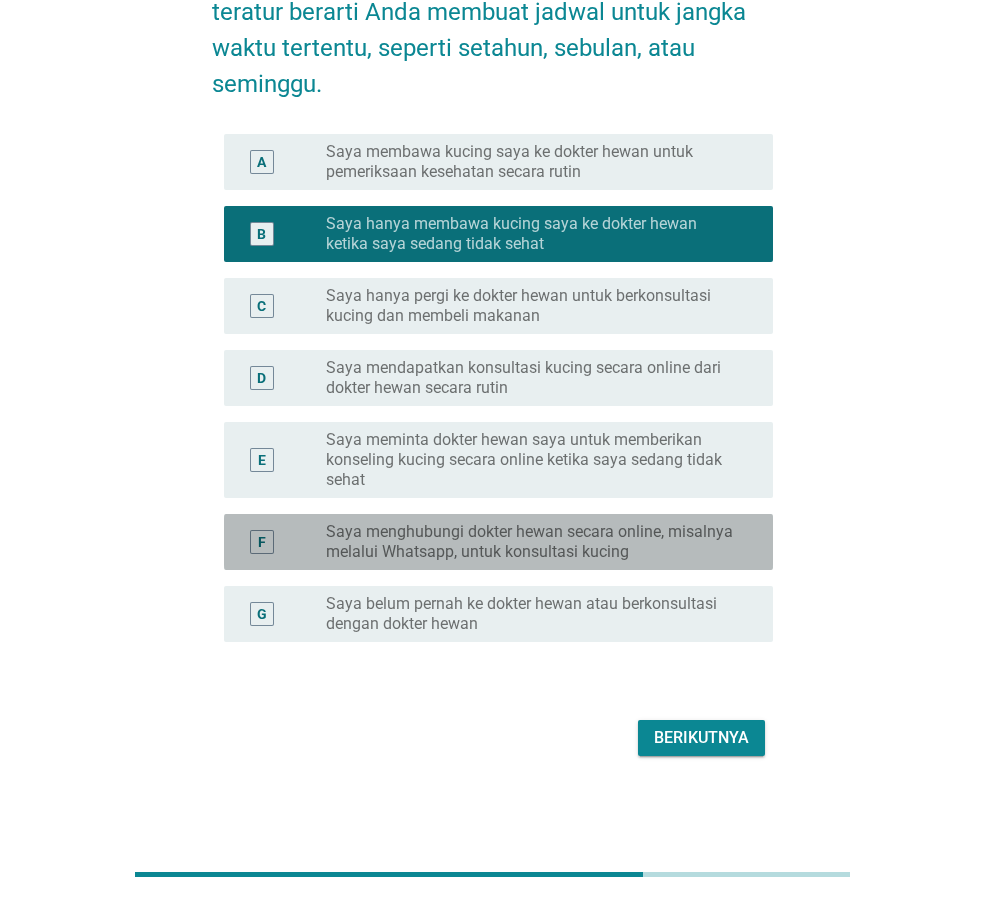 click on "Saya menghubungi dokter hewan secara online, misalnya melalui Whatsapp, untuk konsultasi kucing" at bounding box center [529, 541] 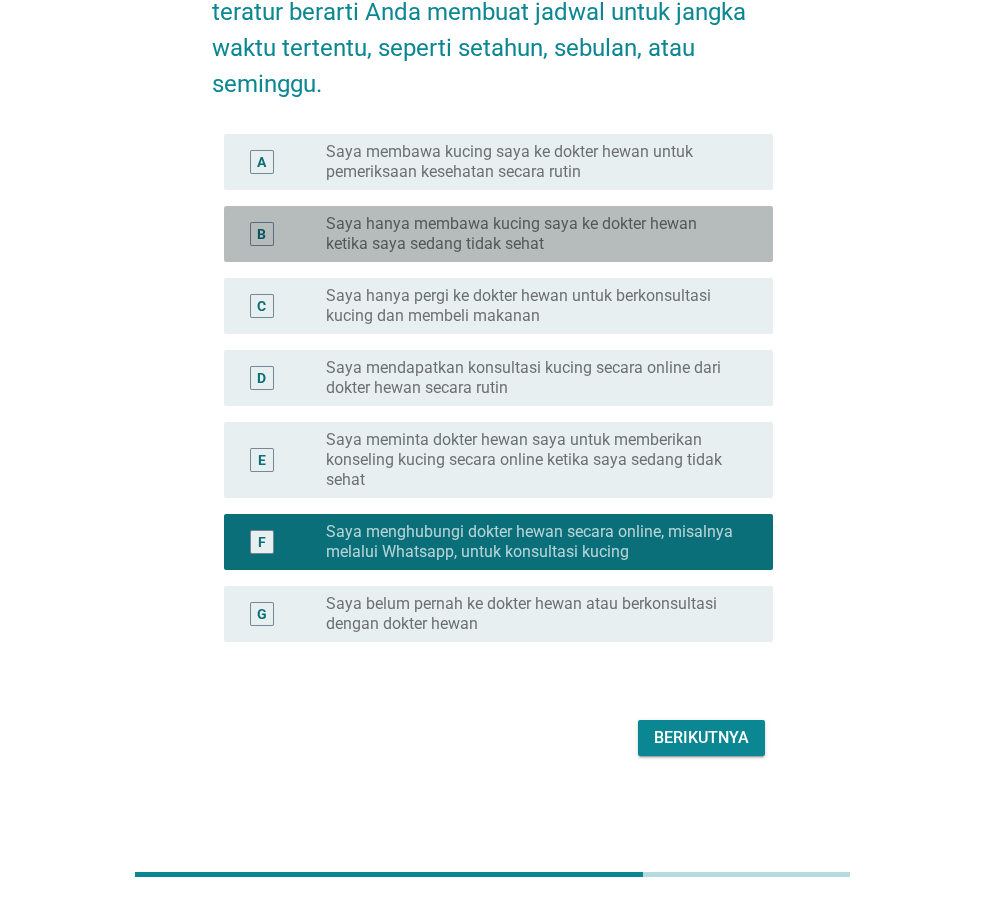 click on "Saya hanya membawa kucing saya ke dokter hewan ketika saya sedang tidak sehat" at bounding box center [533, 234] 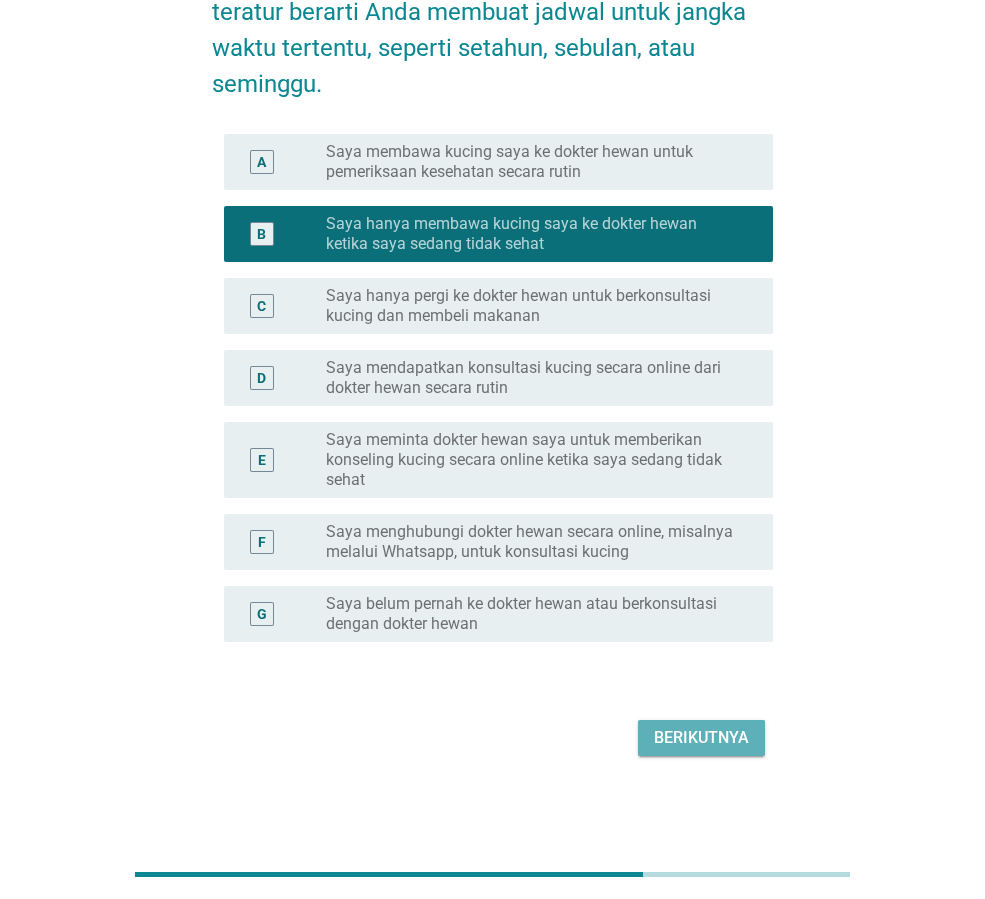 drag, startPoint x: 704, startPoint y: 734, endPoint x: 981, endPoint y: 569, distance: 322.41898 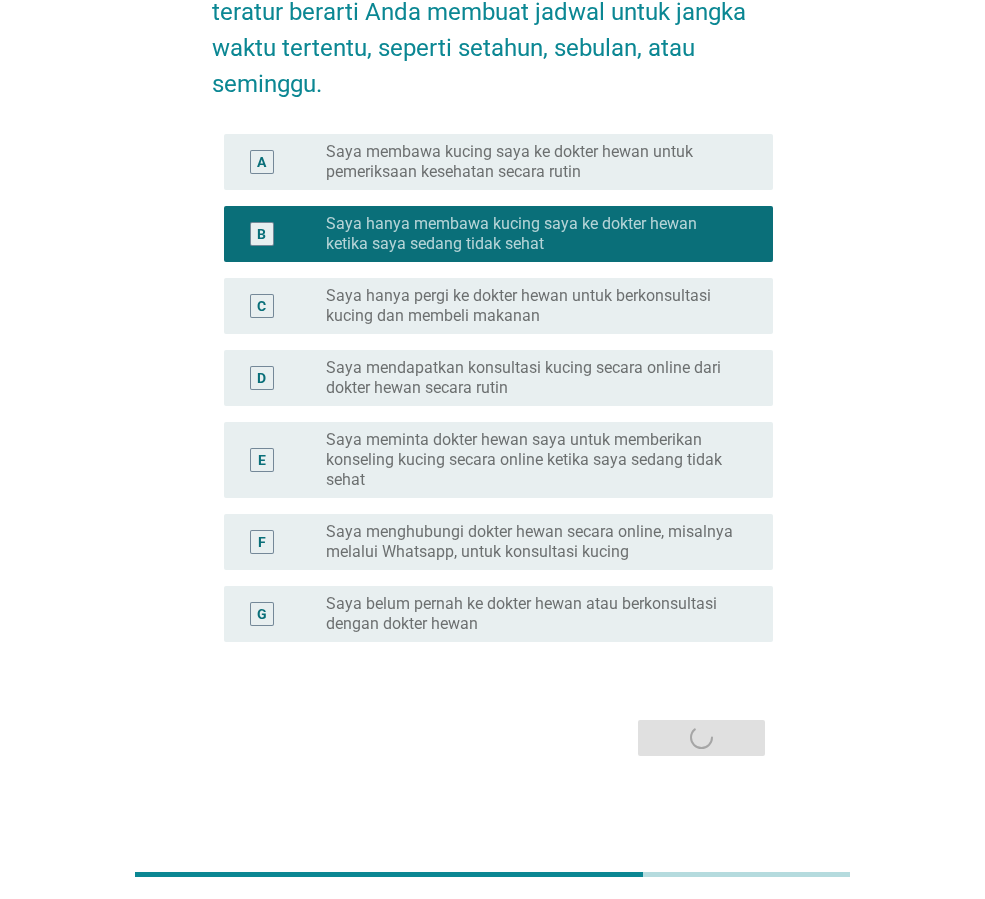 scroll, scrollTop: 0, scrollLeft: 0, axis: both 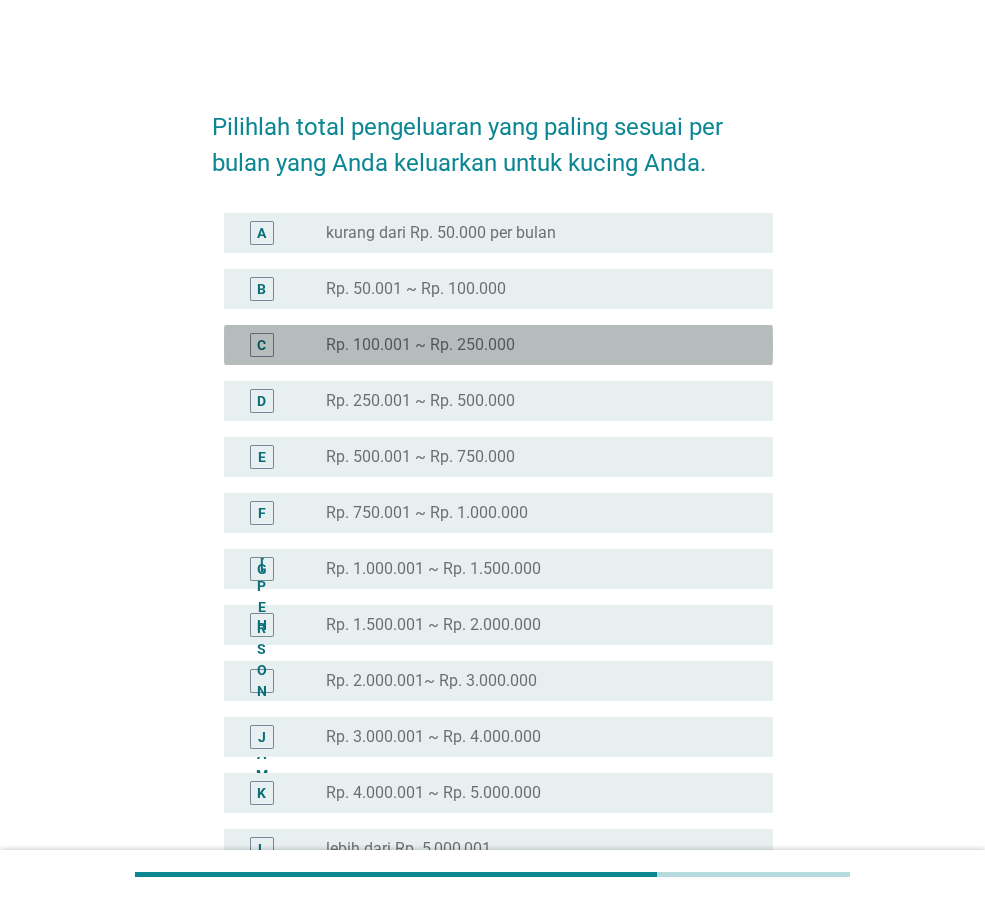 click on "tombol radio tidak dicentang Rp. 100.001 ~ Rp. 250.000" at bounding box center [533, 345] 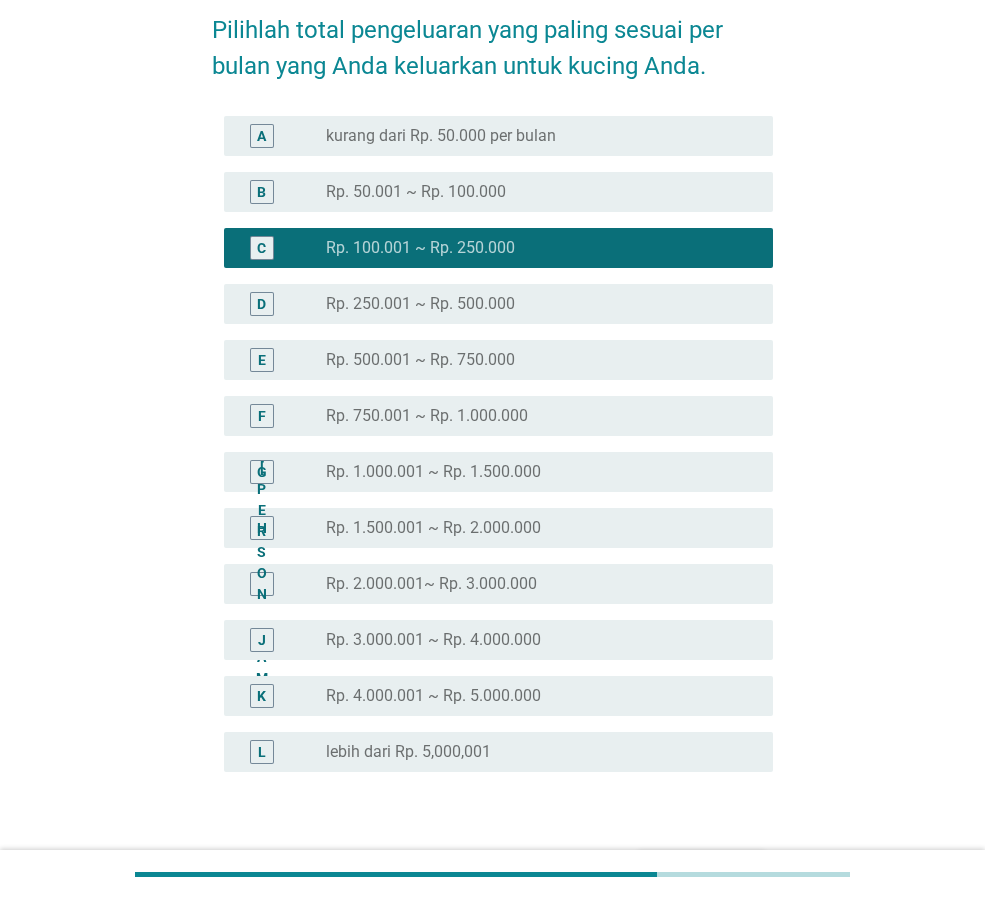 scroll, scrollTop: 227, scrollLeft: 0, axis: vertical 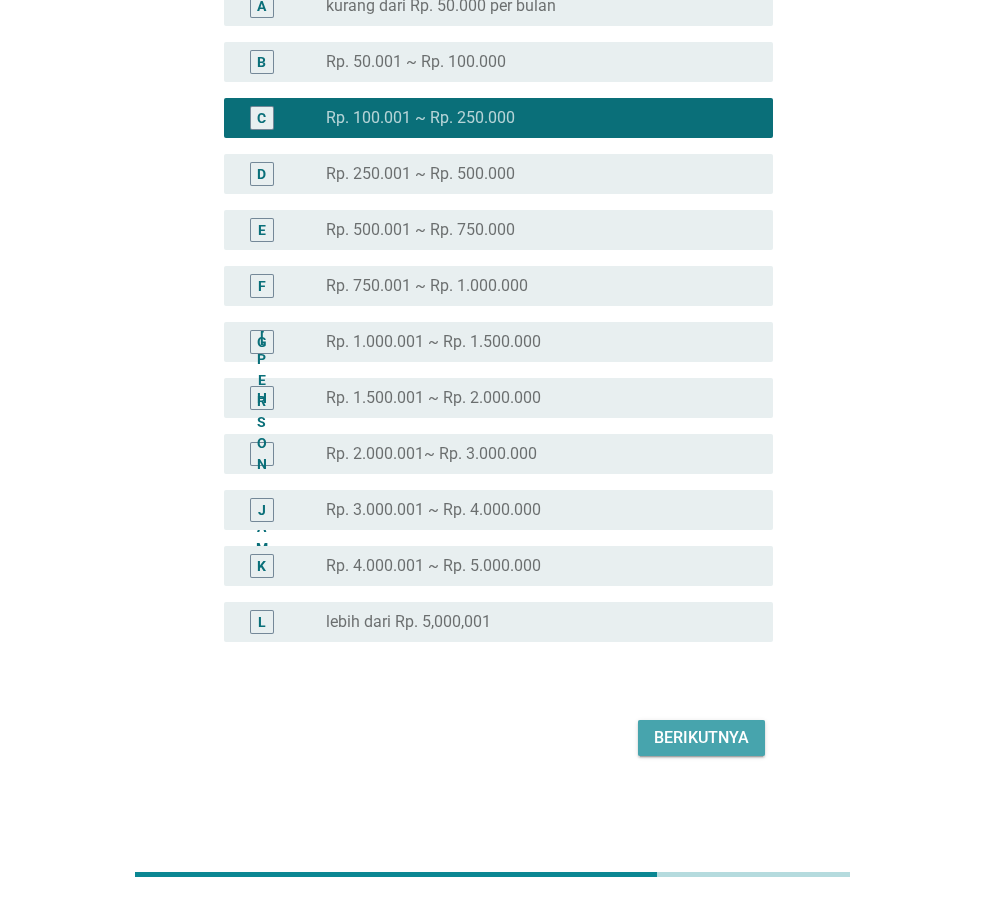 click on "Berikutnya" at bounding box center (701, 737) 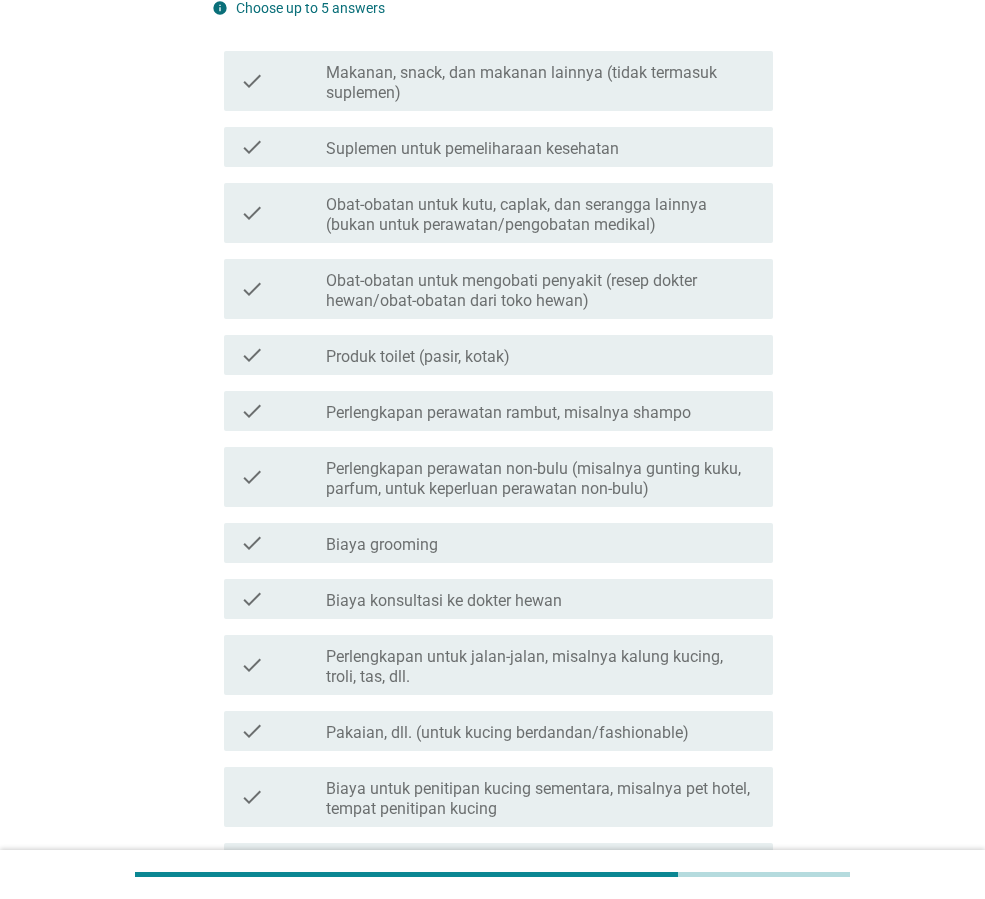 scroll, scrollTop: 0, scrollLeft: 0, axis: both 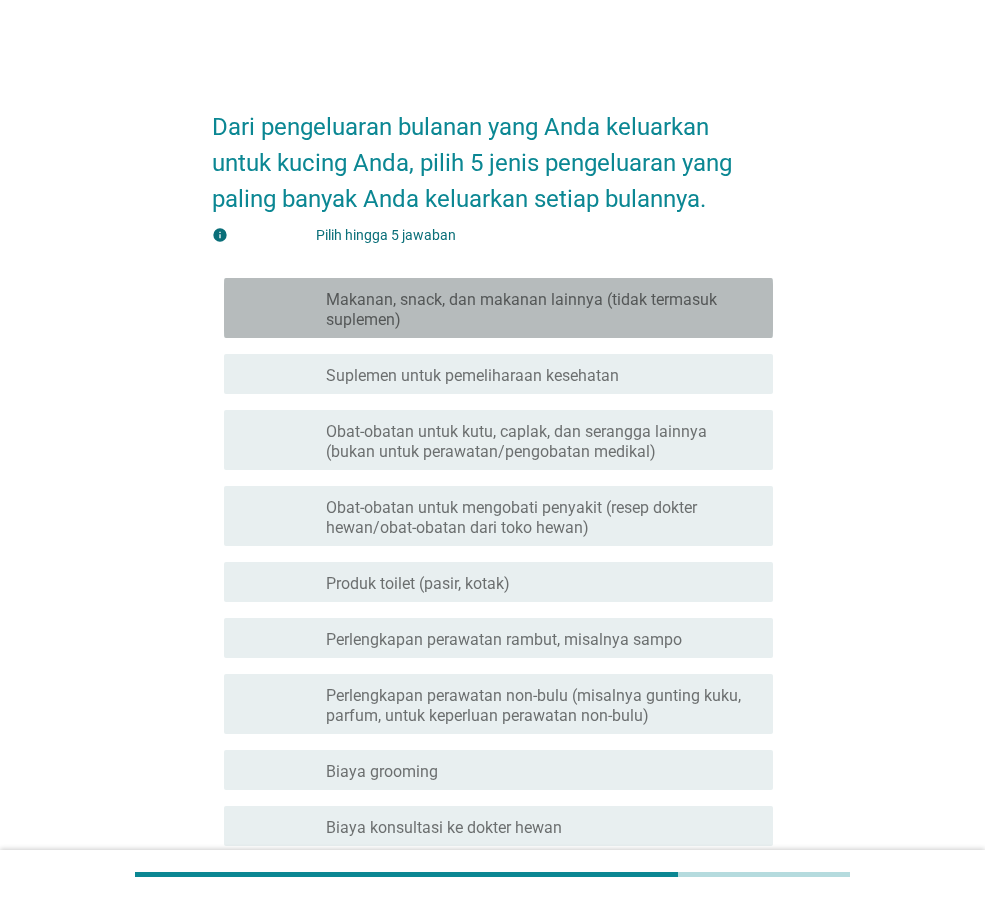 click on "Makanan, snack, dan makanan lainnya (tidak termasuk suplemen)" at bounding box center (541, 310) 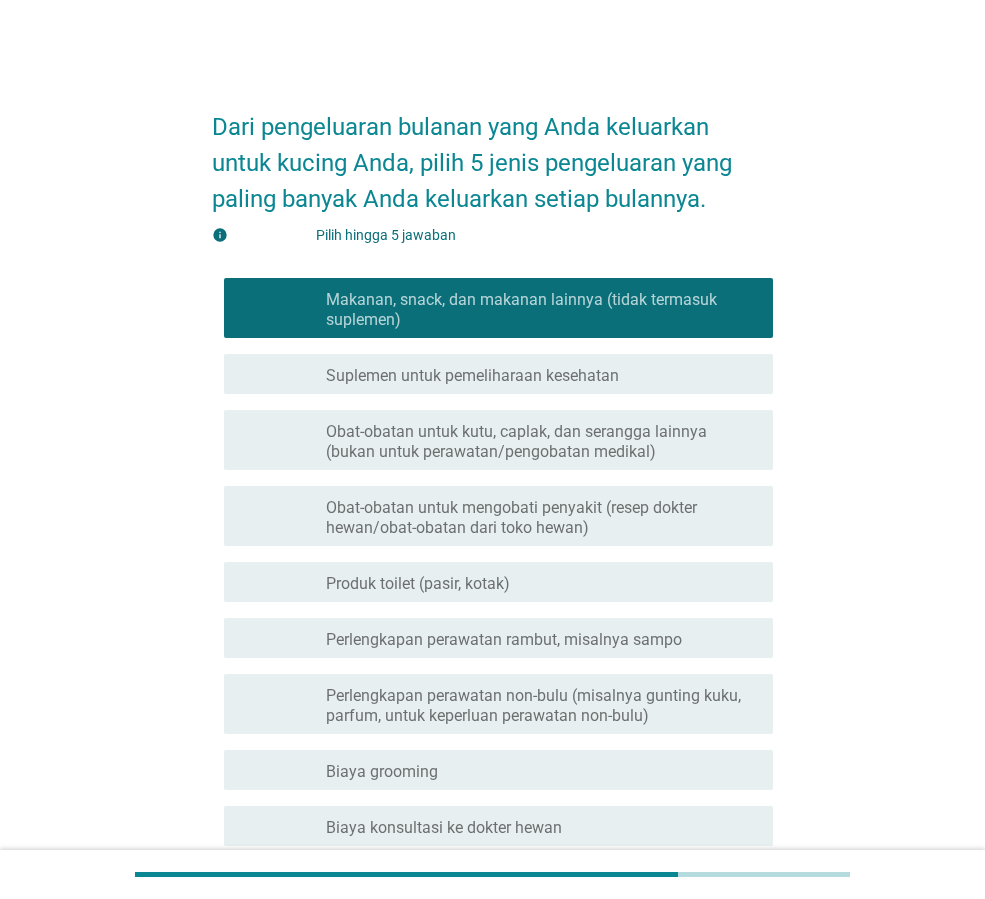 click on "memeriksa     garis besar kotak centang kosong Suplemen untuk pemeliharaan kesehatan" at bounding box center [498, 374] 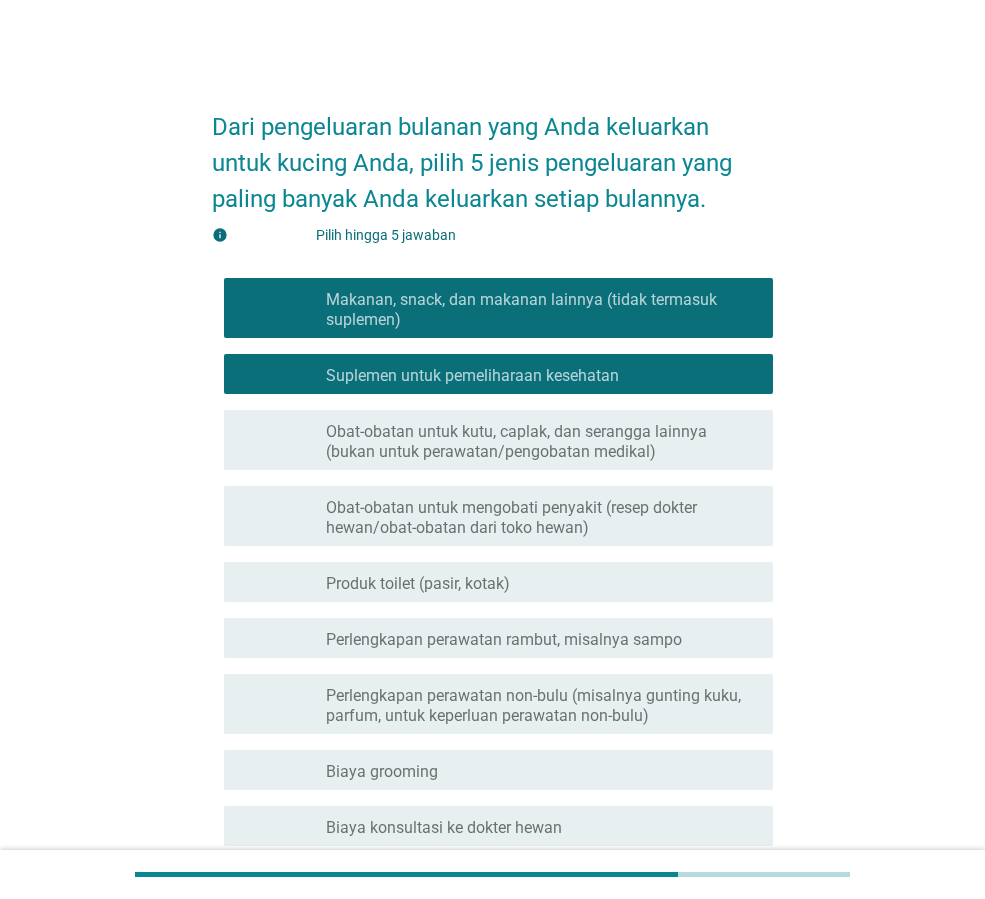 click on "Obat-obatan untuk kutu, caplak, dan serangga lainnya (bukan untuk perawatan/pengobatan medikal)" at bounding box center [541, 442] 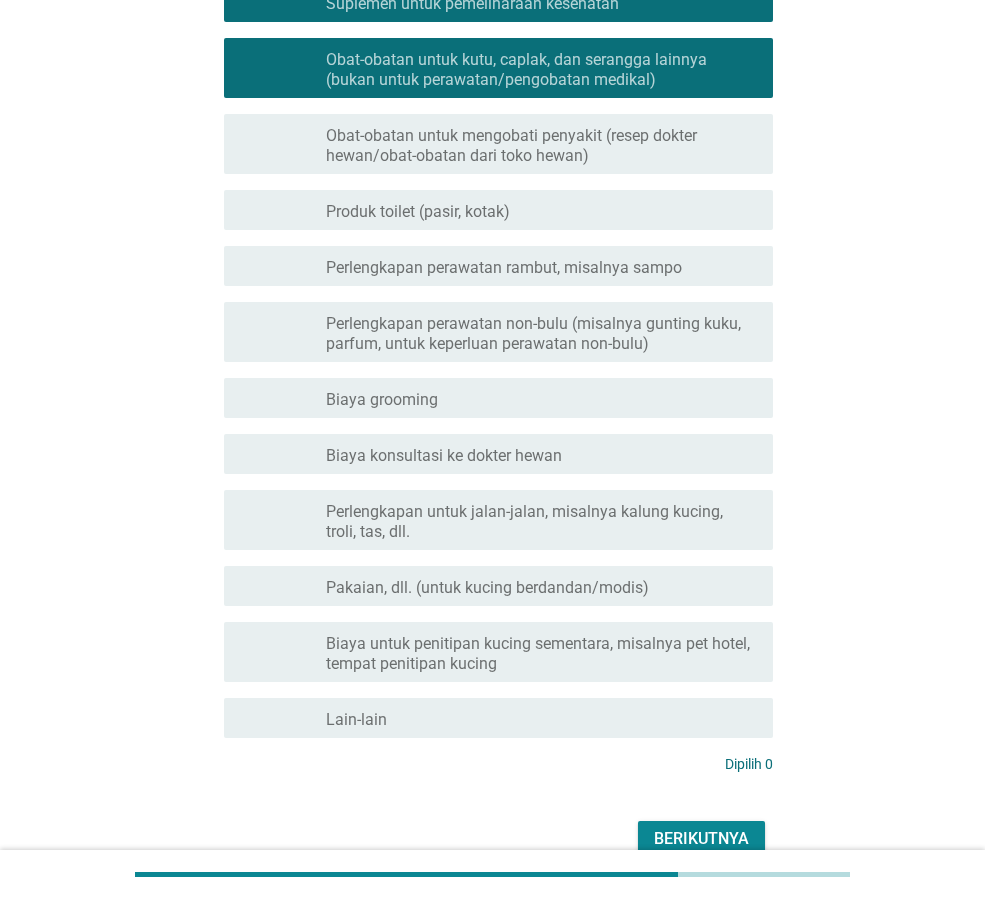 scroll, scrollTop: 473, scrollLeft: 0, axis: vertical 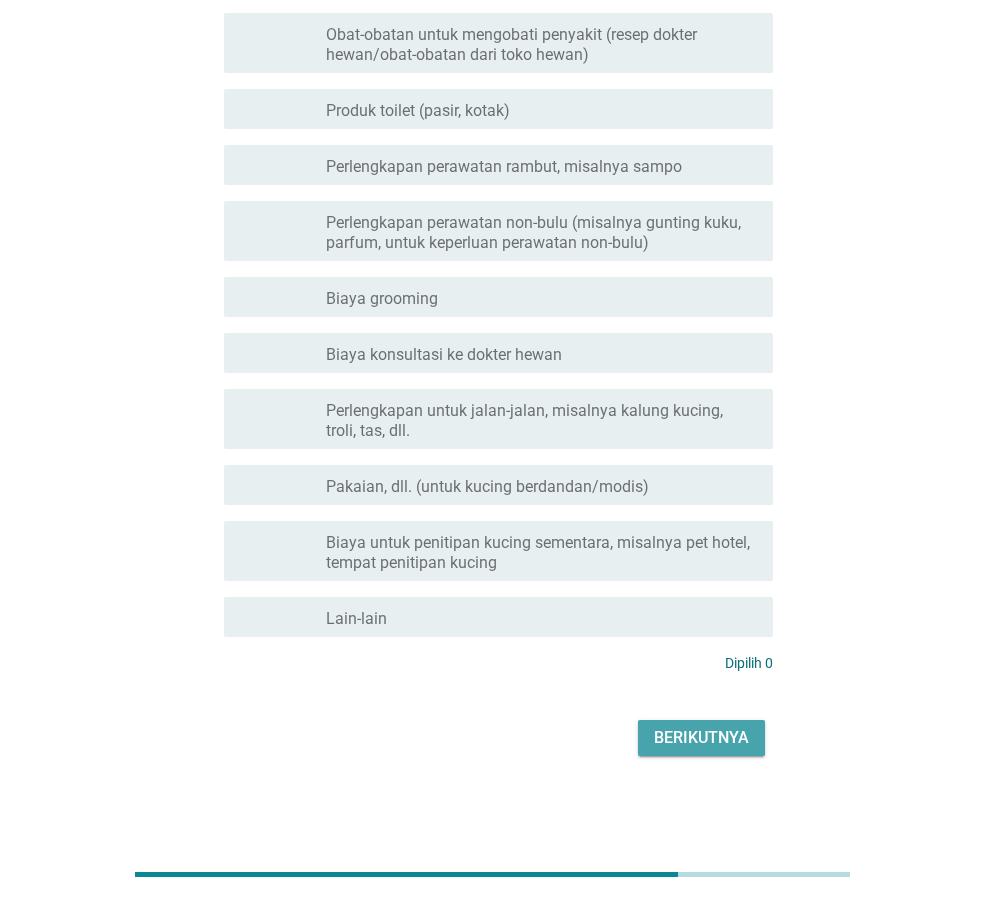 click on "Berikutnya" at bounding box center (701, 737) 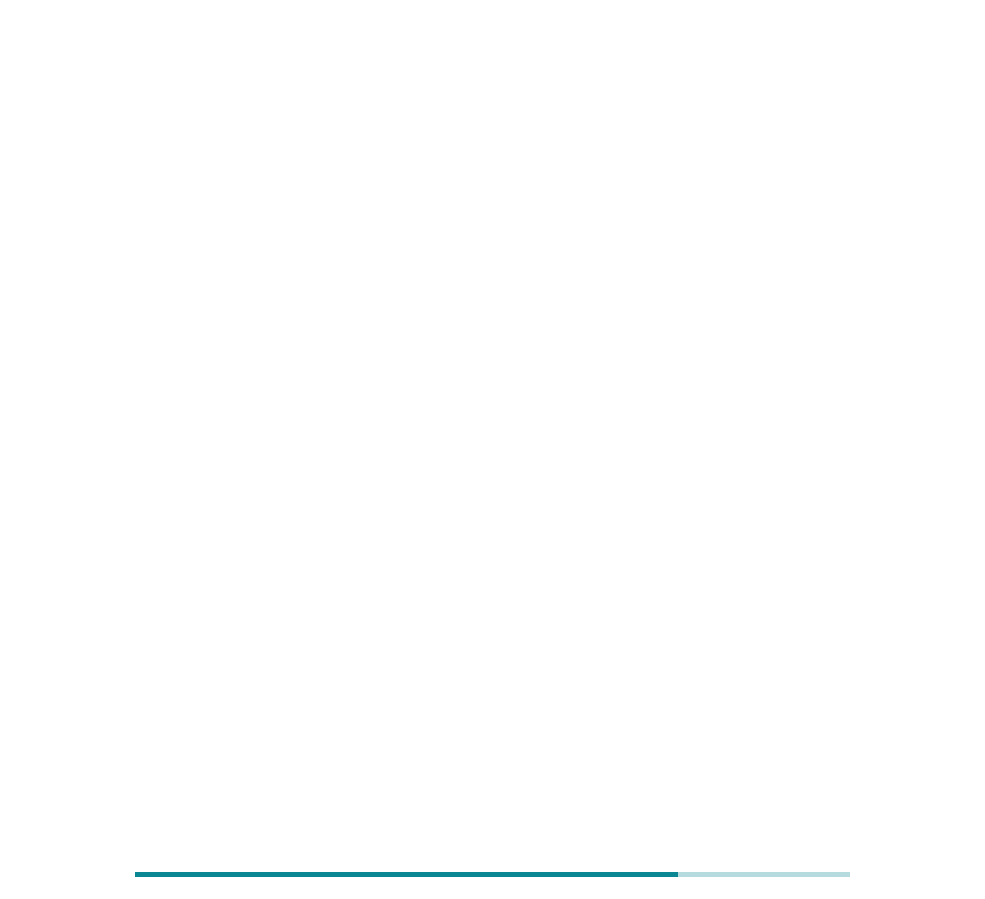 scroll, scrollTop: 0, scrollLeft: 0, axis: both 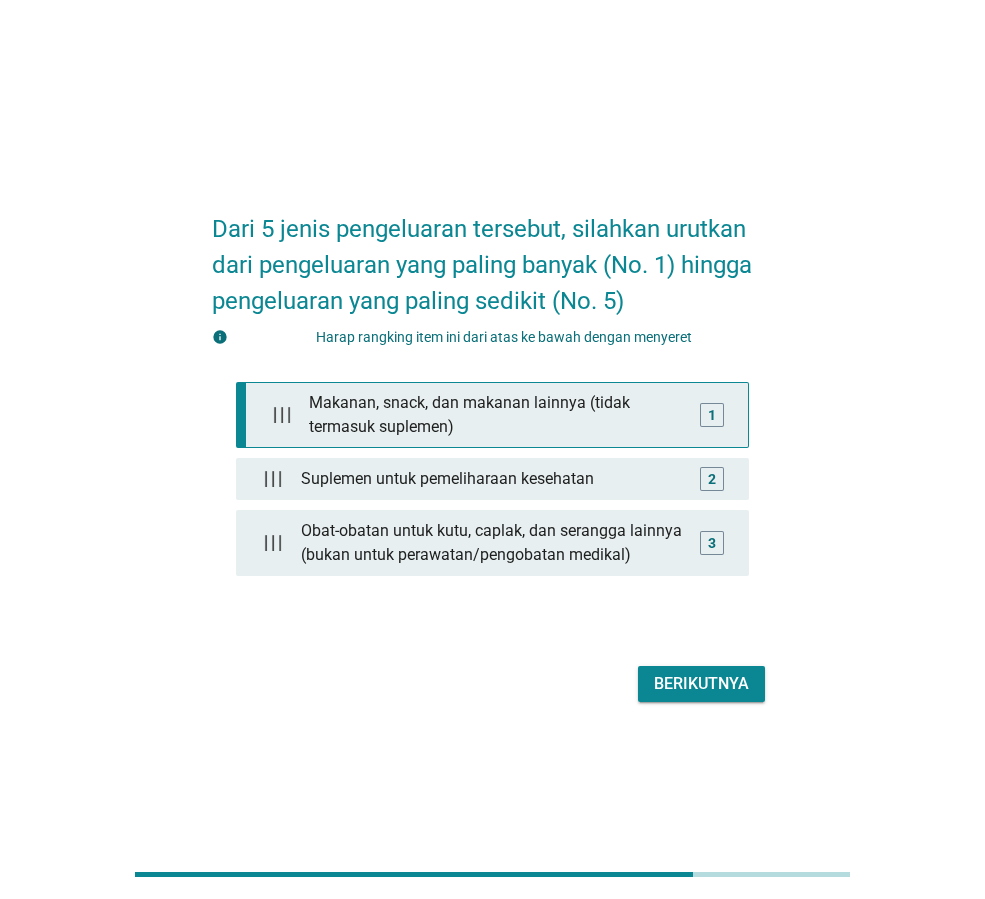 type 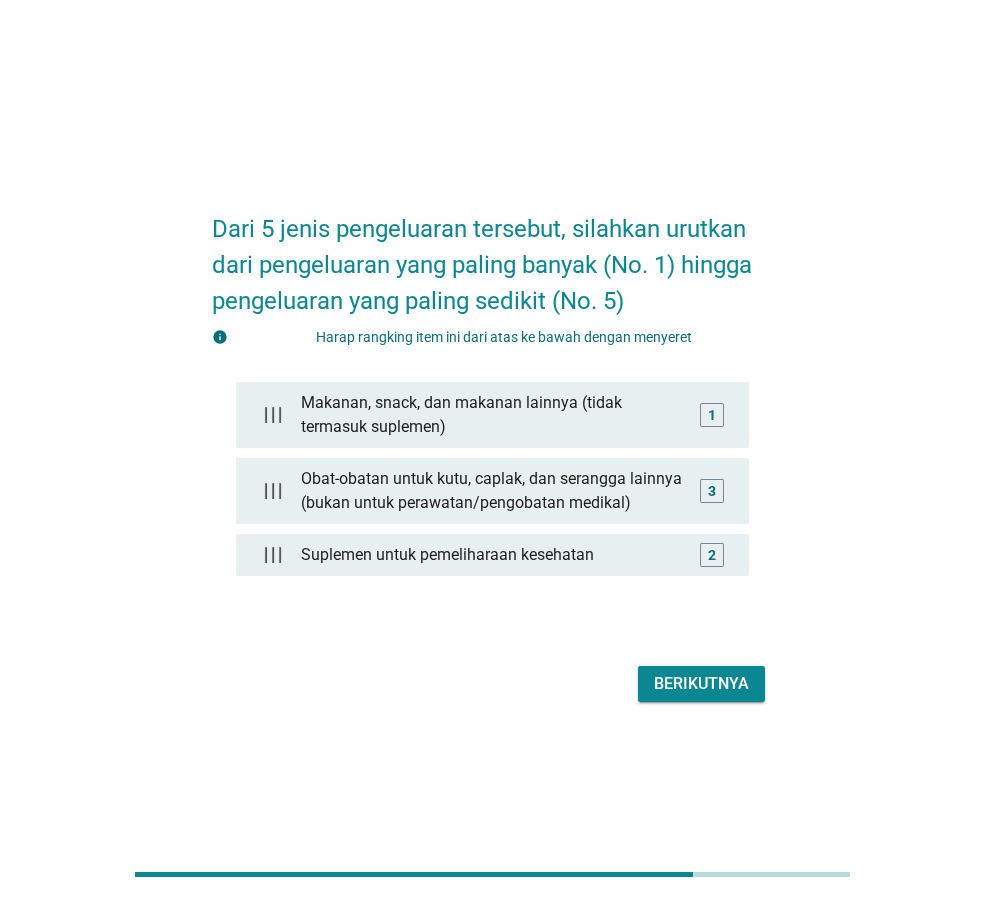 click on "Berikutnya" at bounding box center [701, 683] 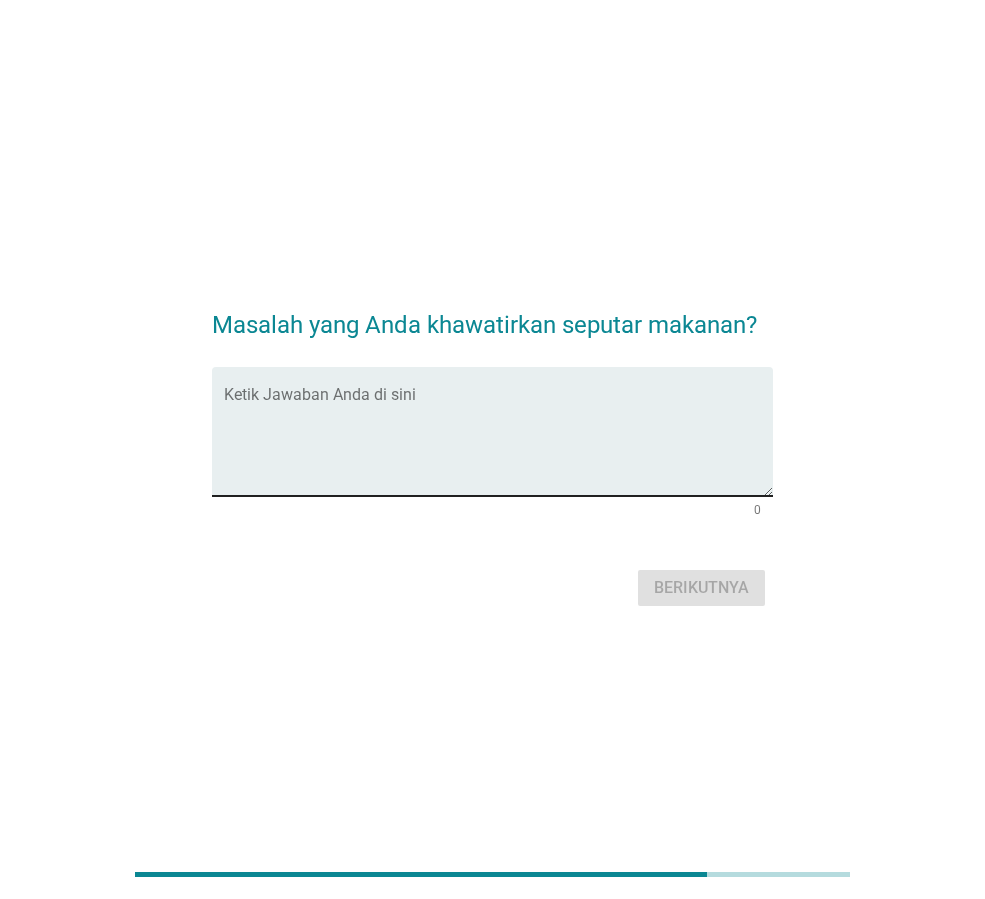 click on "Ketik Jawaban Anda di sini" at bounding box center (498, 431) 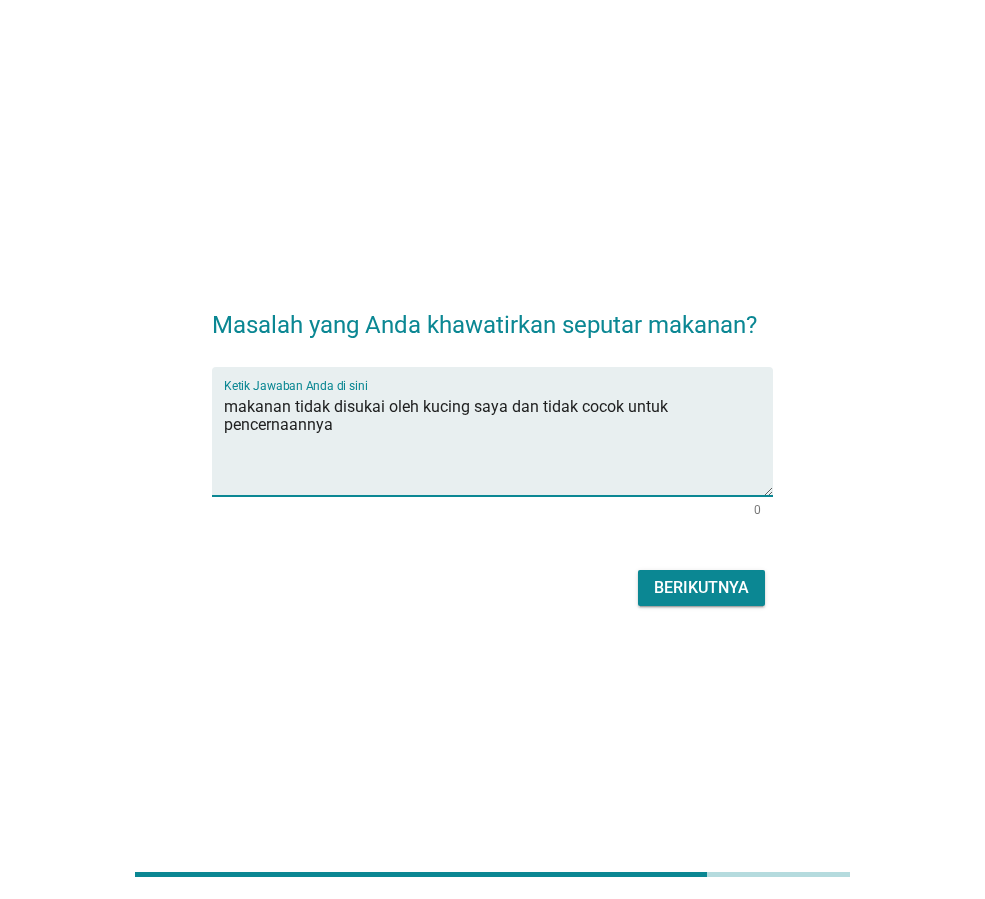 type on "makanan tidak disukai oleh kucing saya dan tidak cocok untuk pencernaannya" 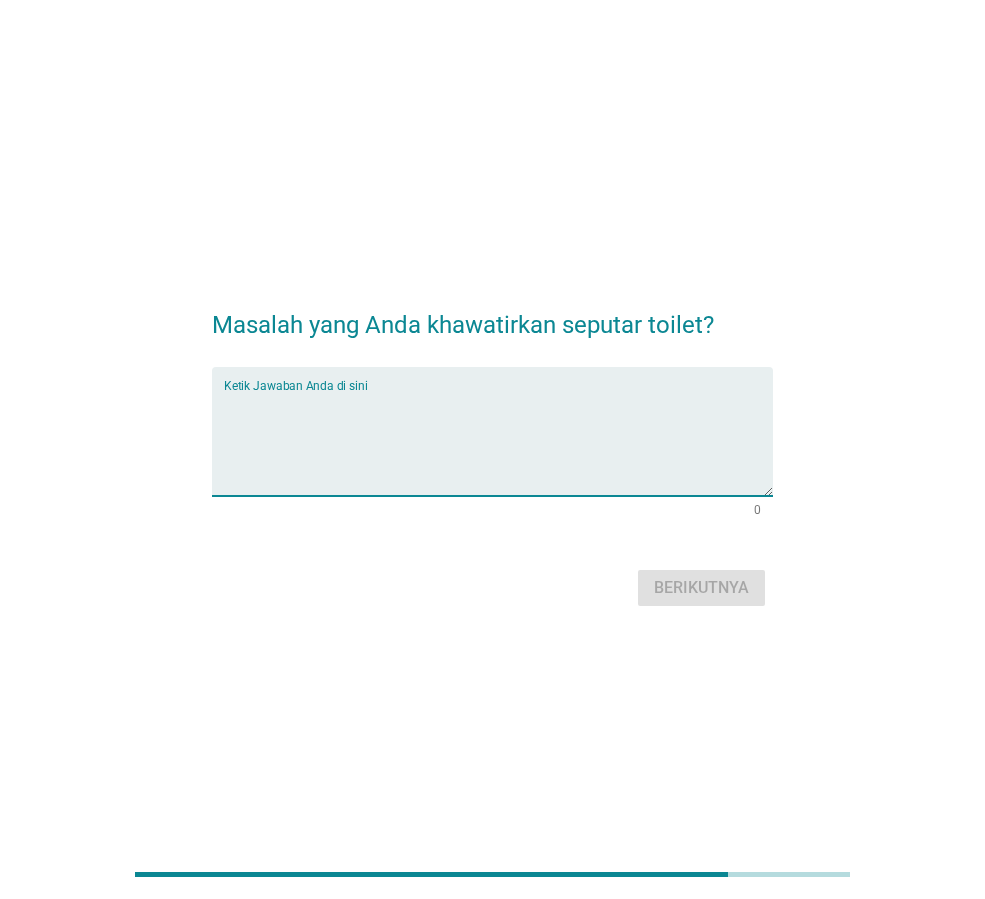 click at bounding box center [498, 443] 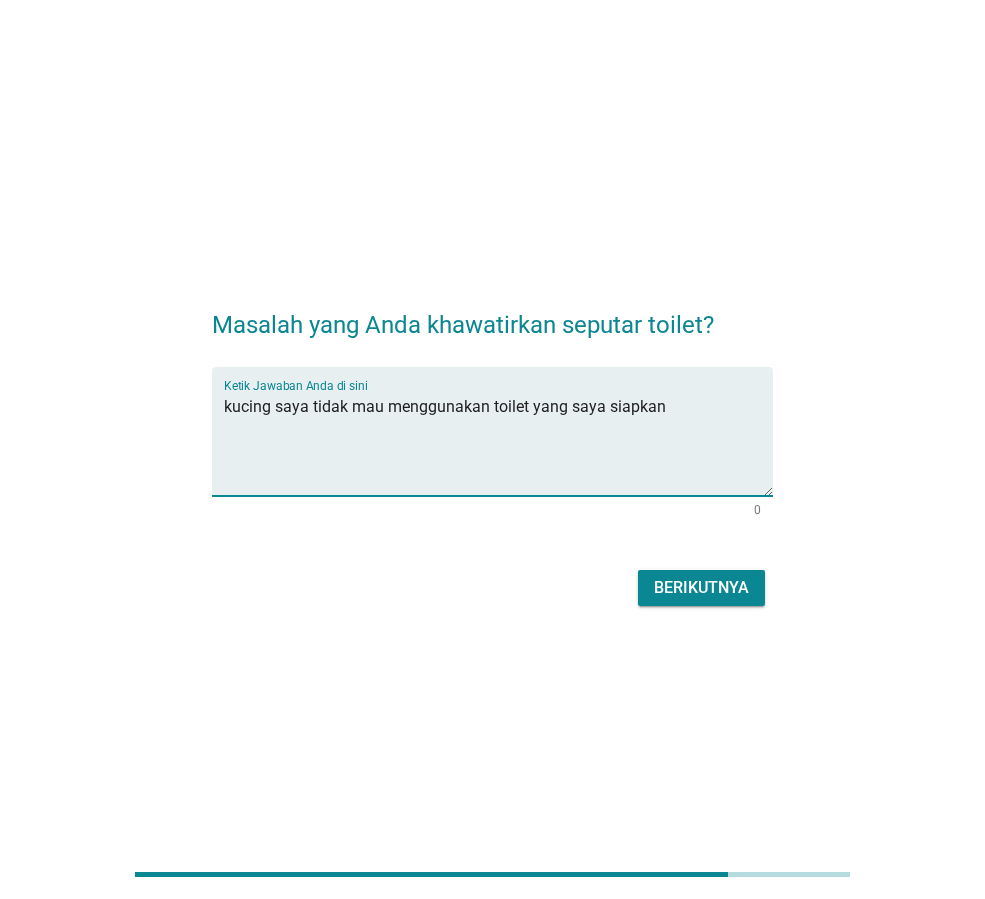 type on "kucing saya tidak mau menggunakan toilet yang saya siapkan" 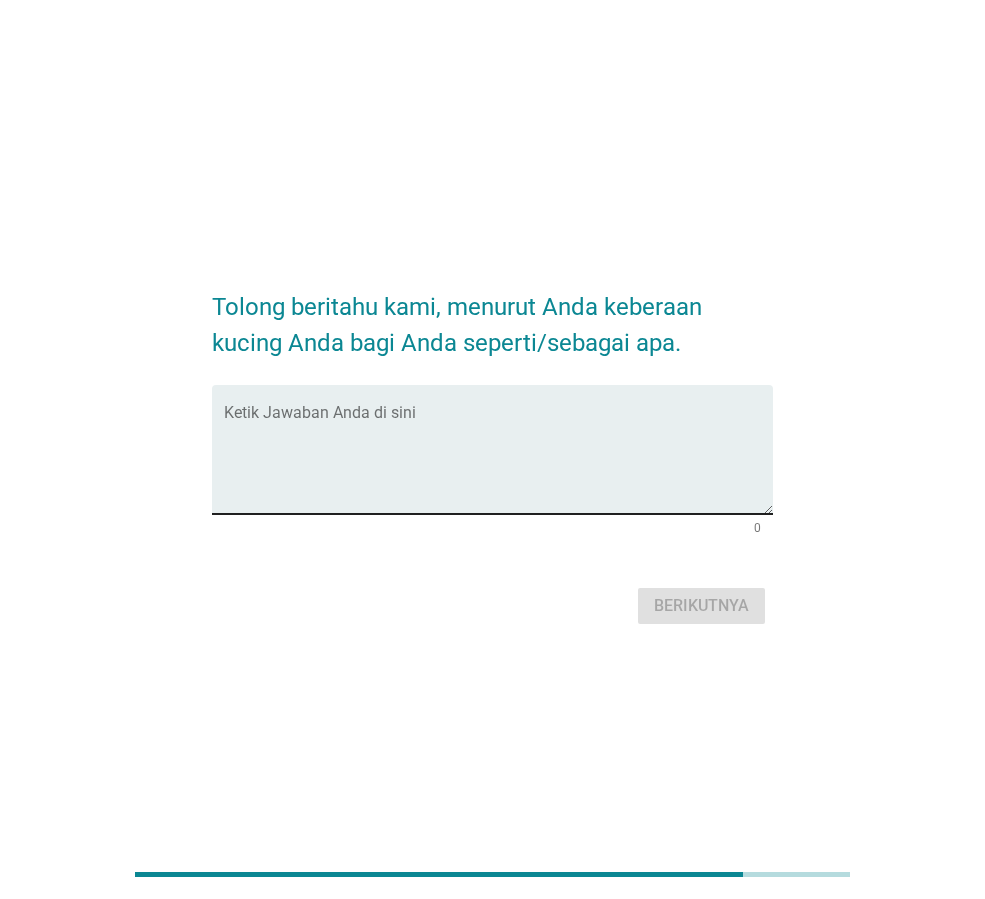click on "Ketik Jawaban Anda di sini" at bounding box center (498, 449) 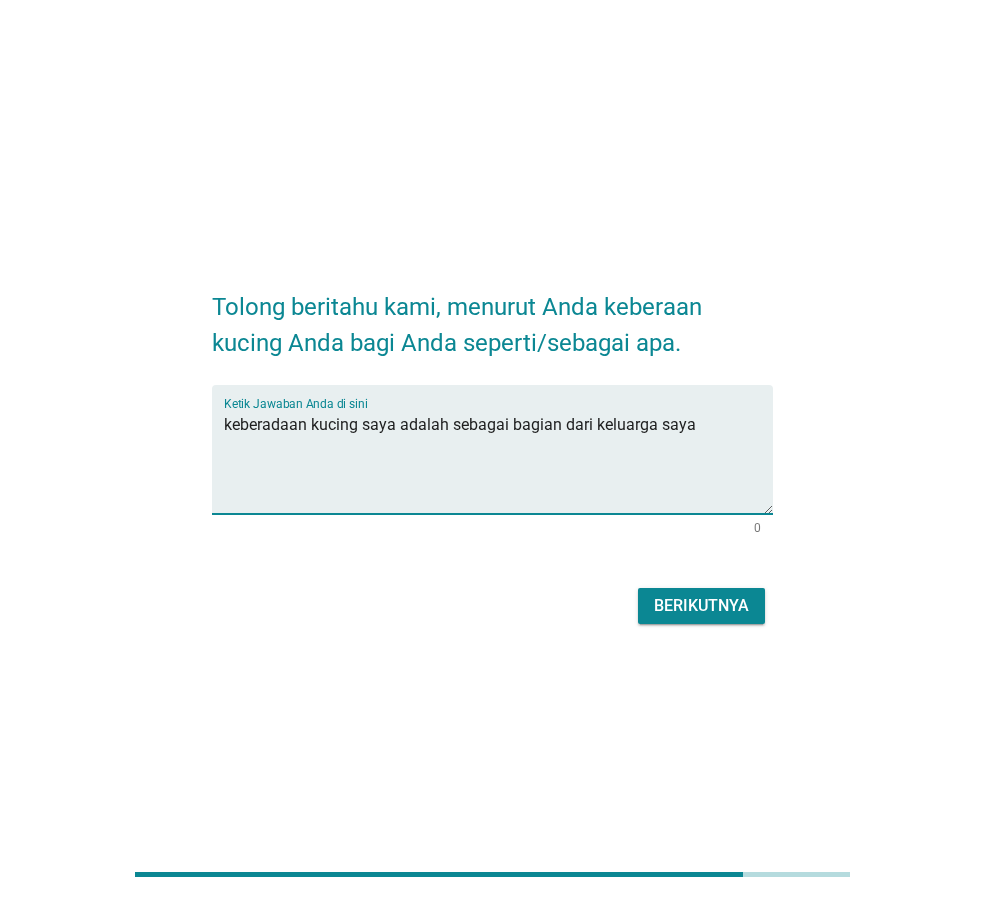 type on "keberadaan kucing saya adalah sebagai bagian dari keluarga saya" 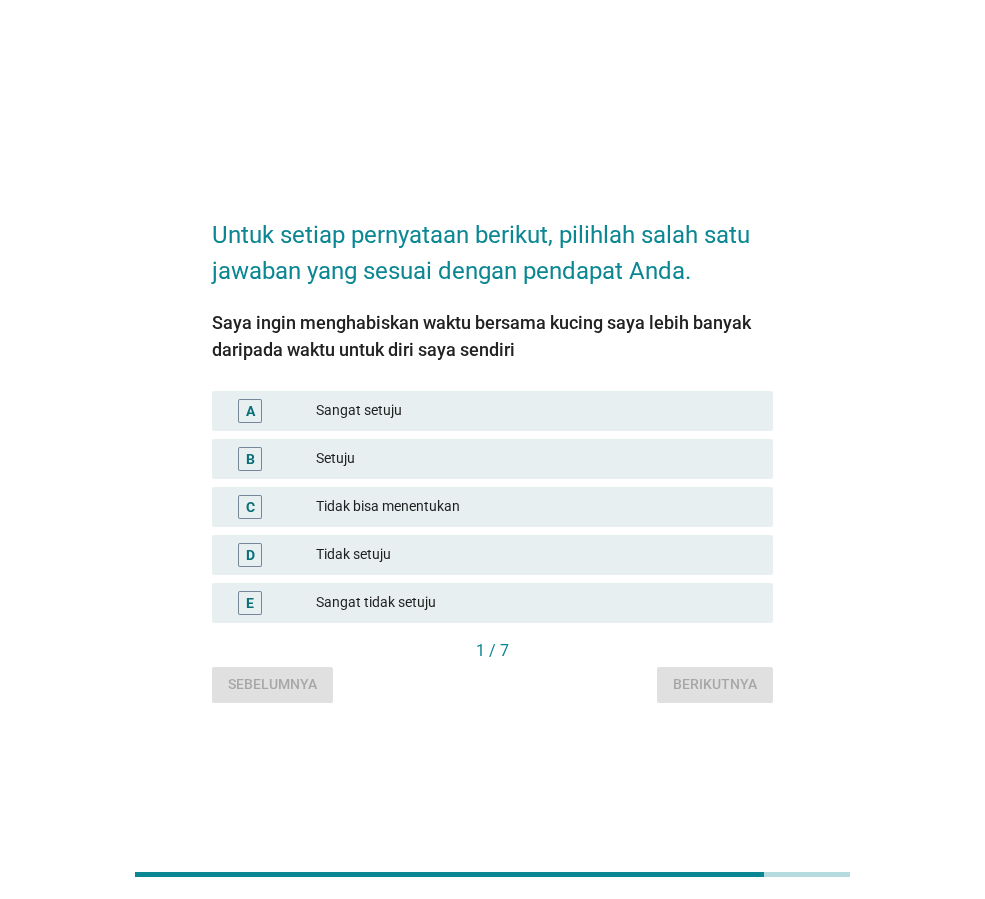 click on "Tidak bisa menentukan" at bounding box center [536, 506] 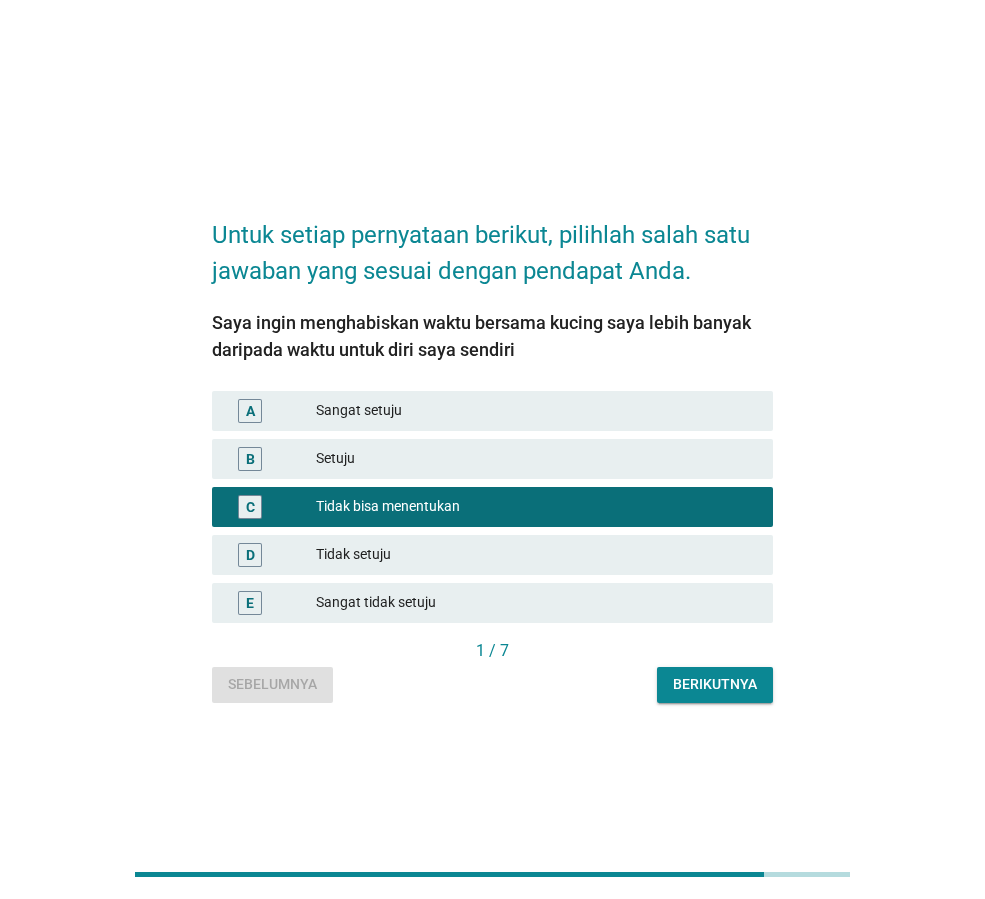 click on "Berikutnya" at bounding box center (715, 685) 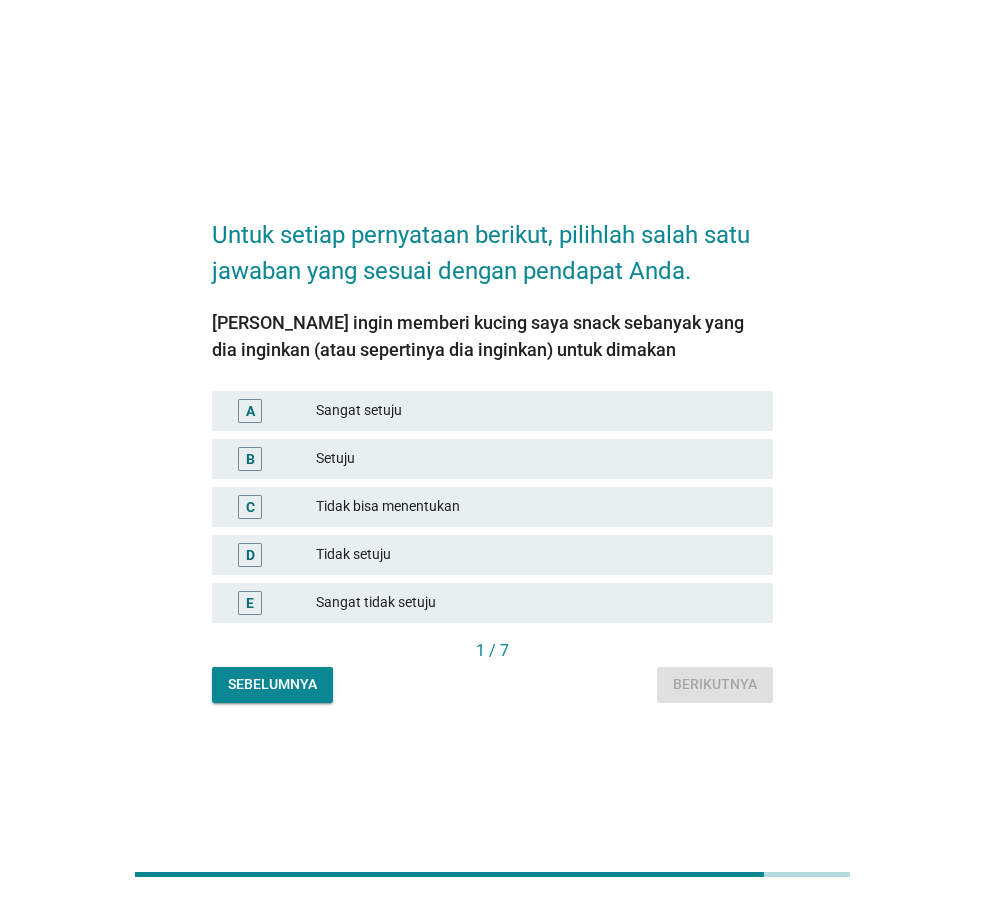 click on "Setuju" at bounding box center [536, 458] 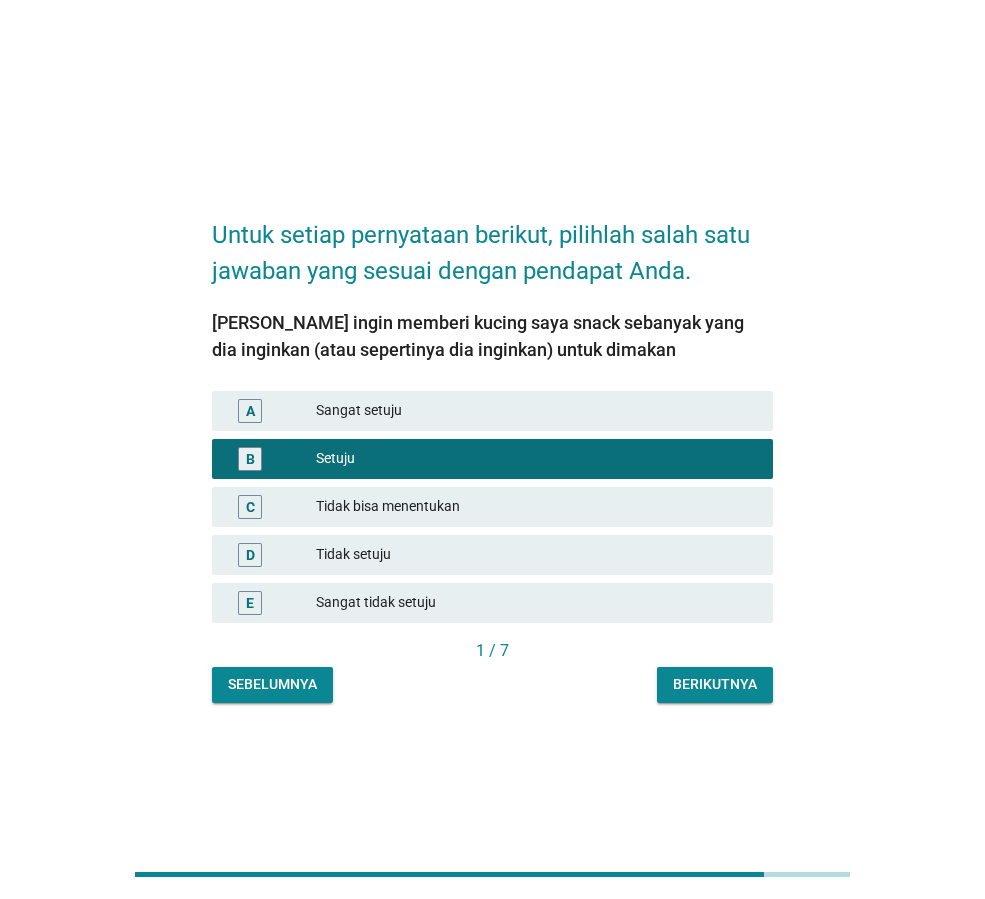 click on "Berikutnya" at bounding box center [715, 684] 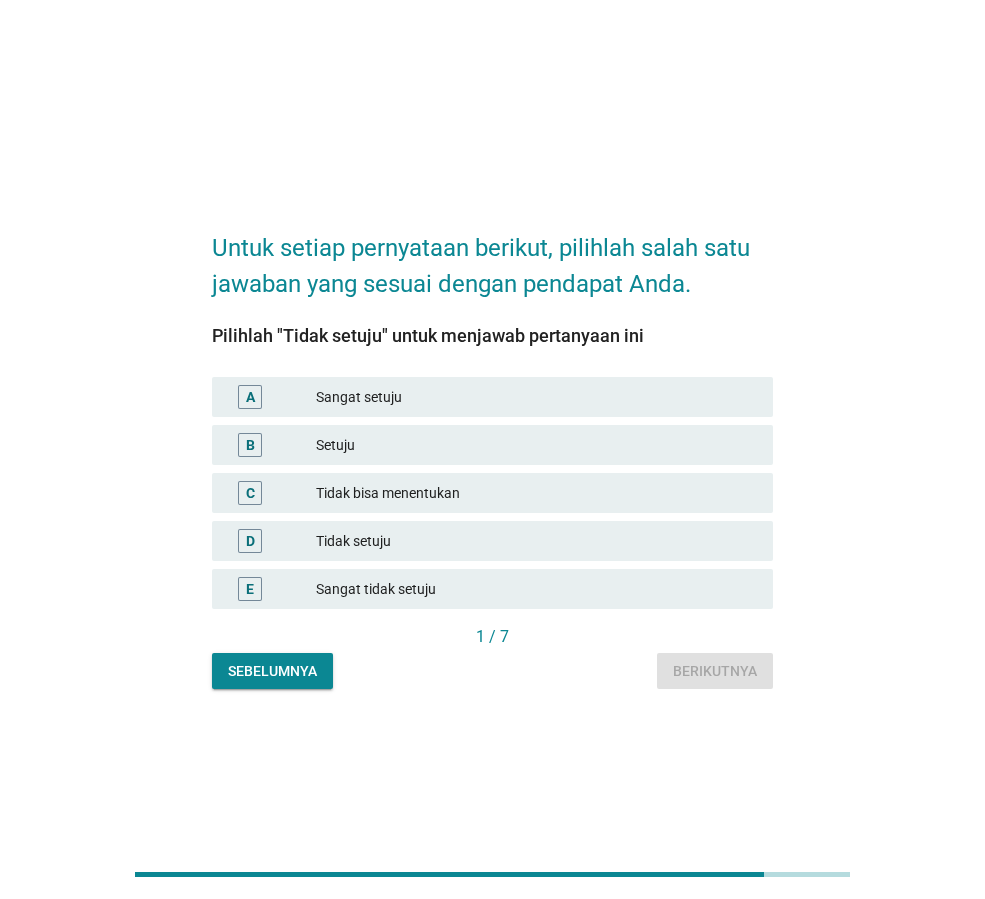 click on "Tidak setuju" at bounding box center [536, 541] 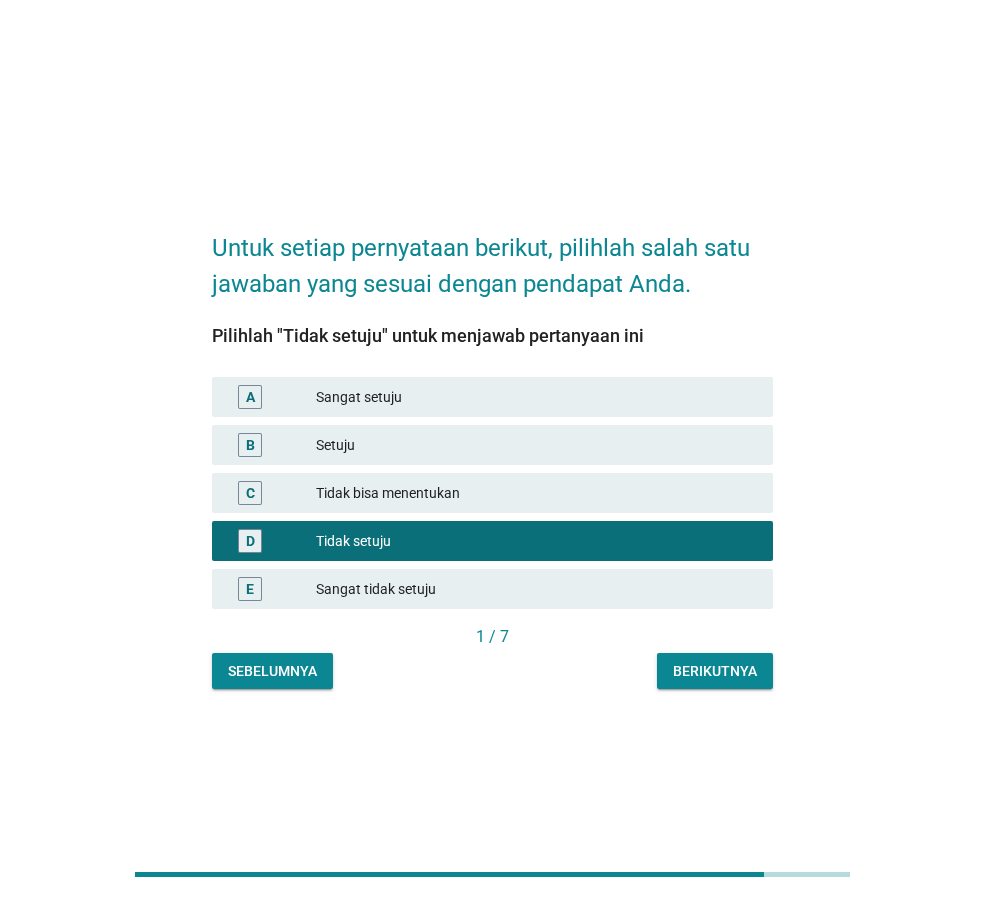 click on "Berikutnya" at bounding box center (715, 671) 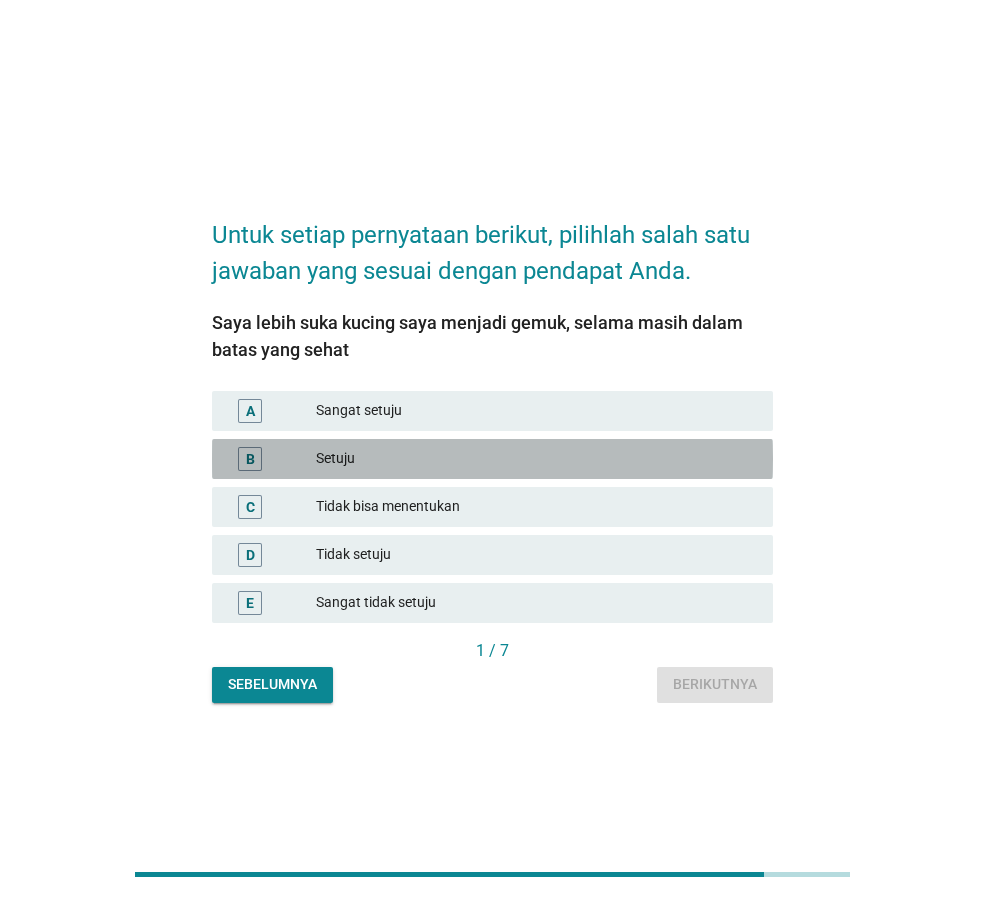 click on "Setuju" at bounding box center [536, 458] 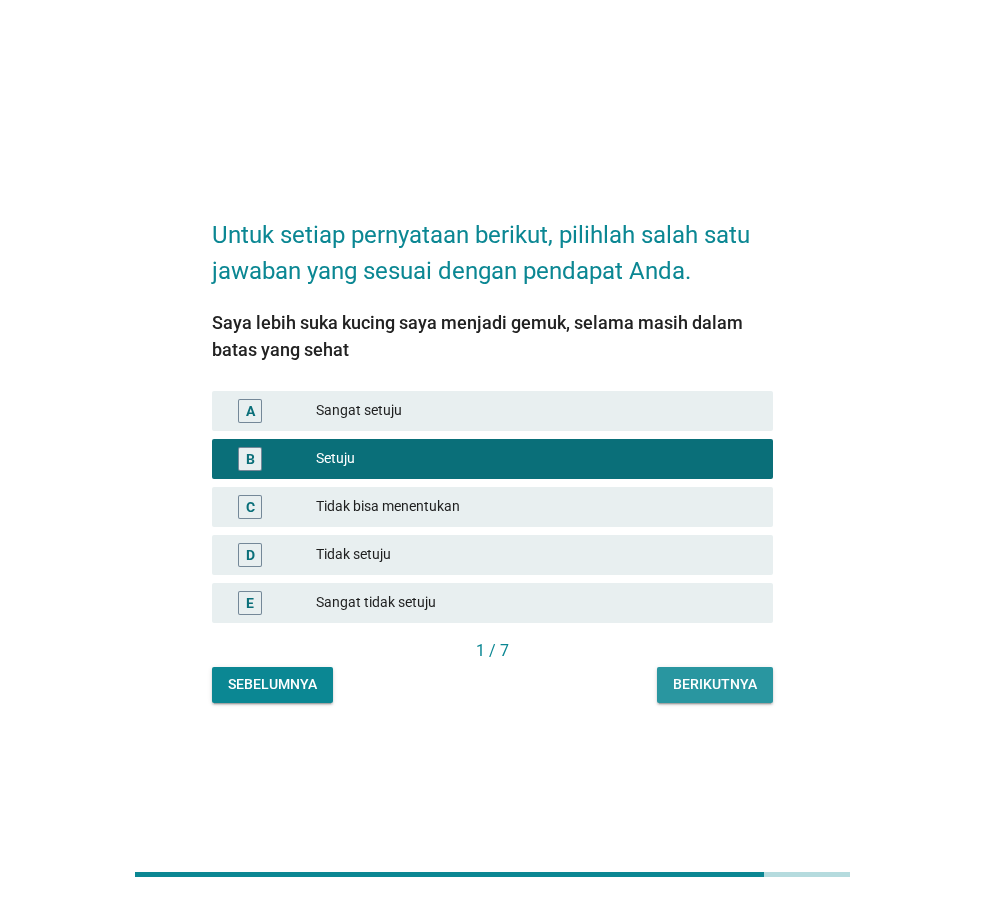 click on "Berikutnya" at bounding box center [715, 684] 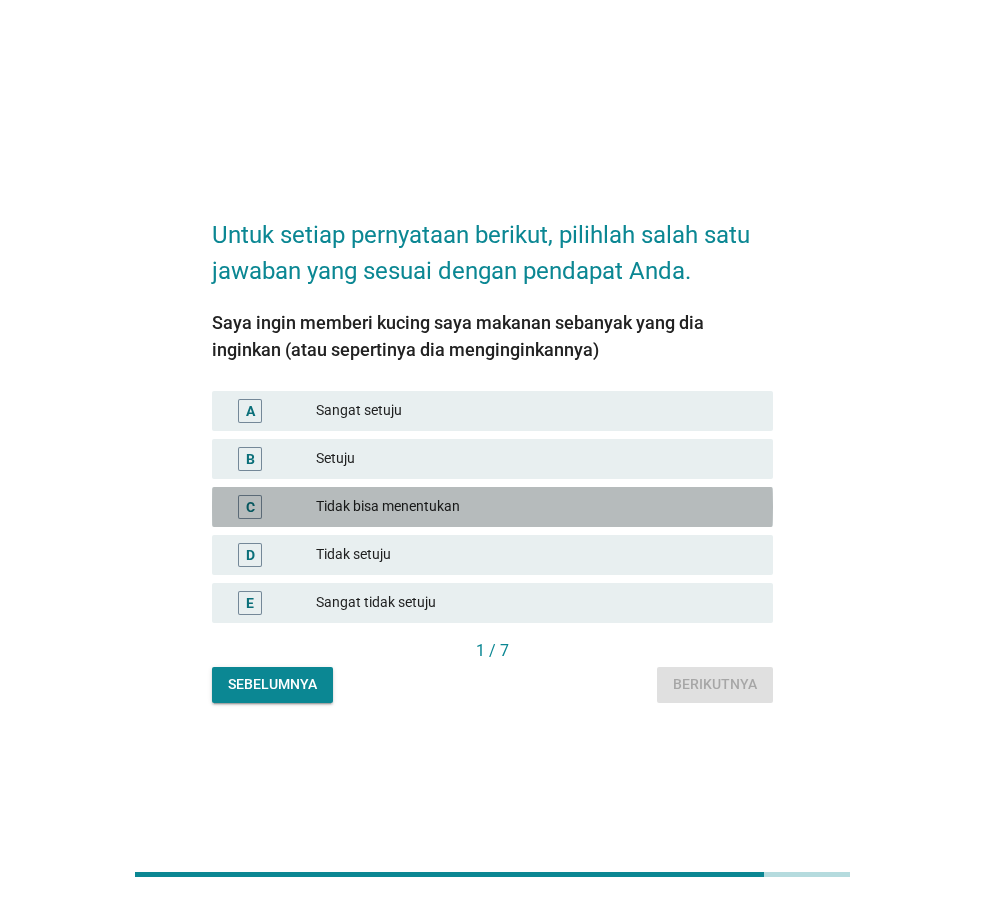 click on "Tidak bisa menentukan" at bounding box center (536, 506) 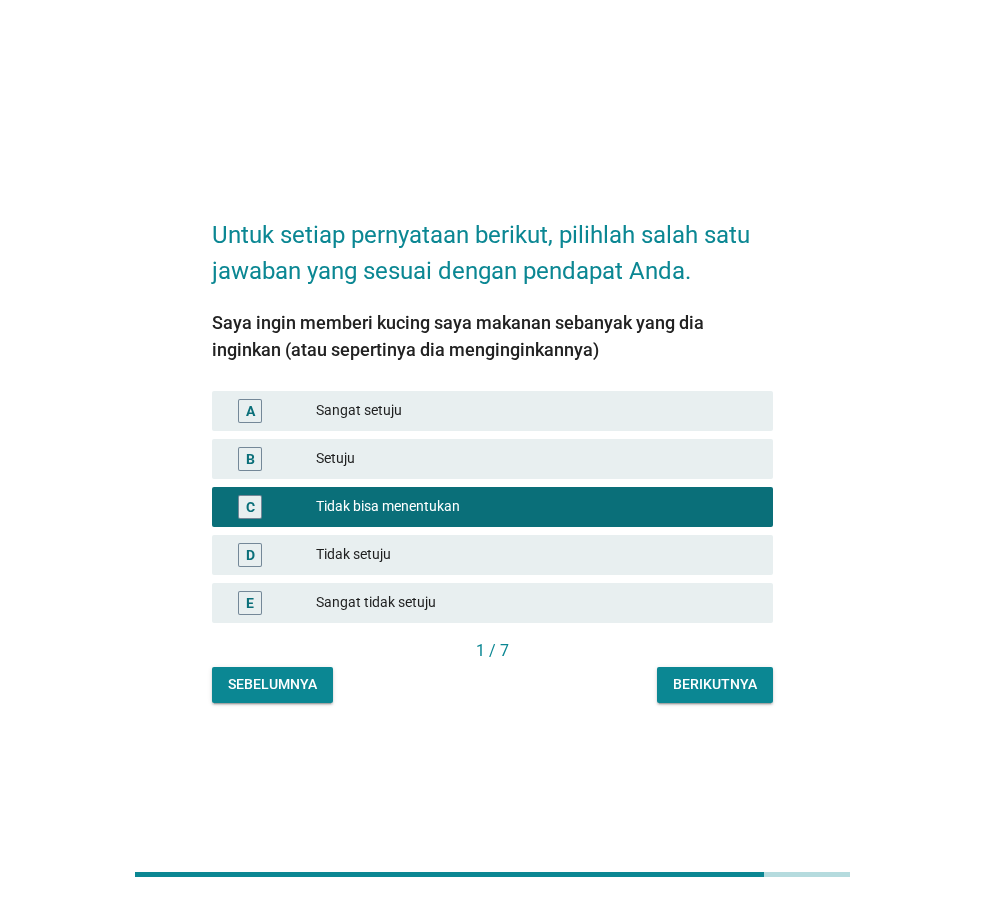 click on "Berikutnya" at bounding box center [715, 684] 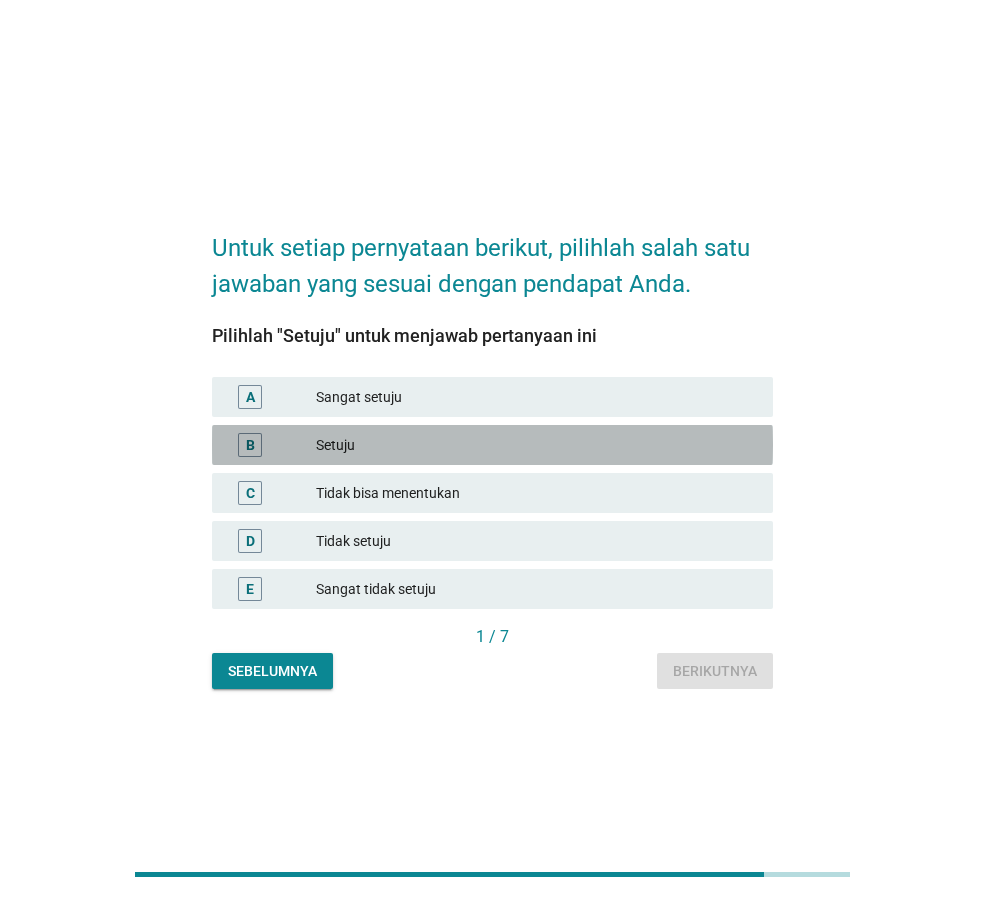 drag, startPoint x: 505, startPoint y: 443, endPoint x: 601, endPoint y: 514, distance: 119.40268 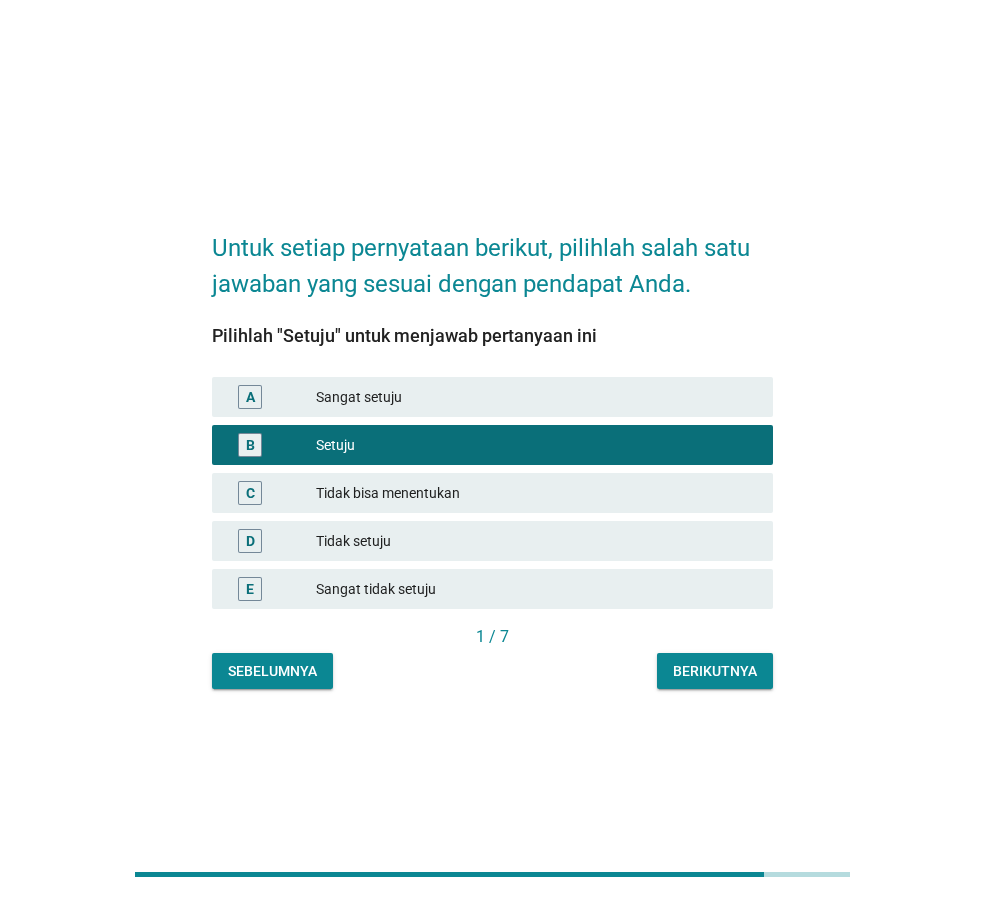 click on "Berikutnya" at bounding box center (715, 671) 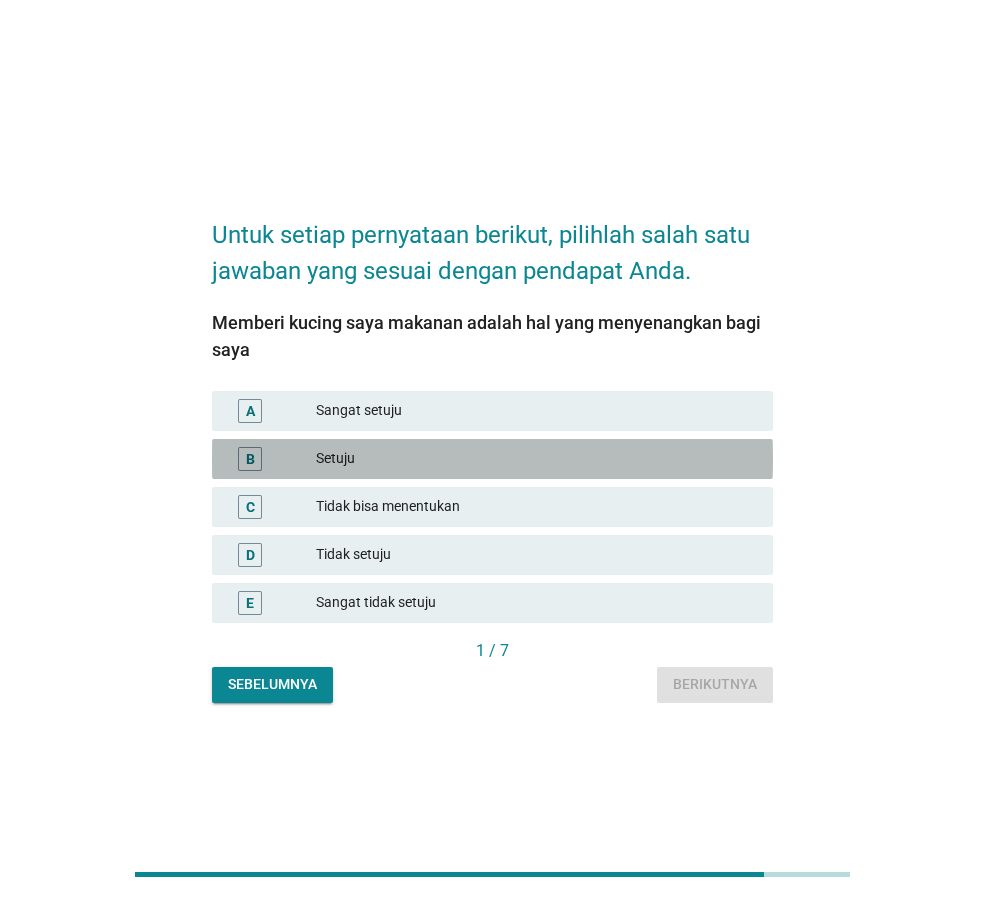 click on "Setuju" at bounding box center [536, 458] 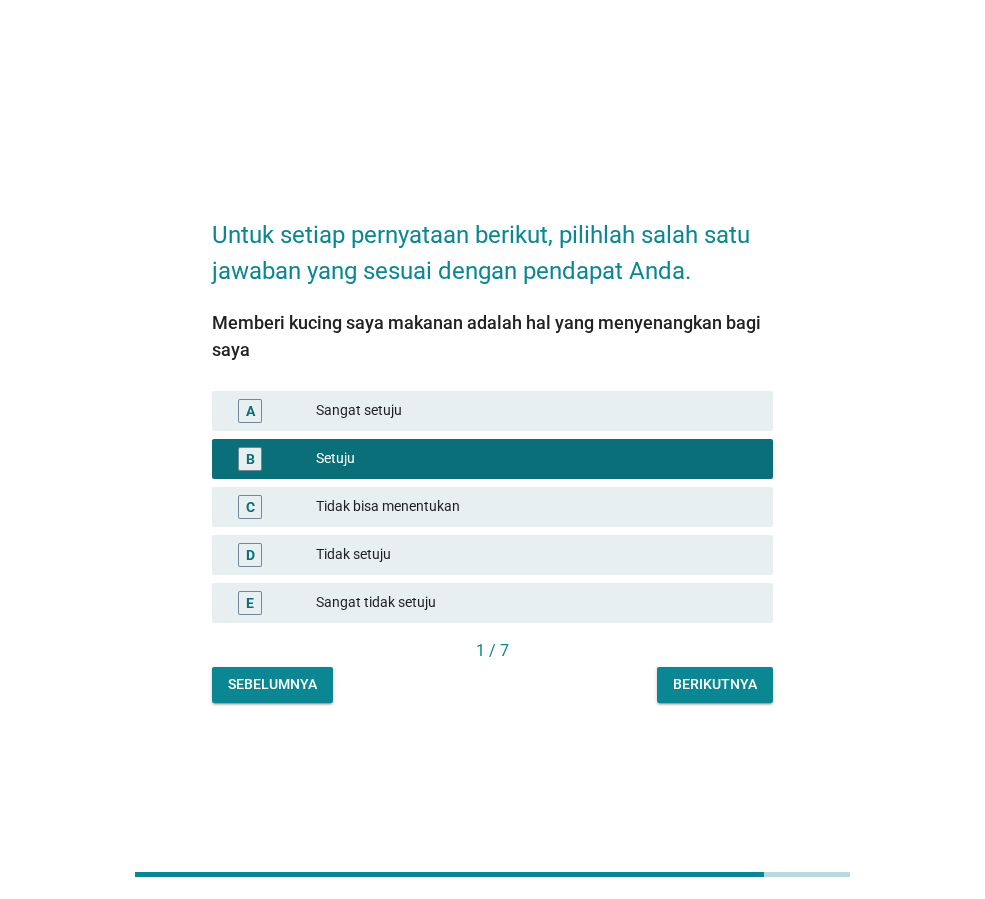 click on "Berikutnya" at bounding box center [715, 684] 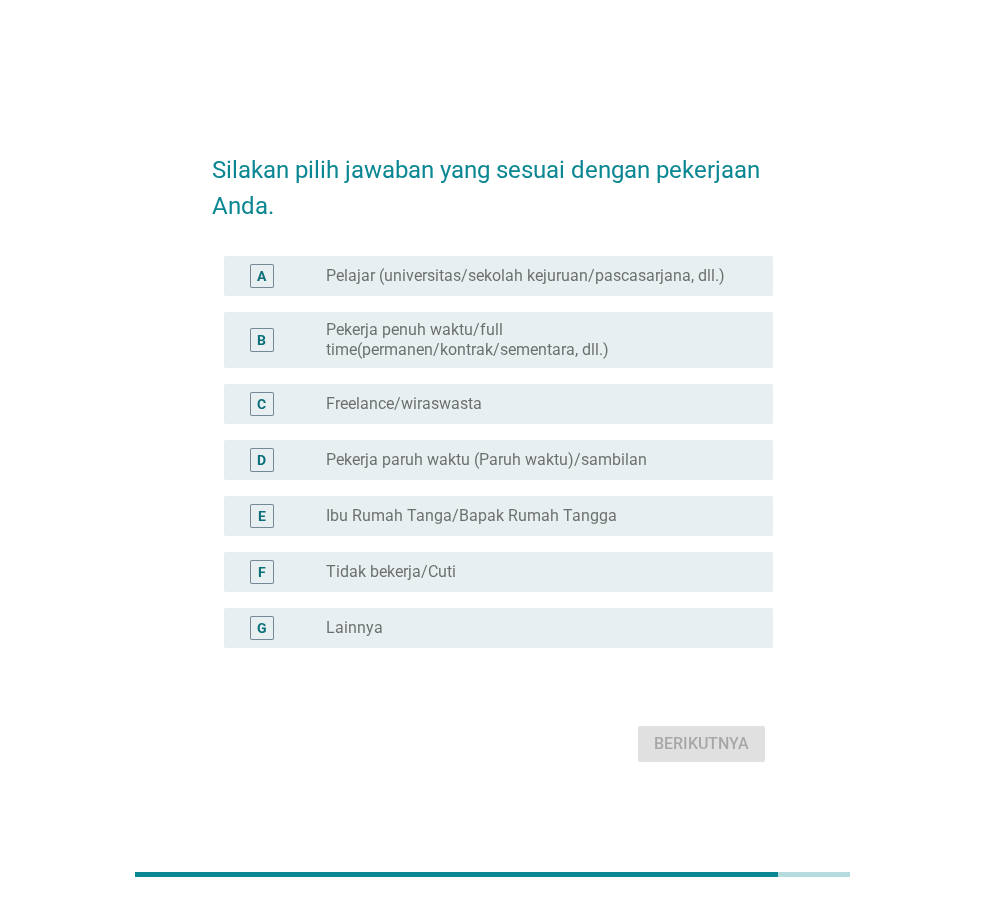 click on "Pekerja penuh waktu/full time(permanen/kontrak/sementara, dll.)" at bounding box center [467, 339] 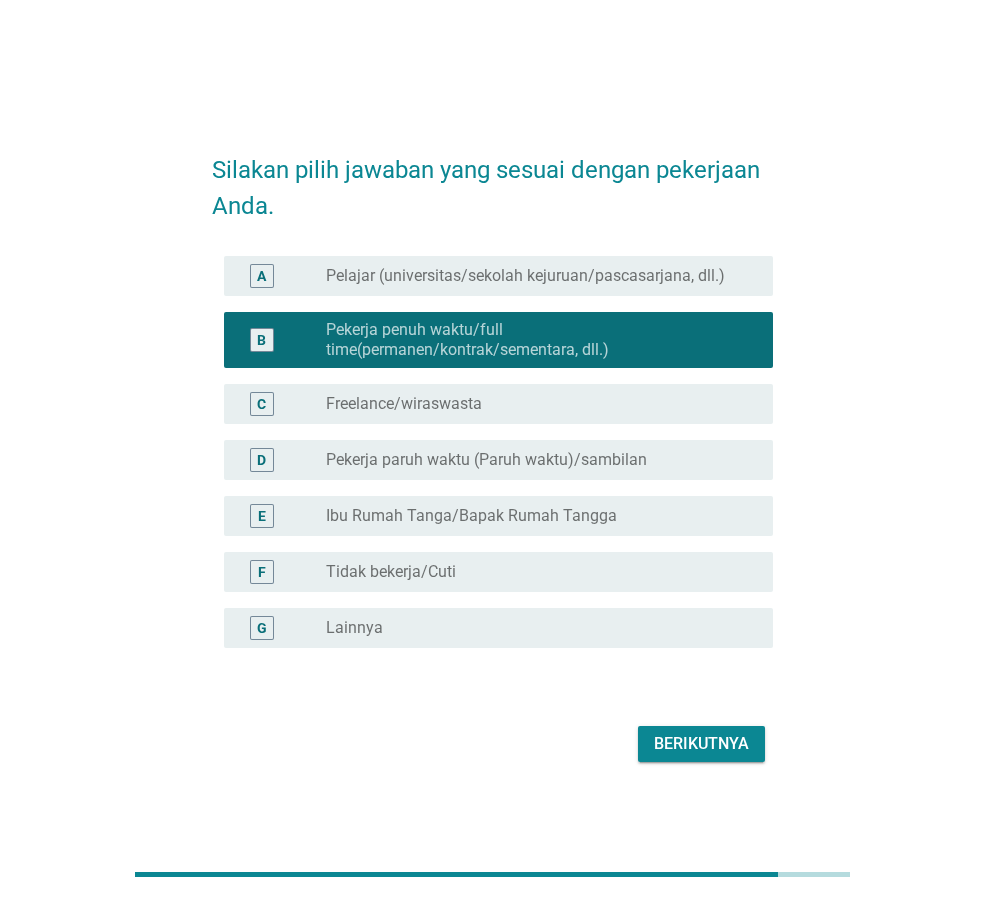 click on "Berikutnya" at bounding box center (701, 743) 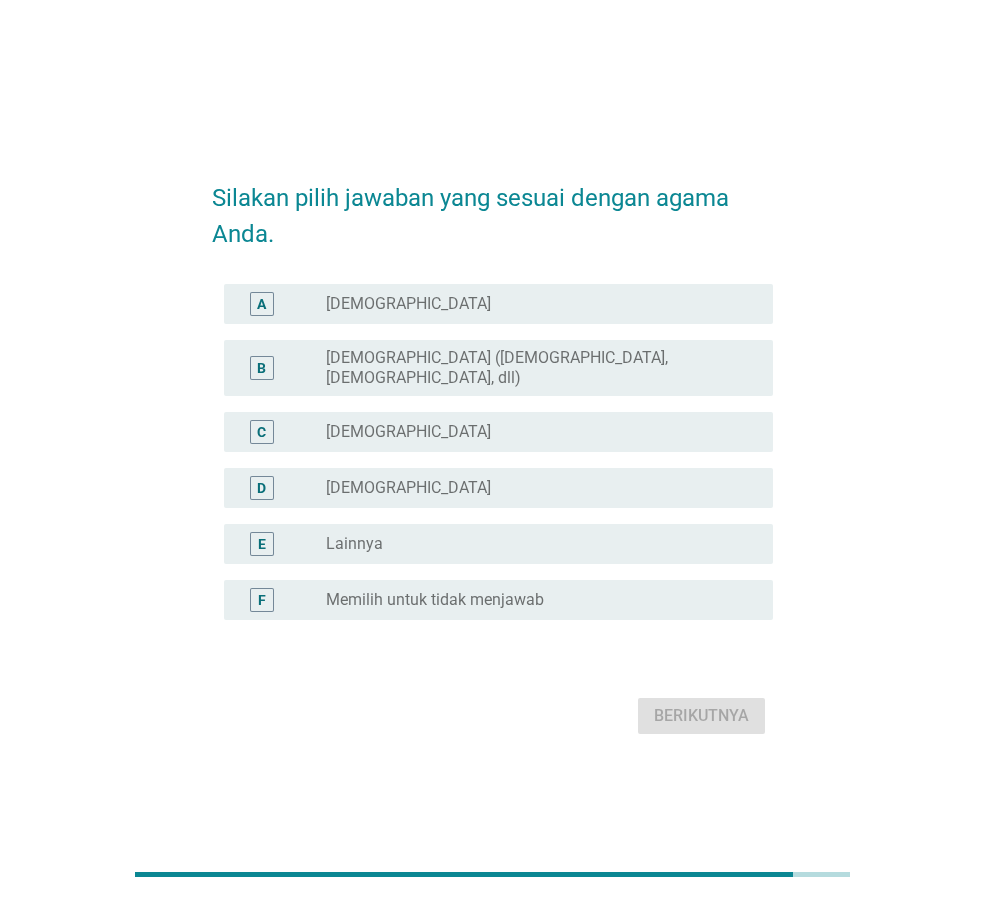 click on "[DEMOGRAPHIC_DATA] ([DEMOGRAPHIC_DATA], [DEMOGRAPHIC_DATA], dll)" at bounding box center (497, 367) 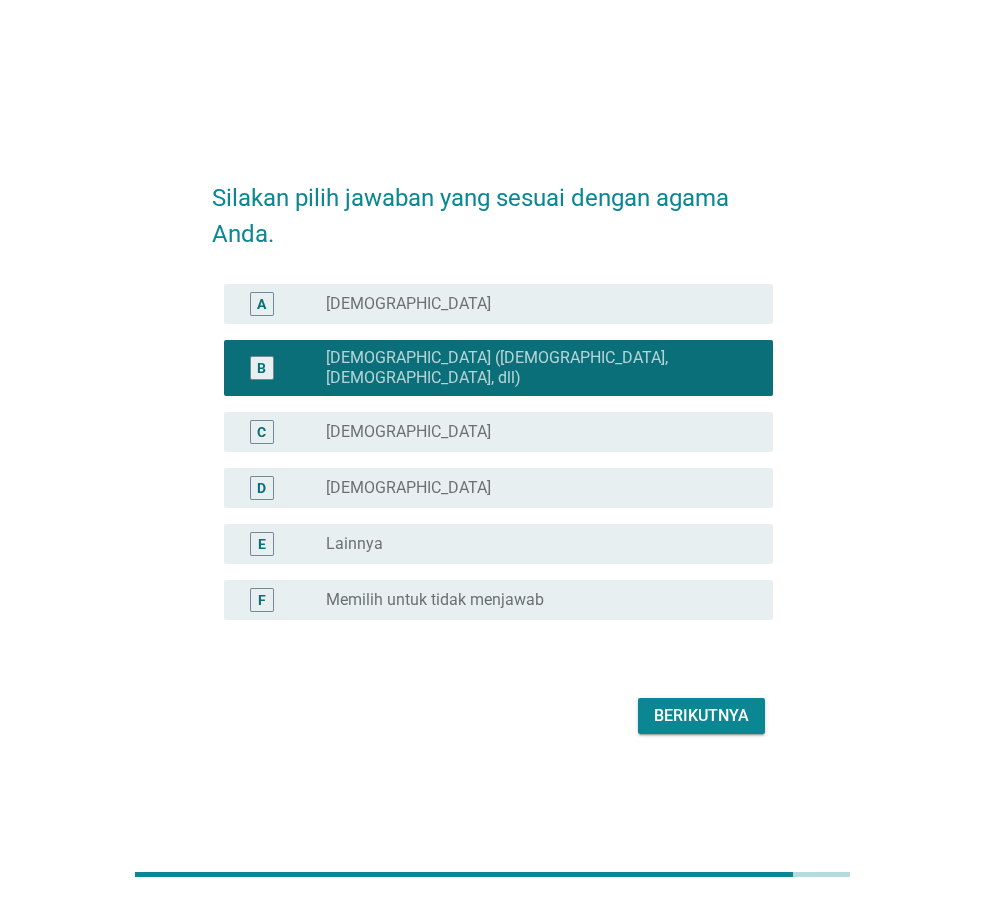 click on "Berikutnya" at bounding box center (701, 715) 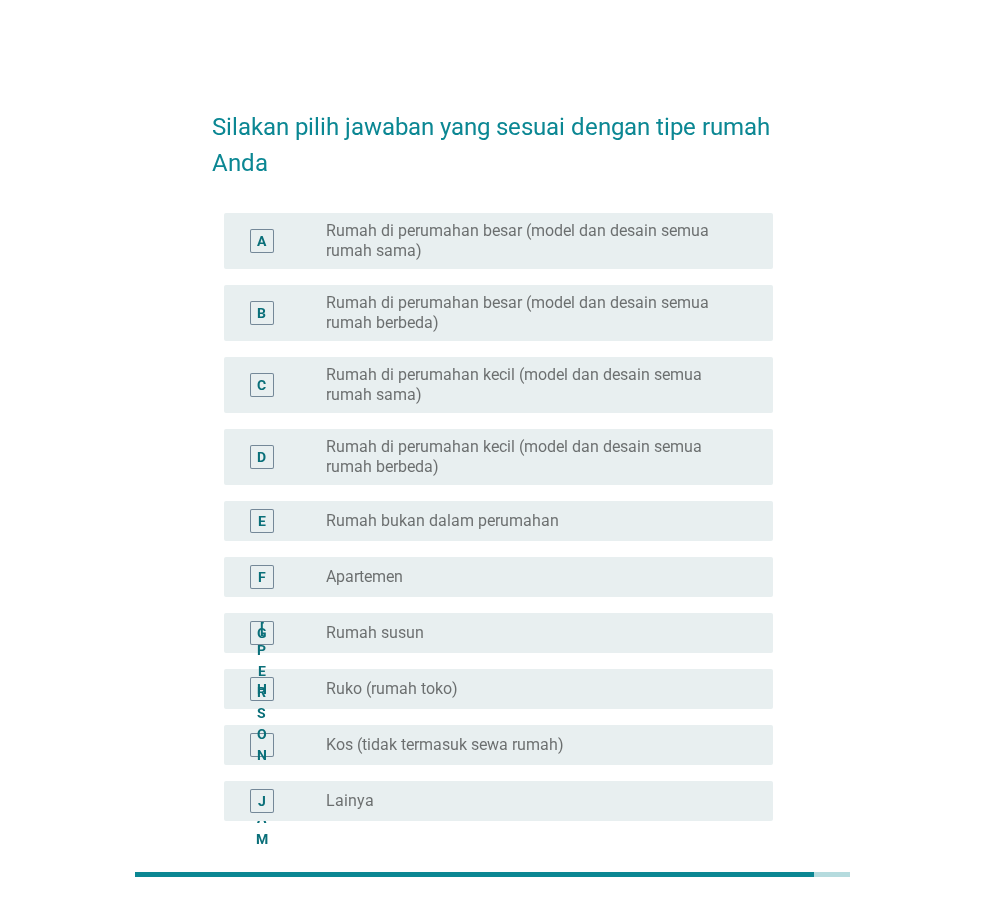 click on "Rumah bukan dalam perumahan" at bounding box center (442, 520) 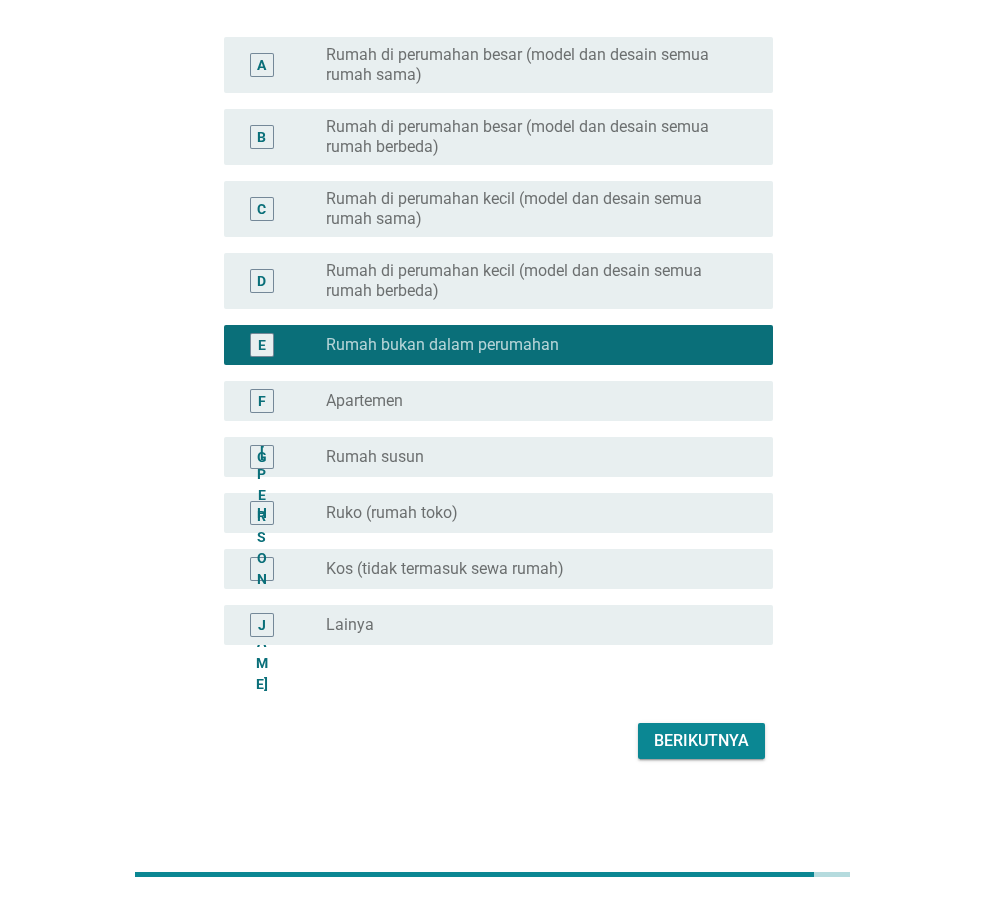 scroll, scrollTop: 179, scrollLeft: 0, axis: vertical 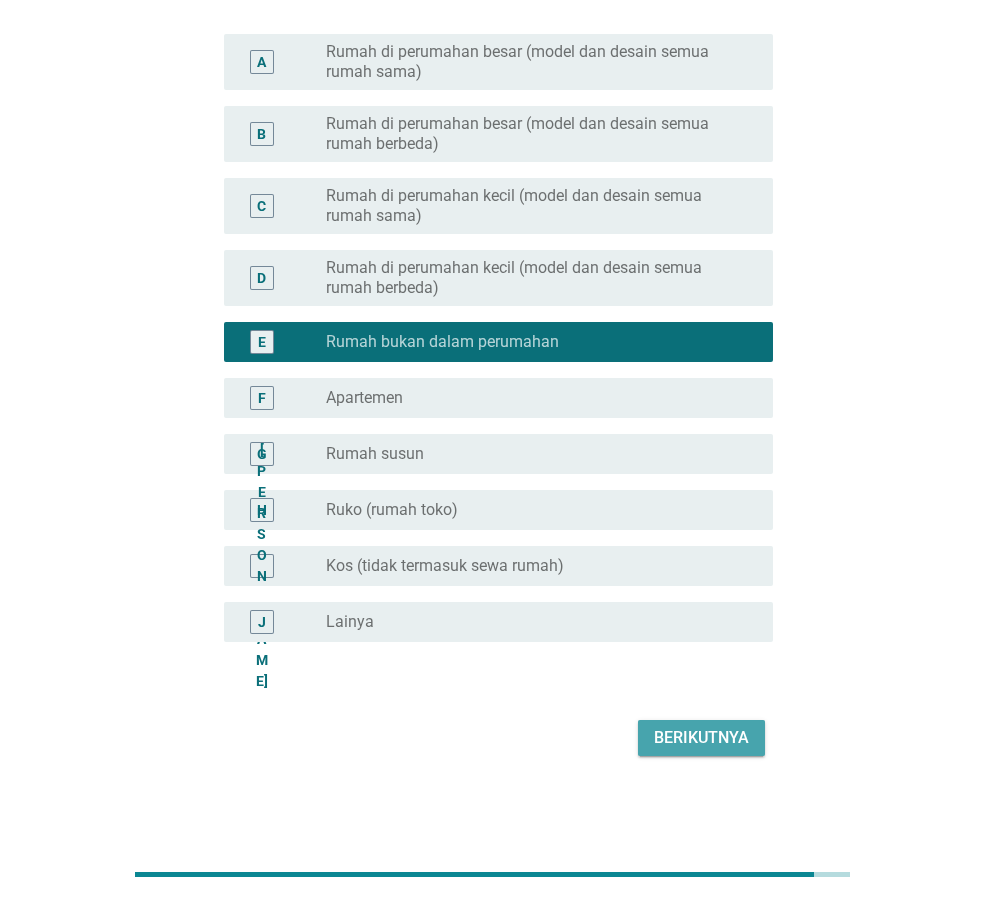 click on "Berikutnya" at bounding box center (701, 737) 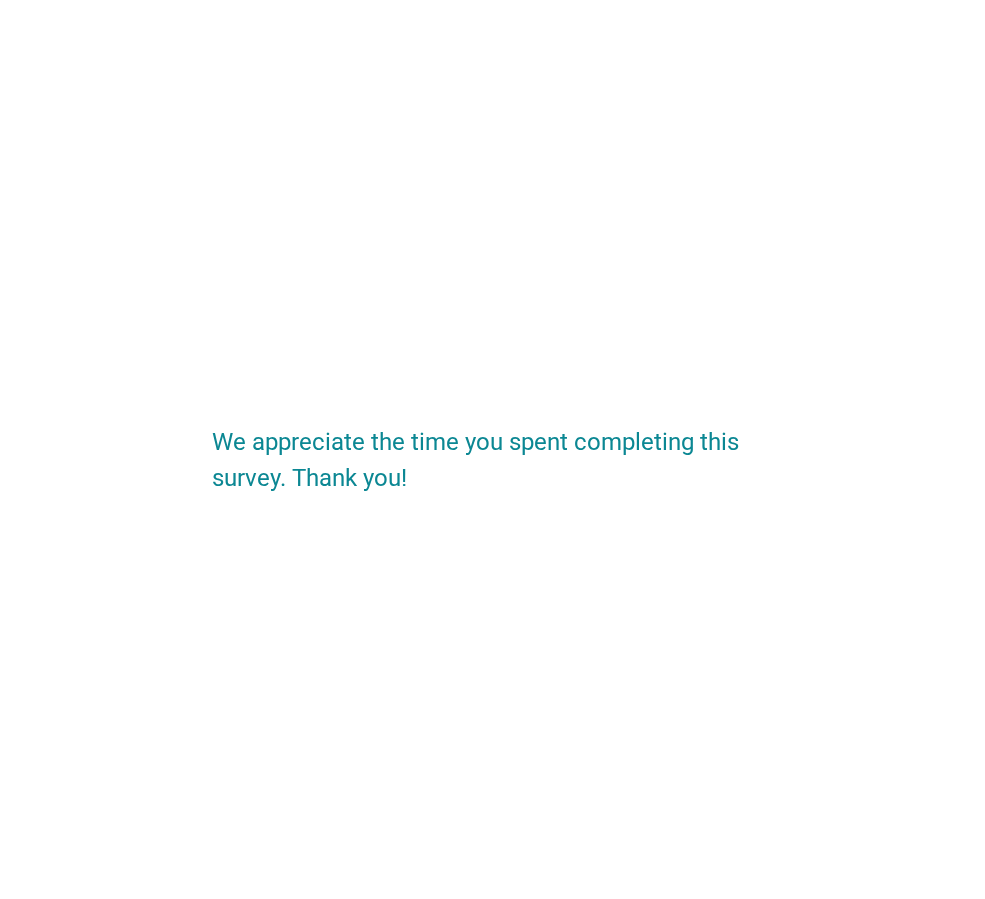 scroll, scrollTop: 0, scrollLeft: 0, axis: both 